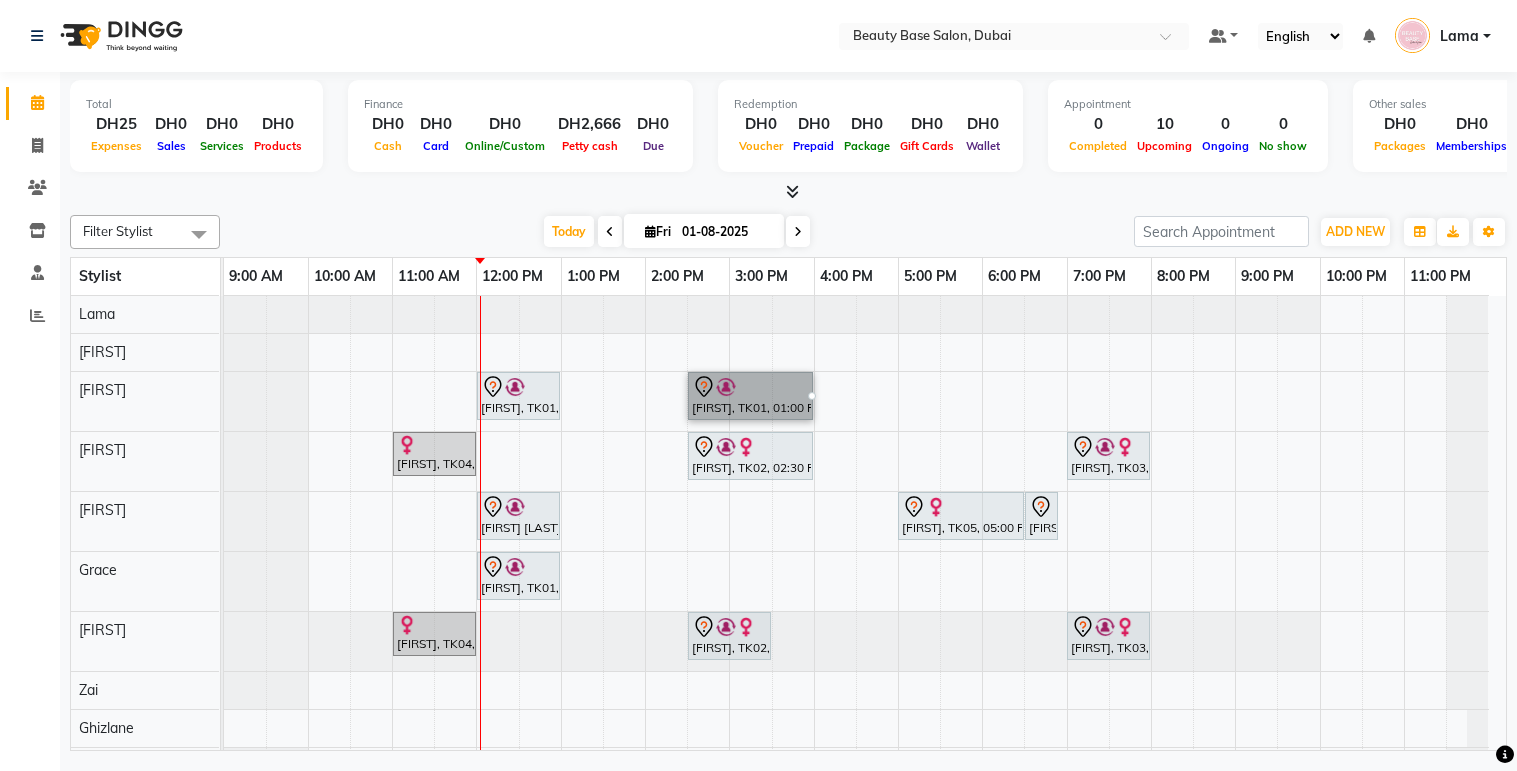 scroll, scrollTop: 0, scrollLeft: 0, axis: both 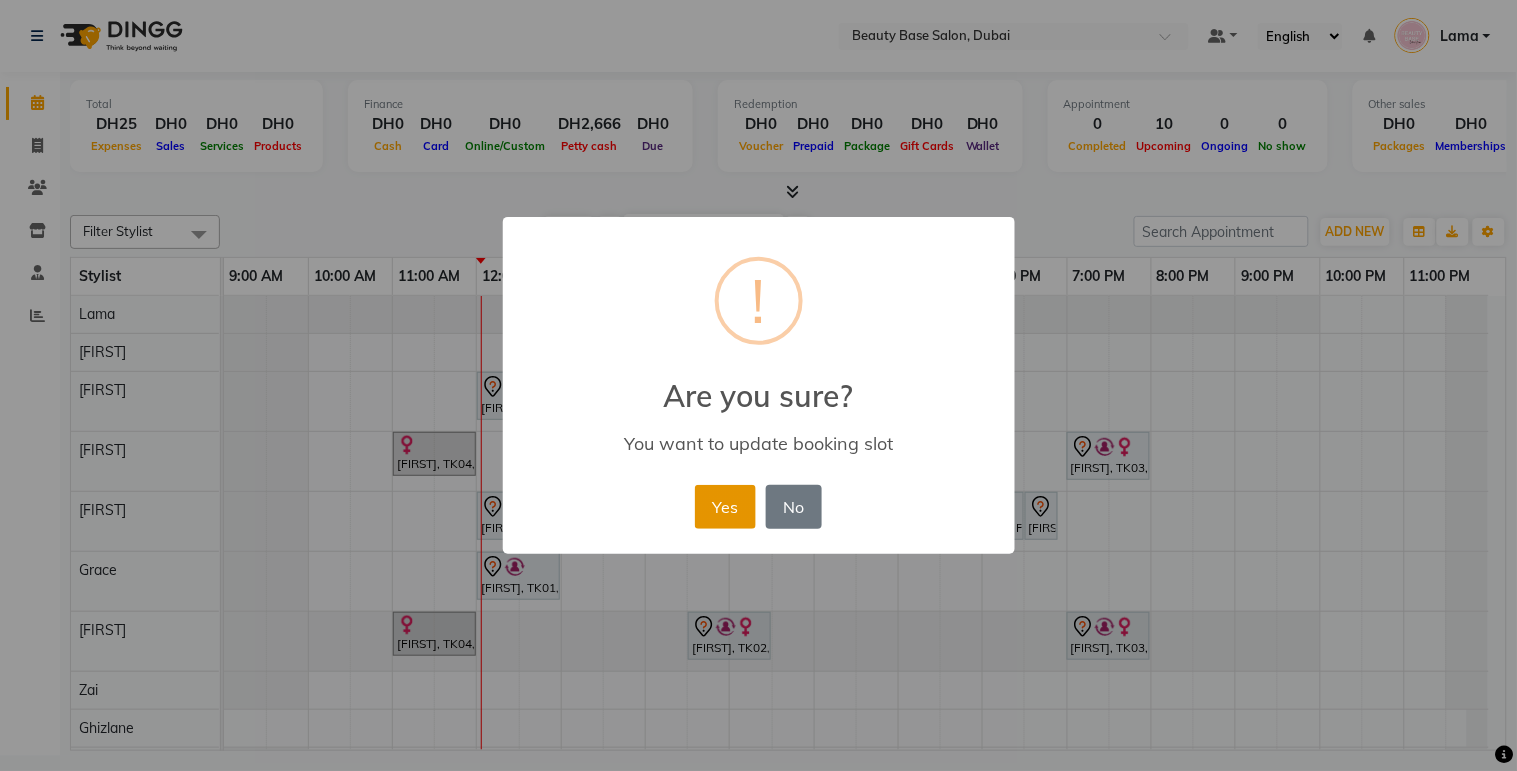 click on "Yes" at bounding box center (725, 507) 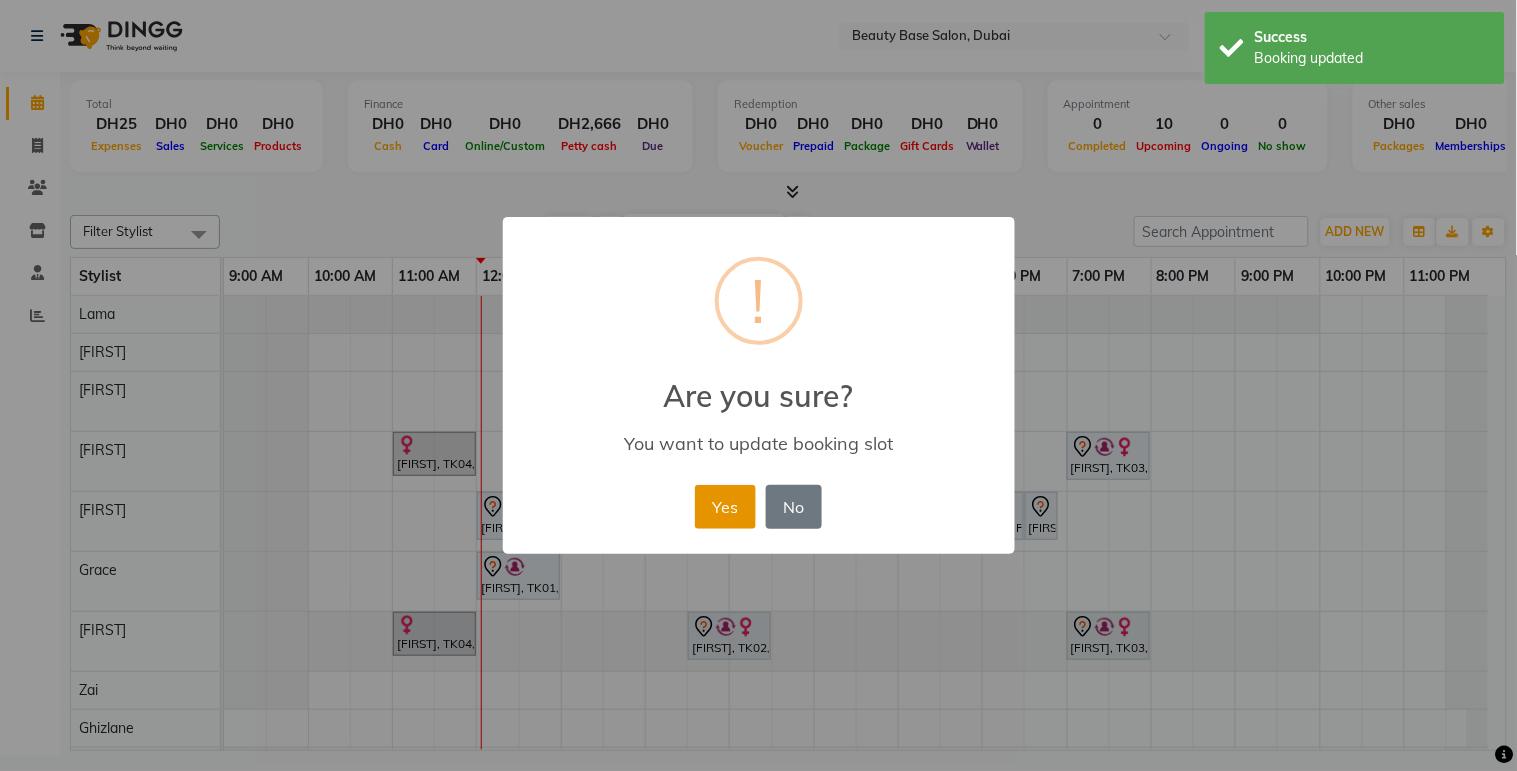 click on "Yes" at bounding box center (725, 507) 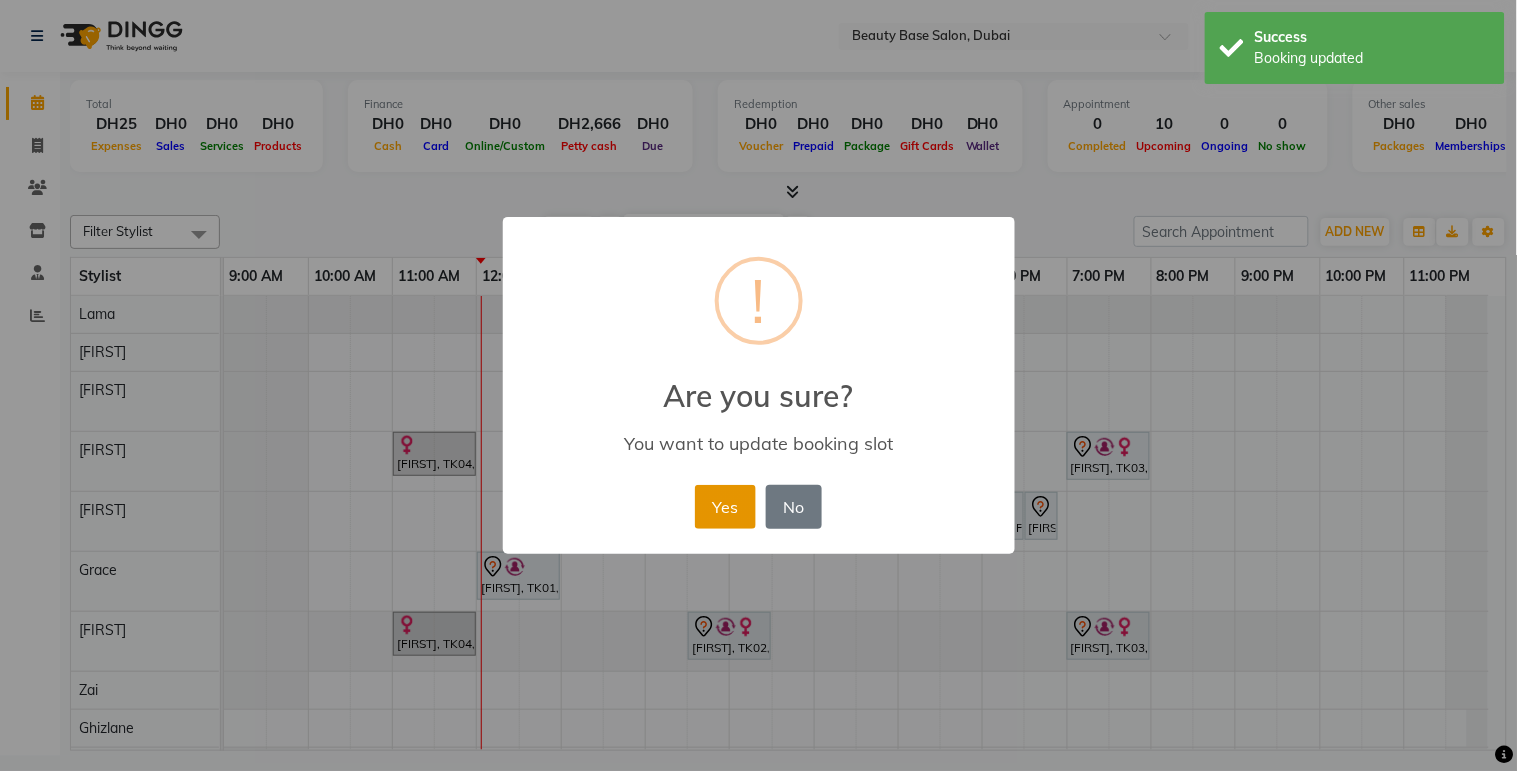 click on "Yes" at bounding box center [725, 507] 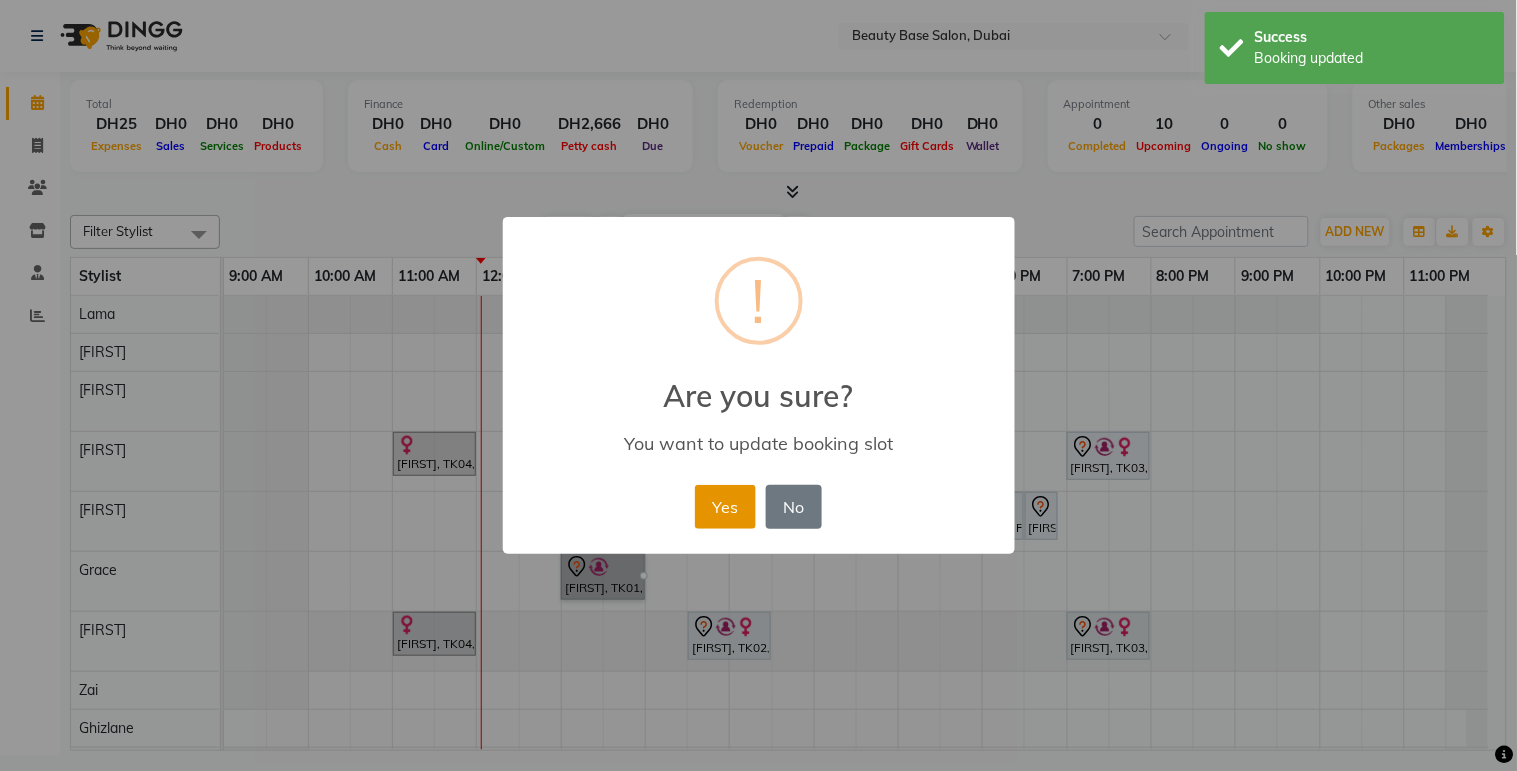 click on "Yes" at bounding box center (725, 507) 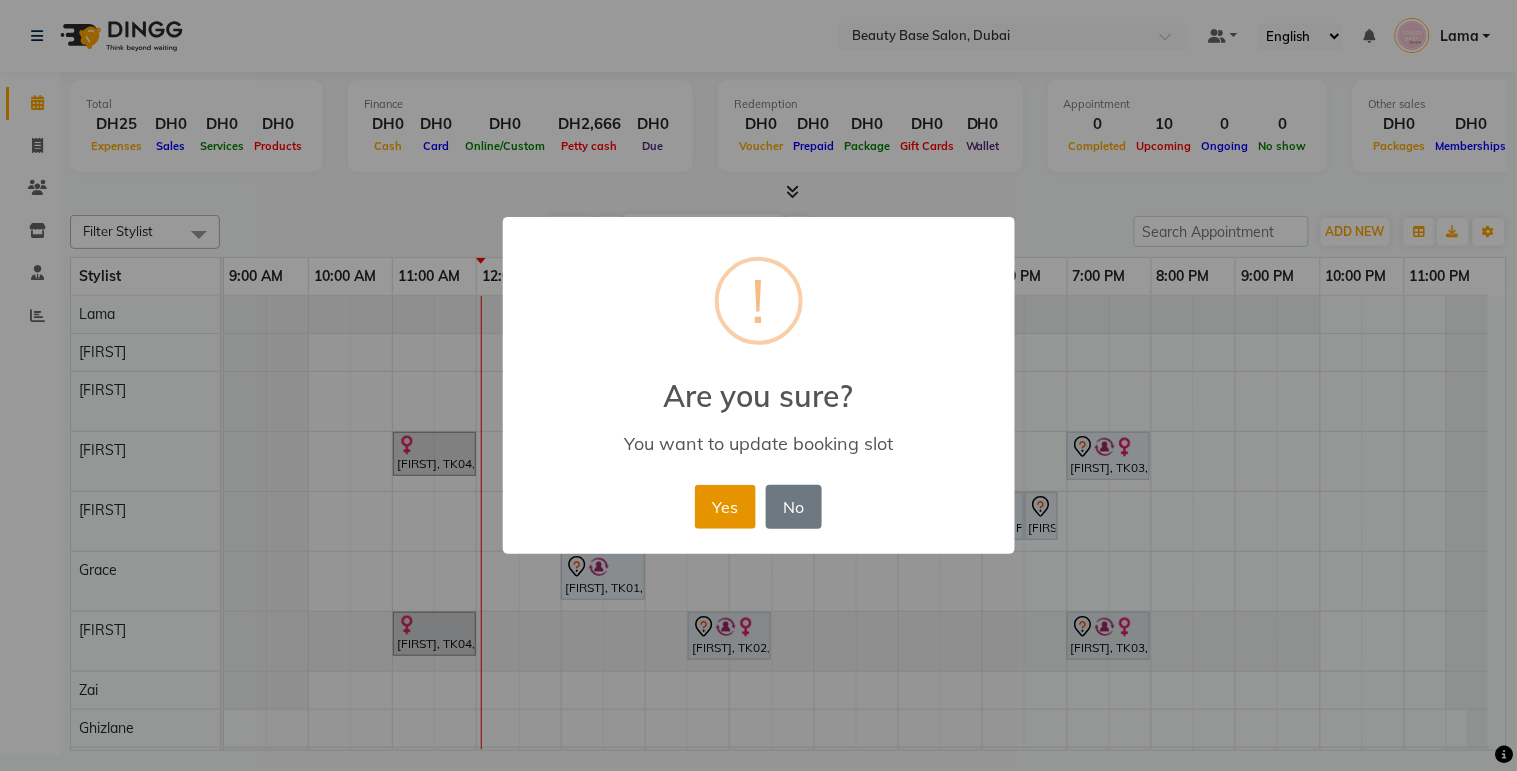 click on "Yes" at bounding box center (725, 507) 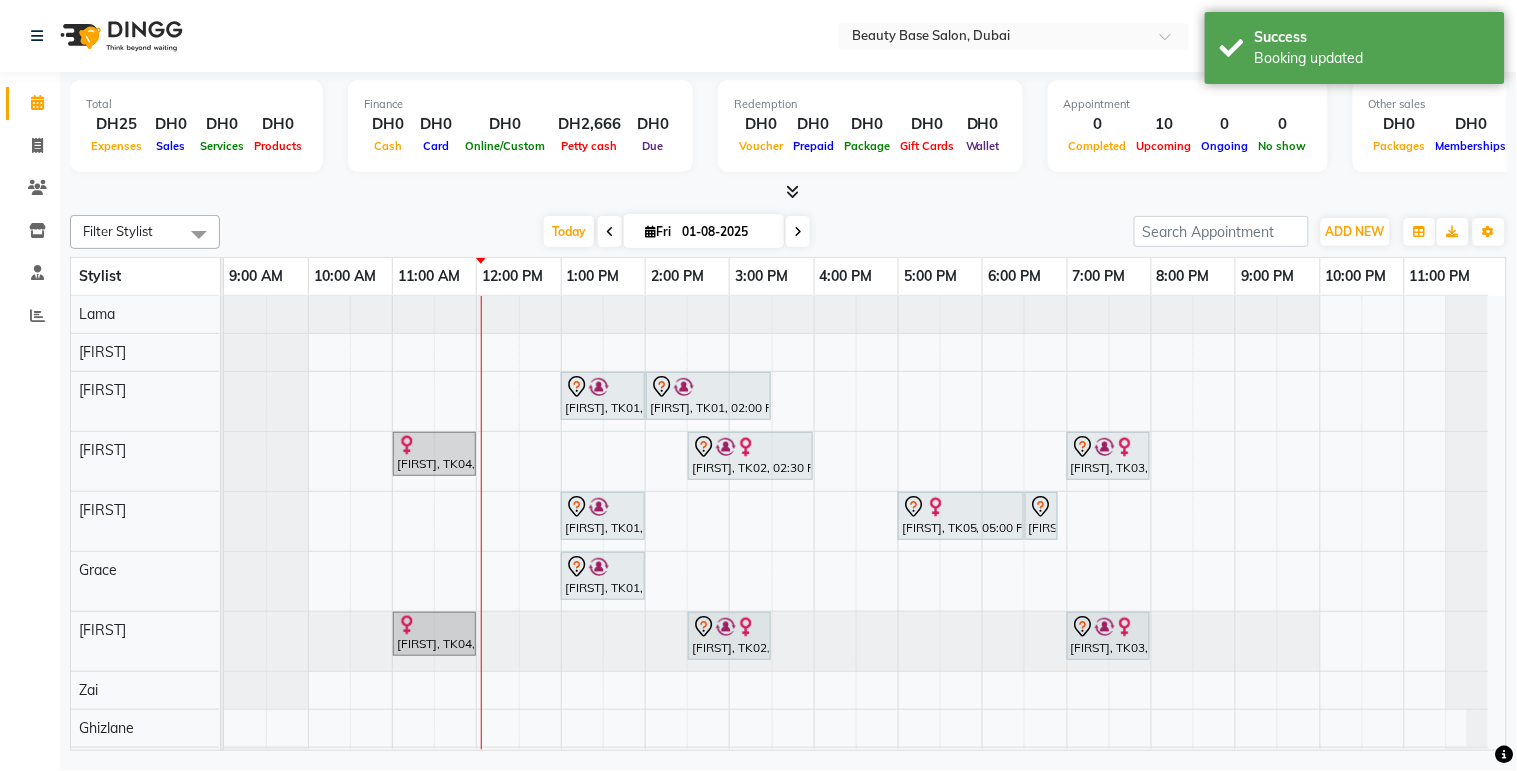 click on "[FIRST], TK02, 02:30 PM-04:00 PM, poly gel" at bounding box center [750, 456] 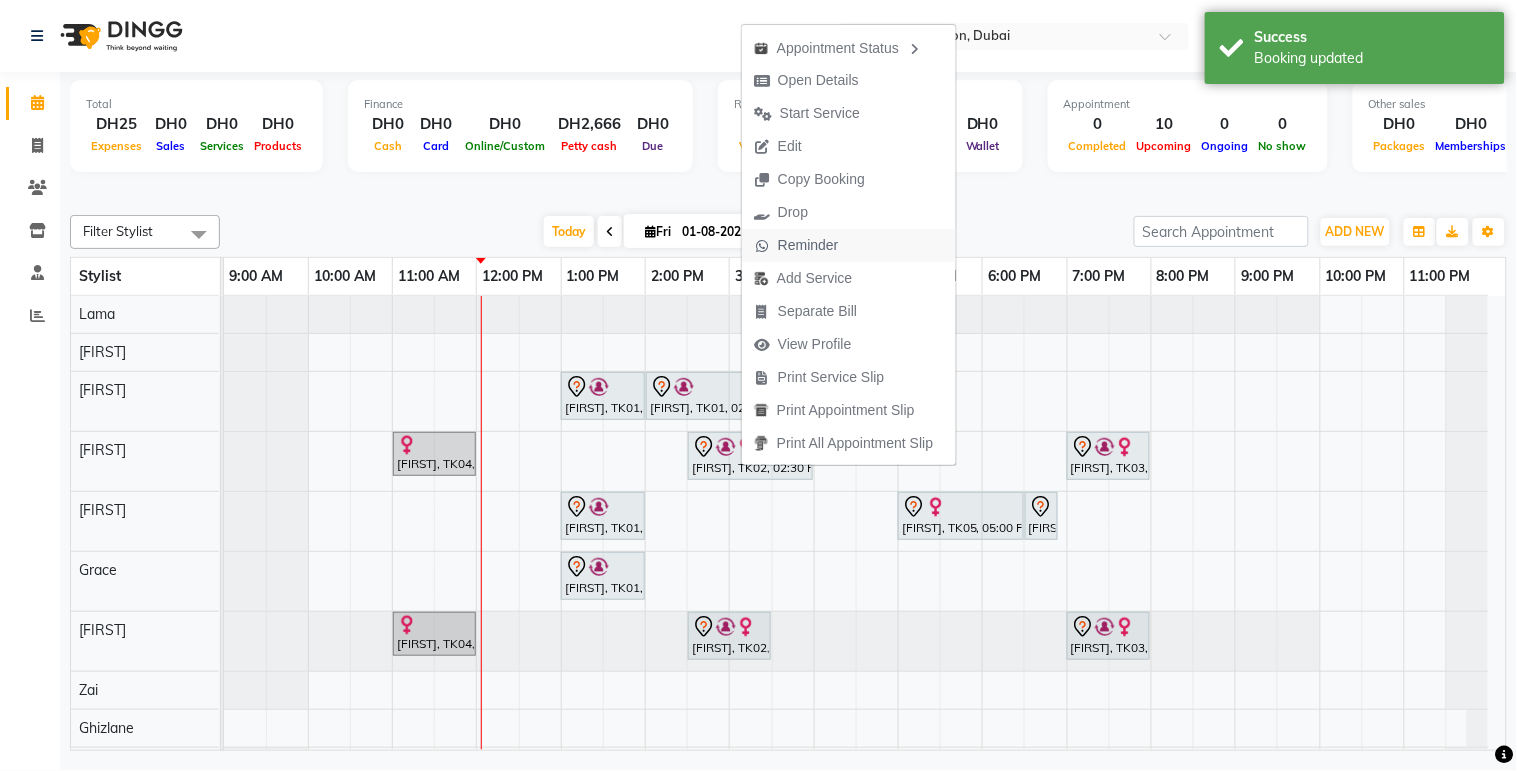 click on "Reminder" at bounding box center (796, 245) 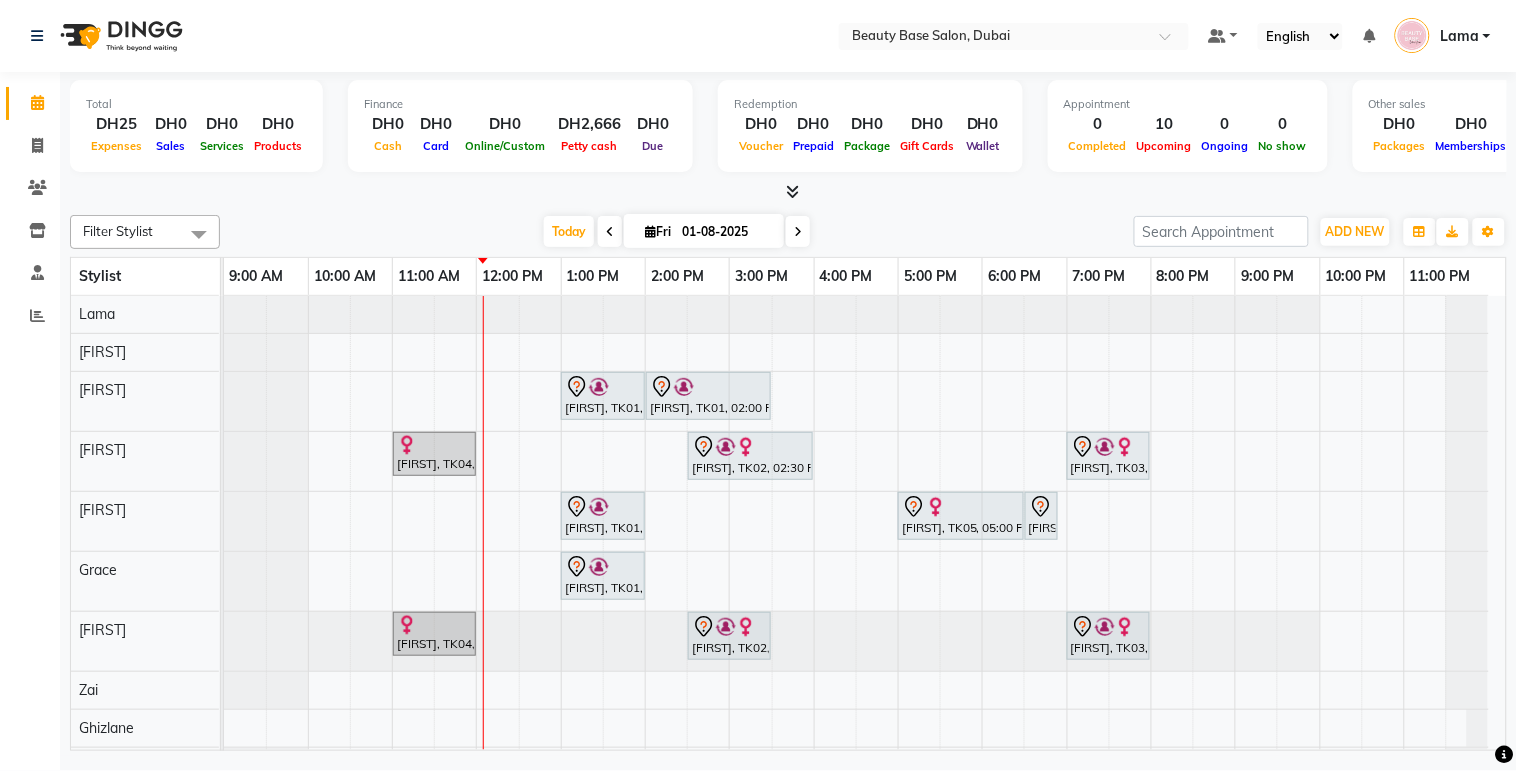 click on "[FIRST], TK02, 02:30 PM-04:00 PM, poly gel" at bounding box center [750, 456] 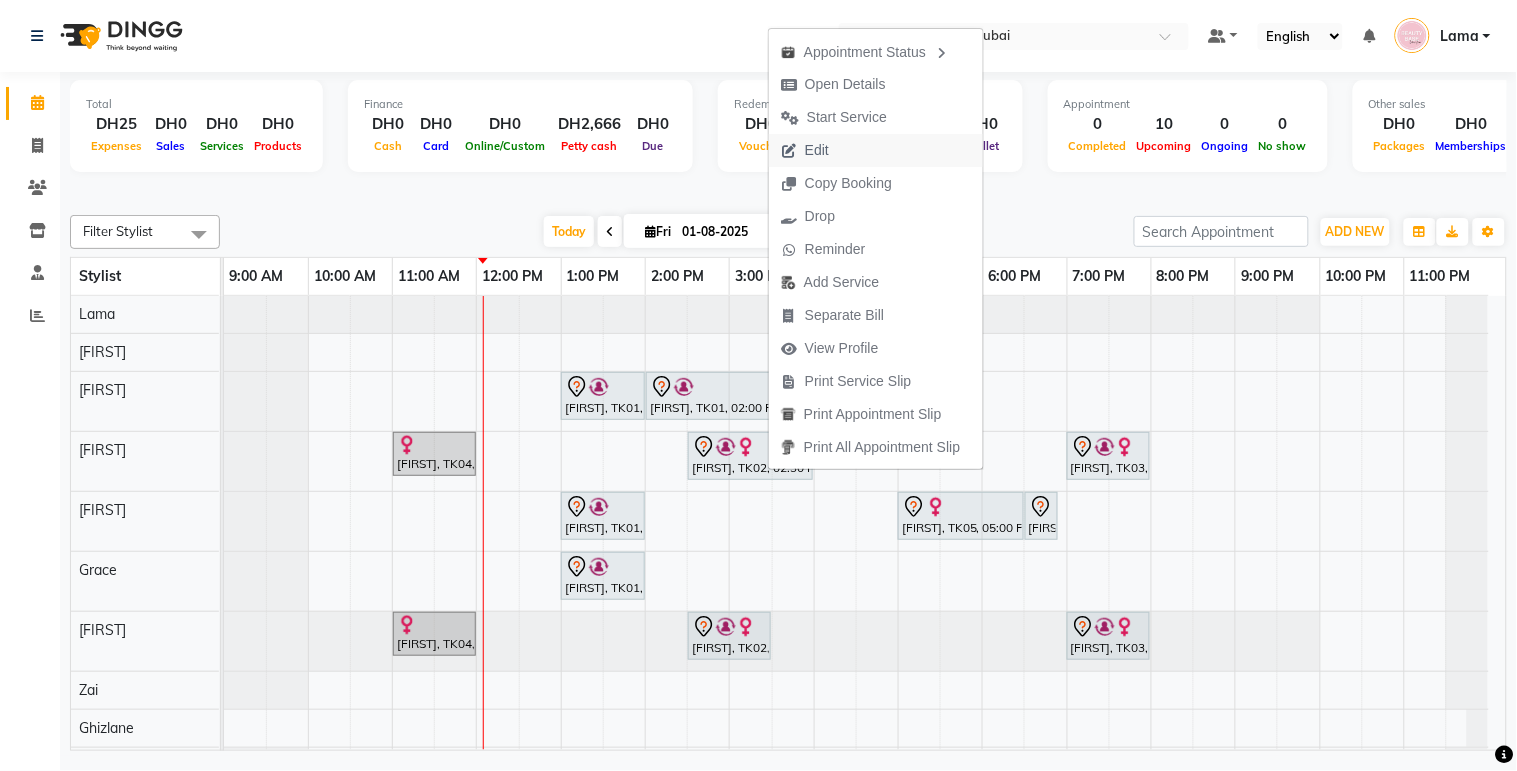click on "Edit" at bounding box center (876, 150) 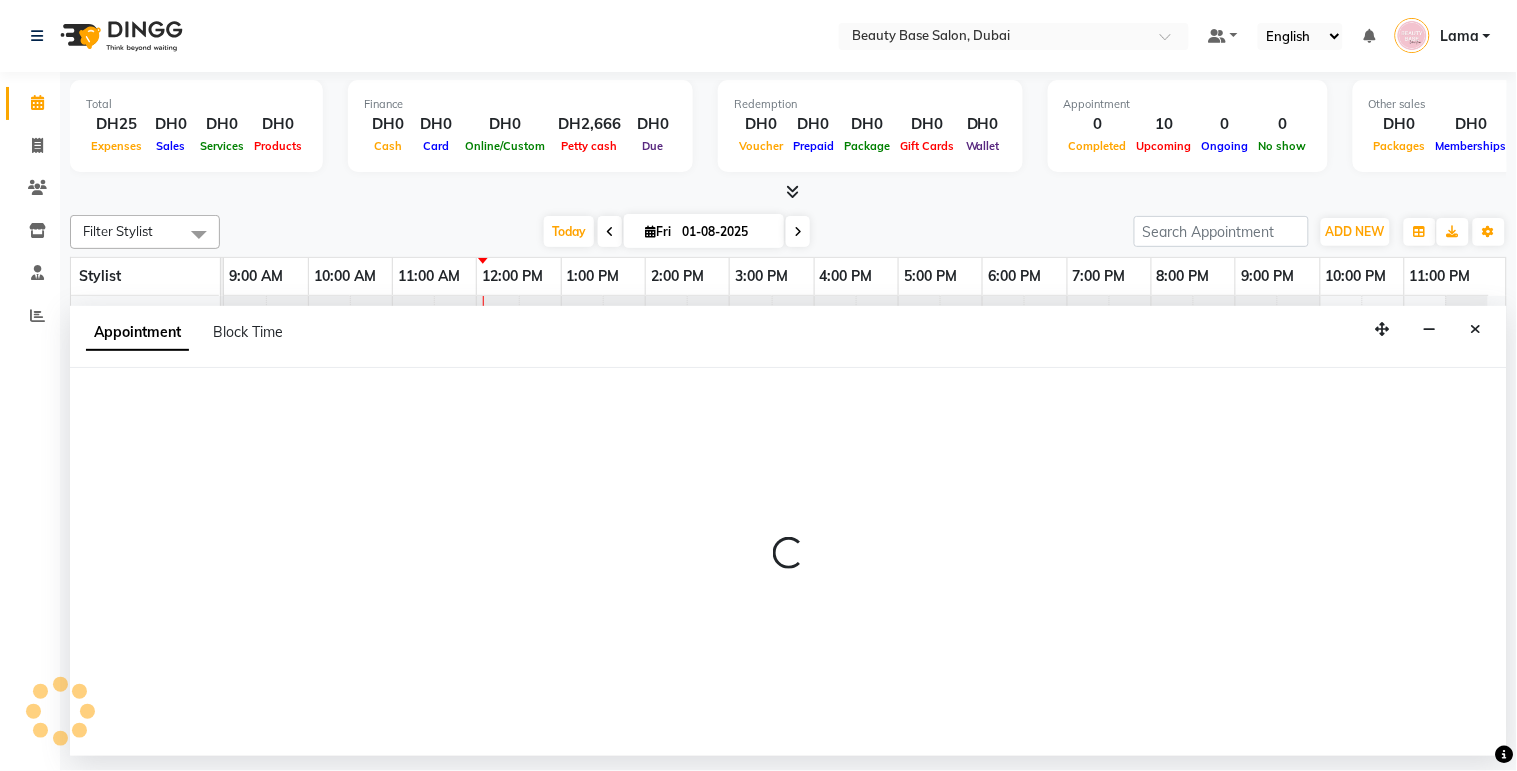select on "tentative" 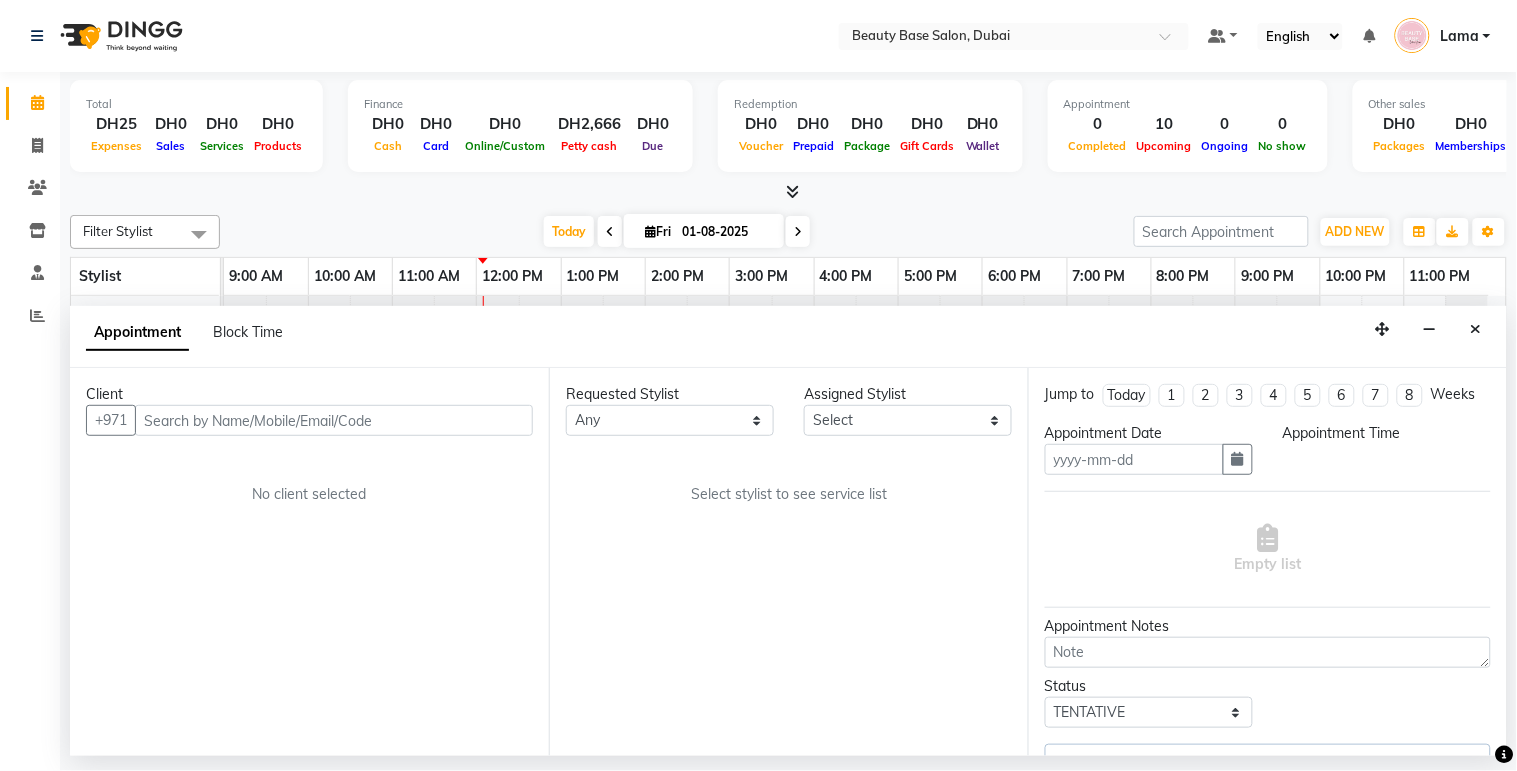 type on "01-08-2025" 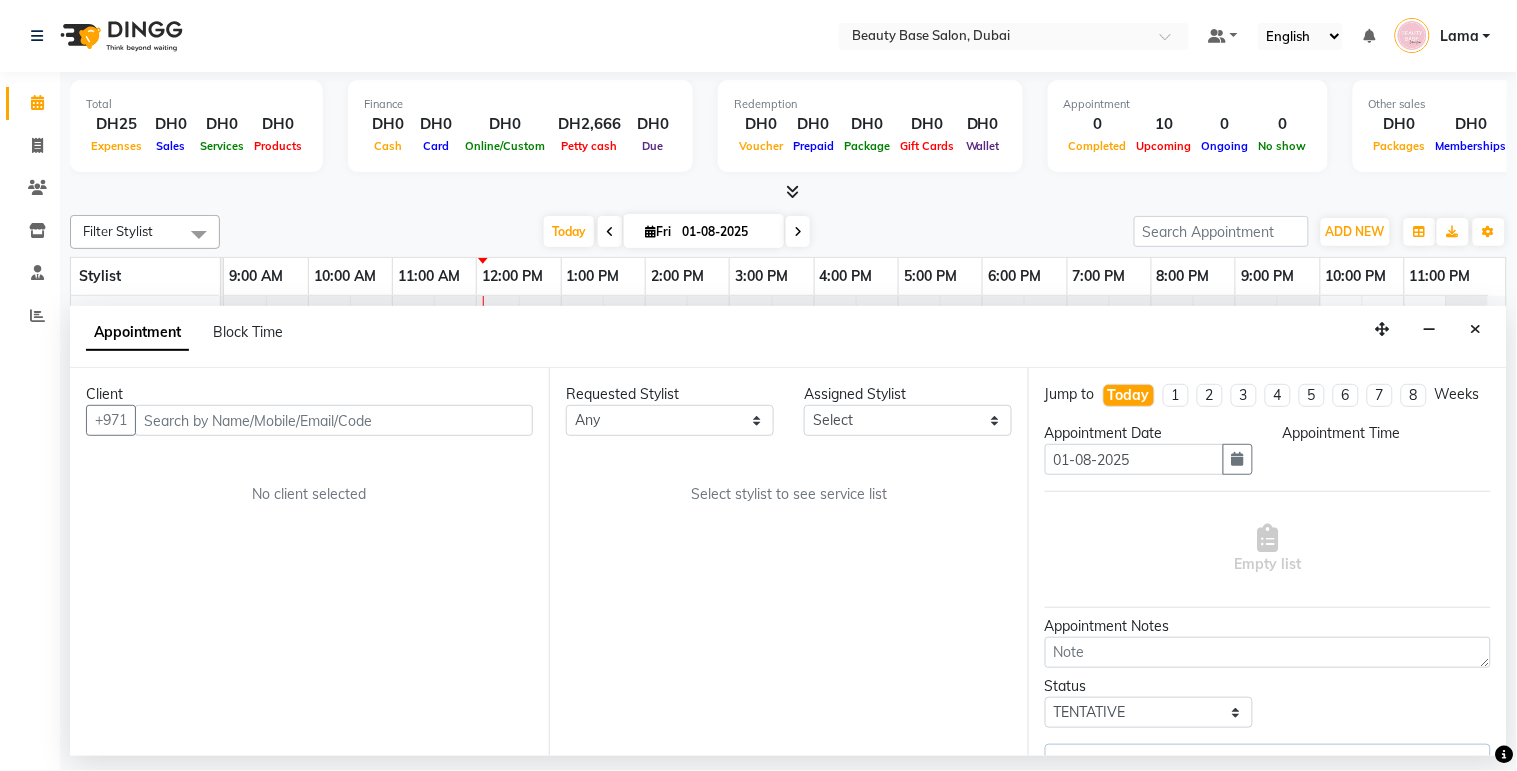 select on "30434" 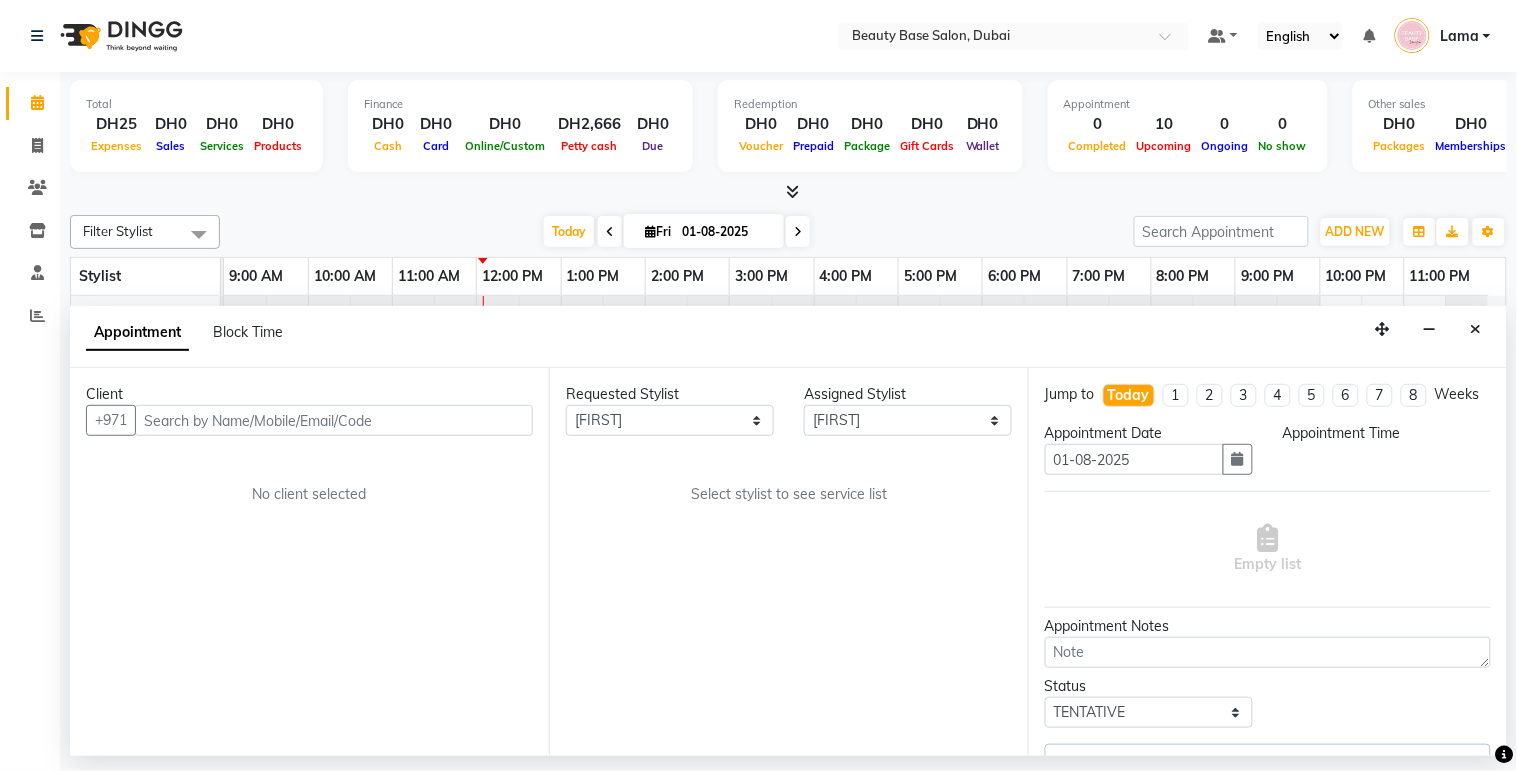 select on "870" 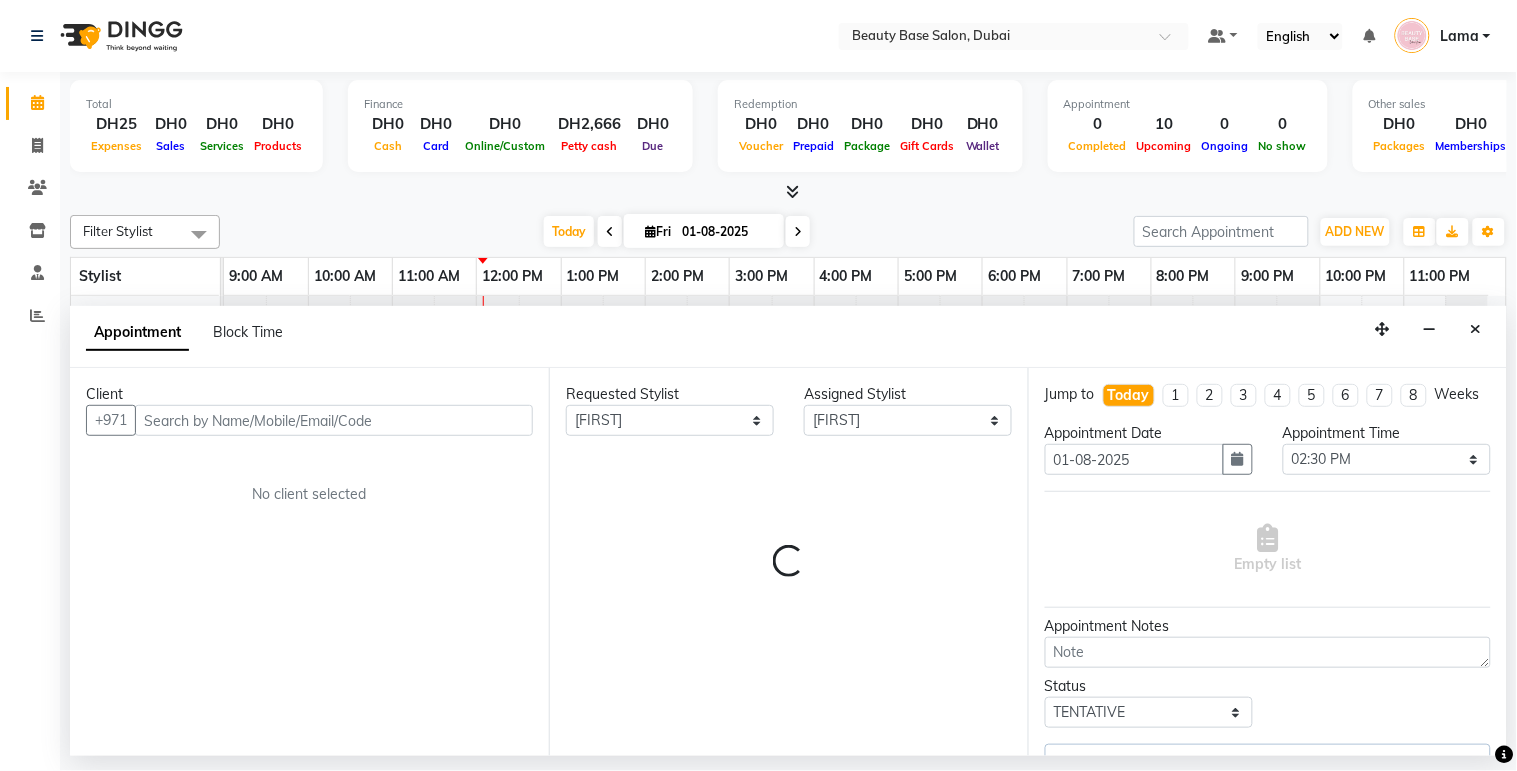 select on "1223" 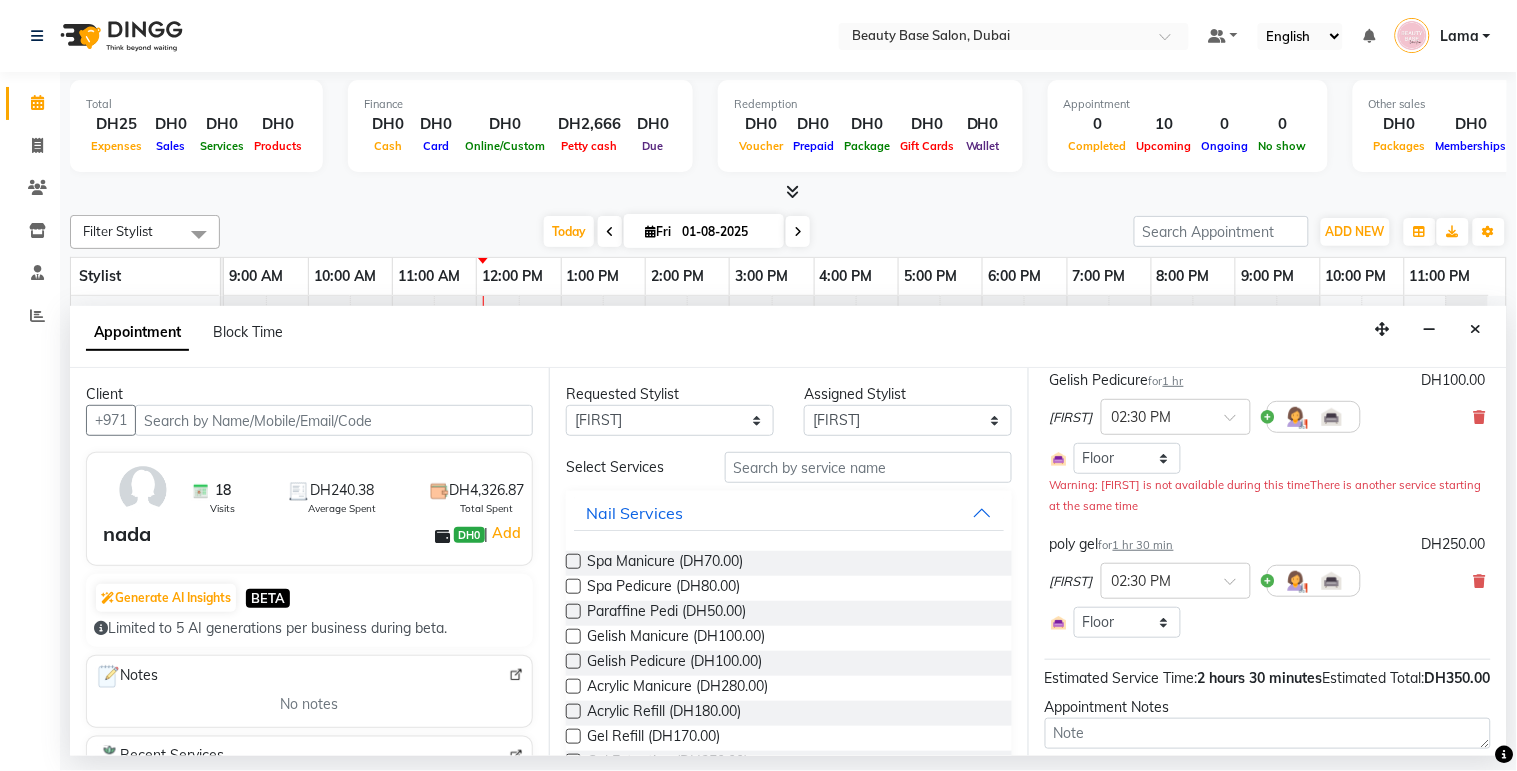 scroll, scrollTop: 150, scrollLeft: 0, axis: vertical 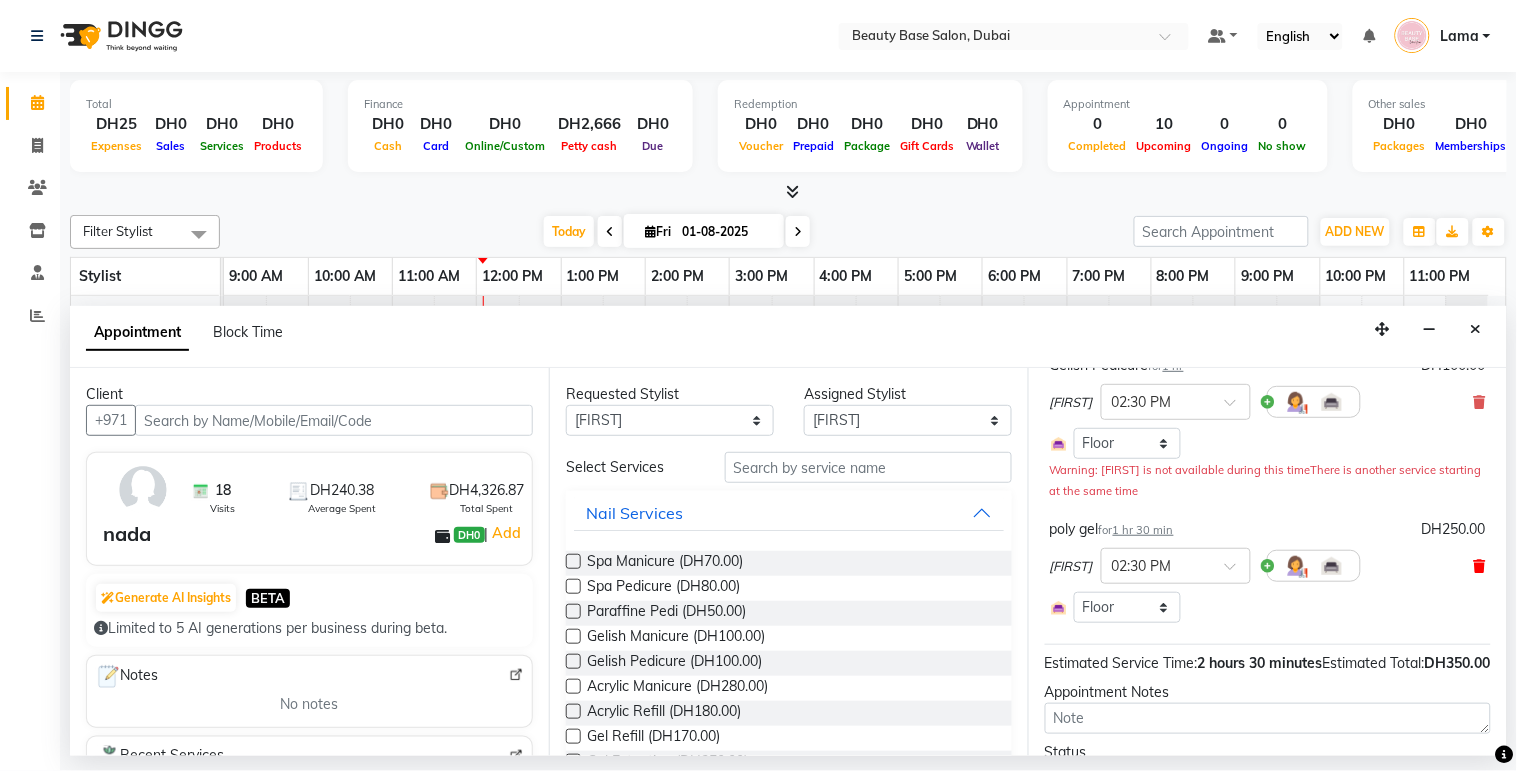 click at bounding box center [1480, 566] 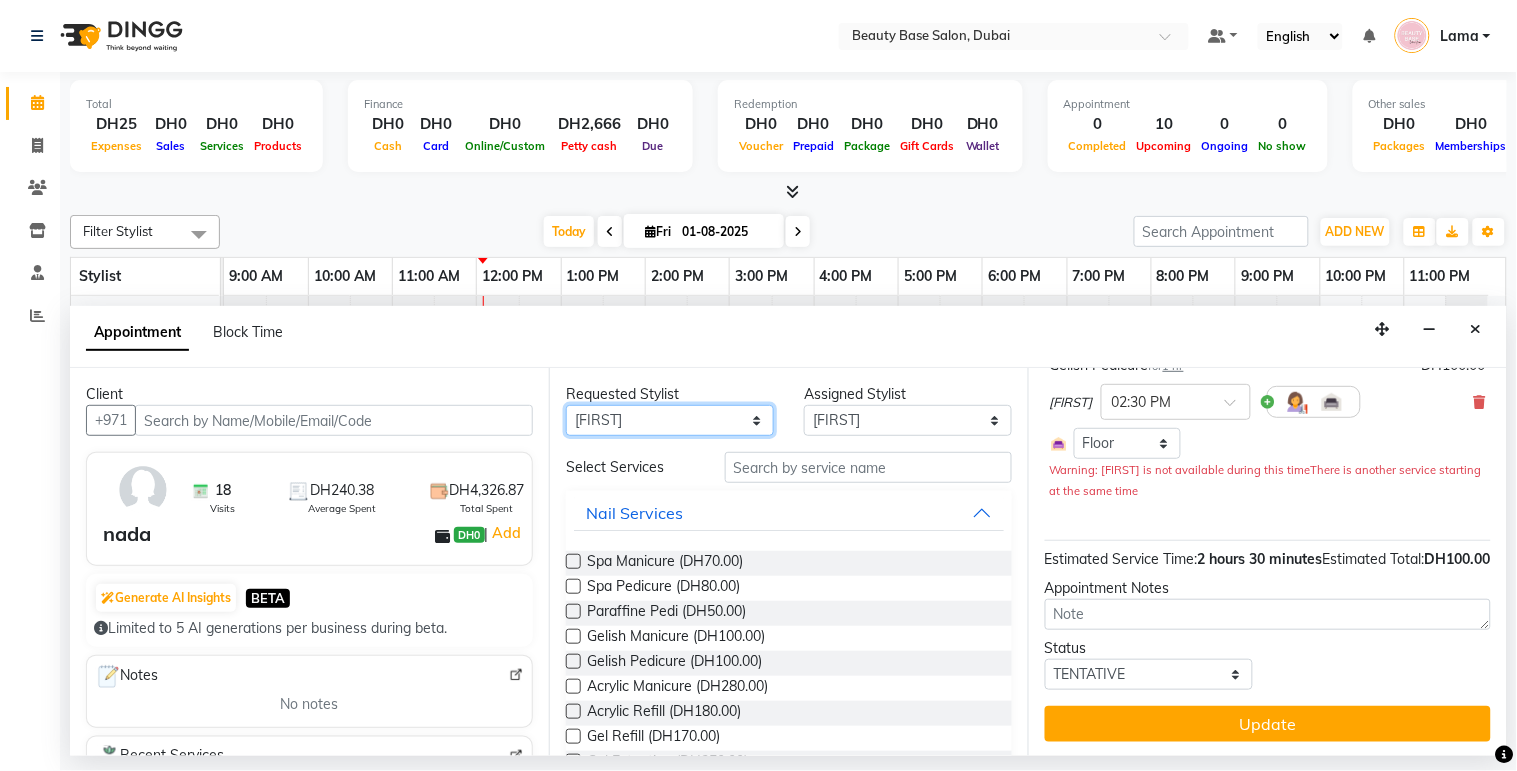 click on "Any [FIRST] [FIRST] [FIRST] [FIRST] [FIRST] [FIRST] [FIRST] [FIRST] [FIRST] [FIRST]" at bounding box center (670, 420) 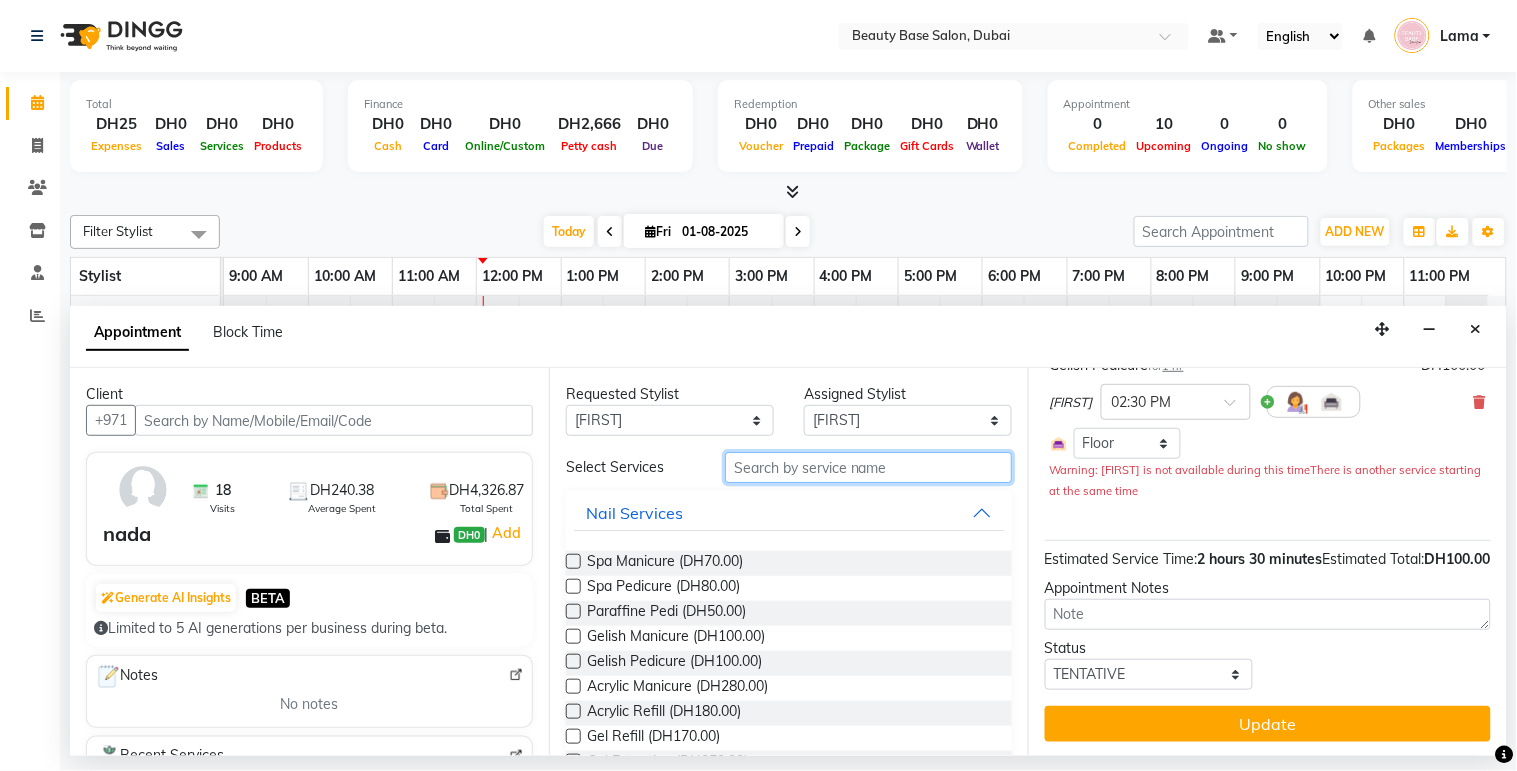 click at bounding box center [868, 467] 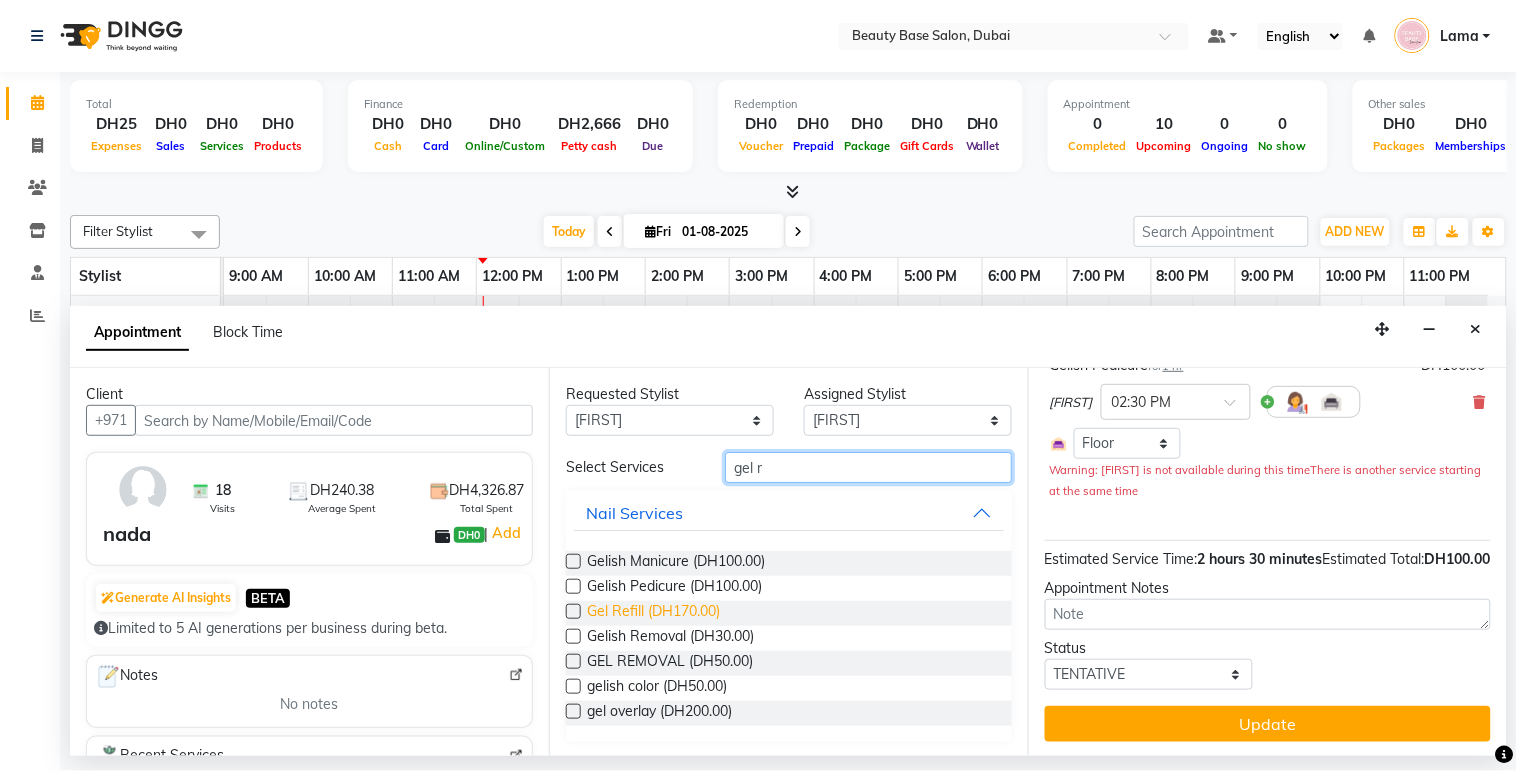type on "gel r" 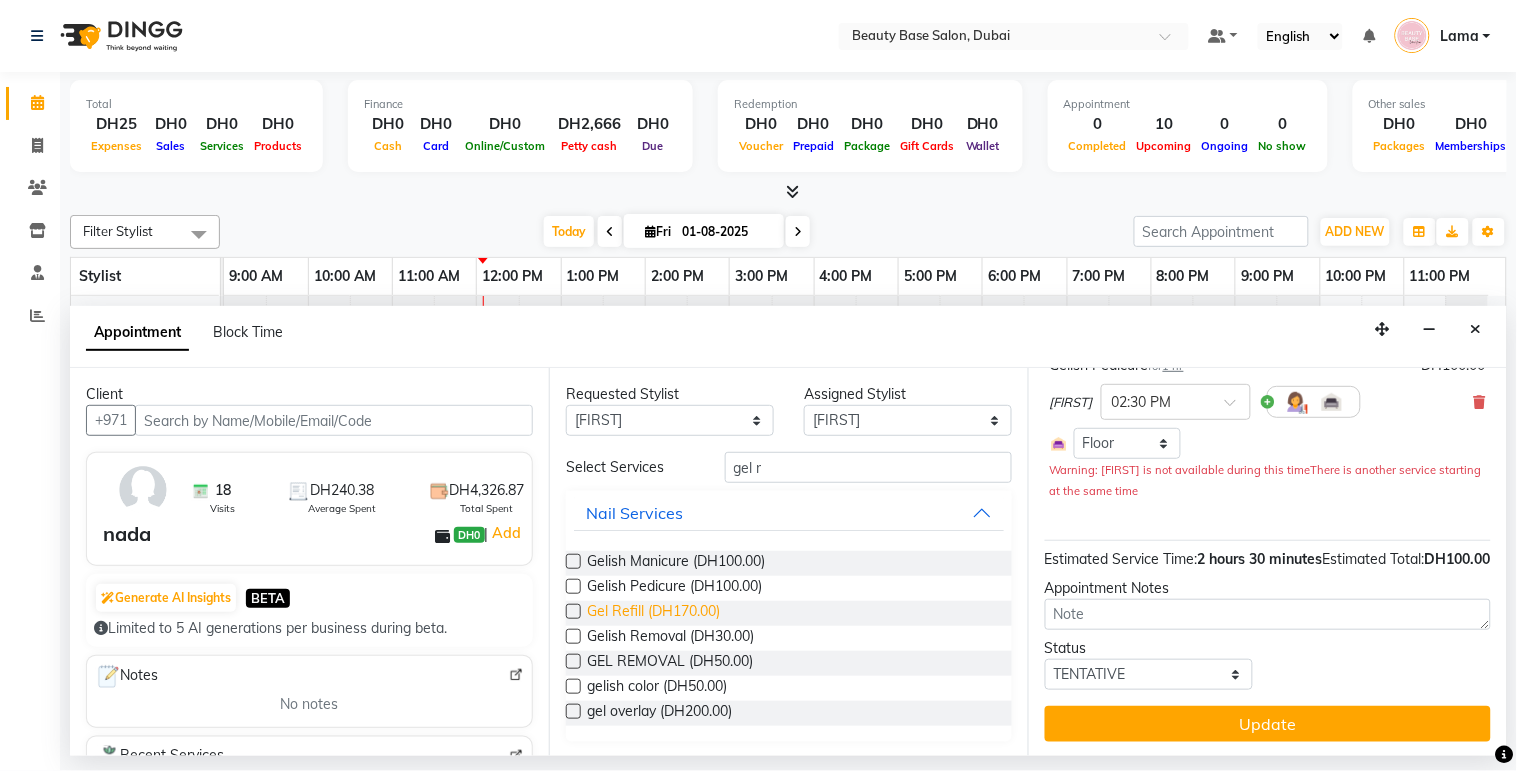 click on "Gel Refill (DH170.00)" at bounding box center [653, 613] 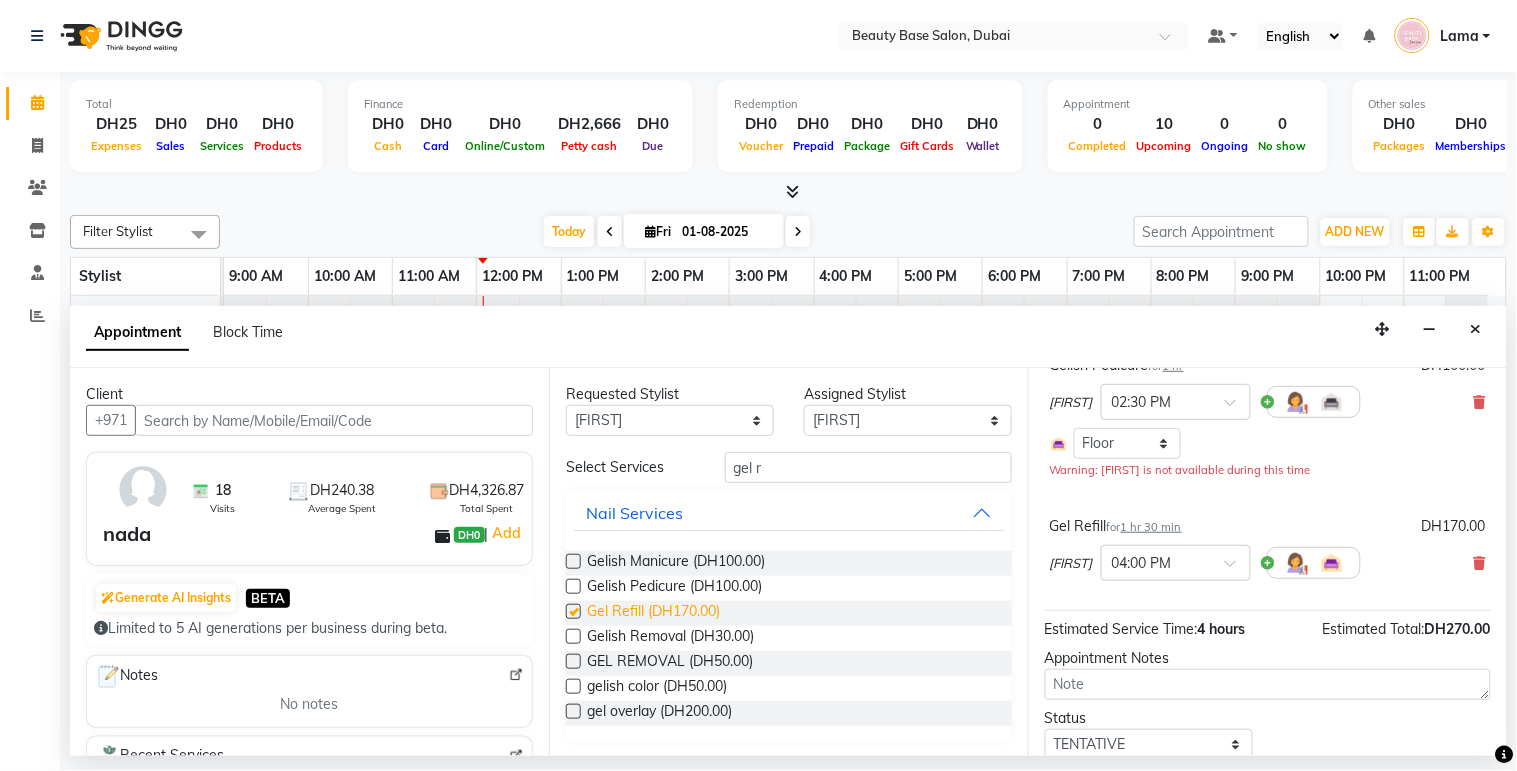checkbox on "false" 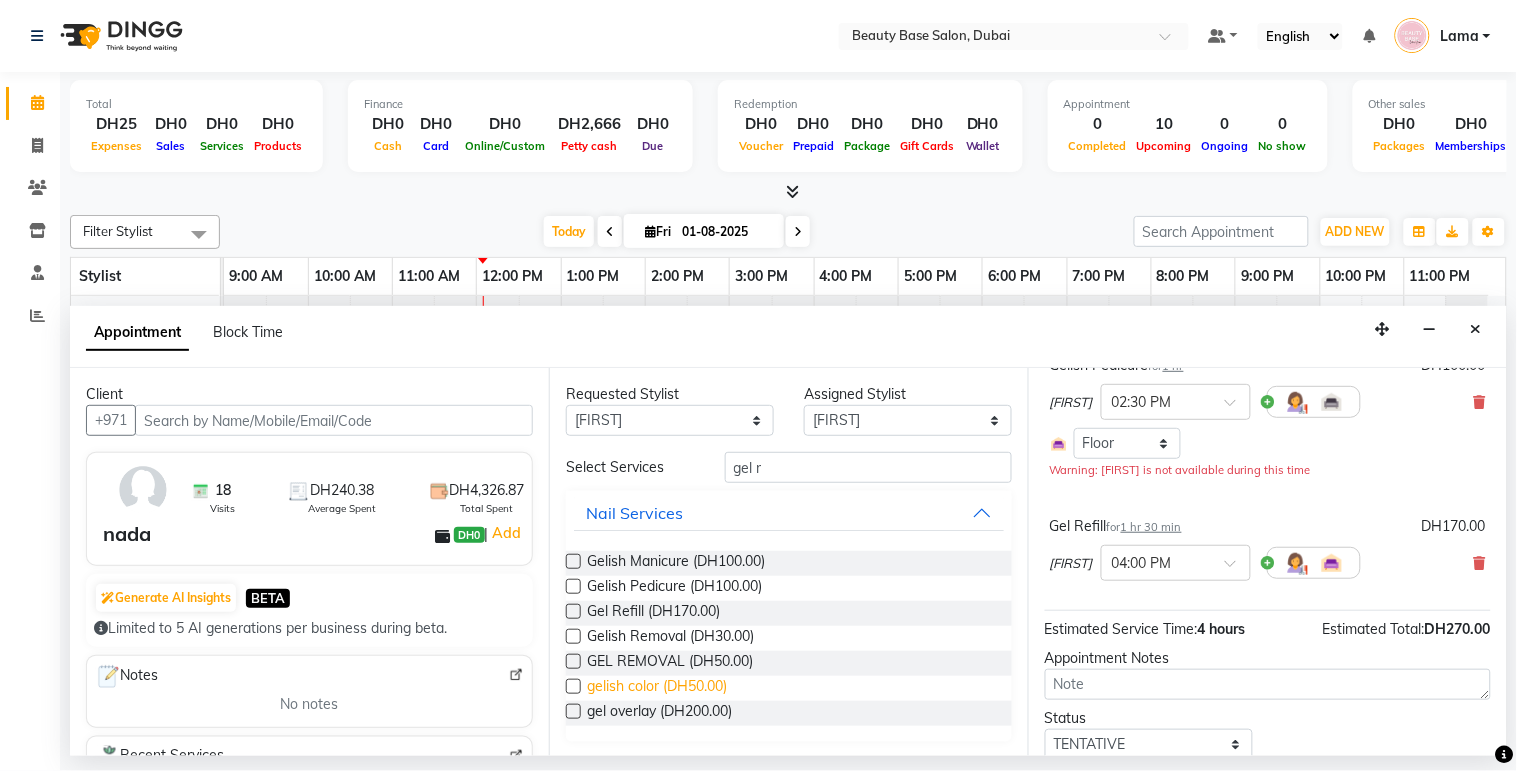 click on "gelish color (DH50.00)" at bounding box center [657, 688] 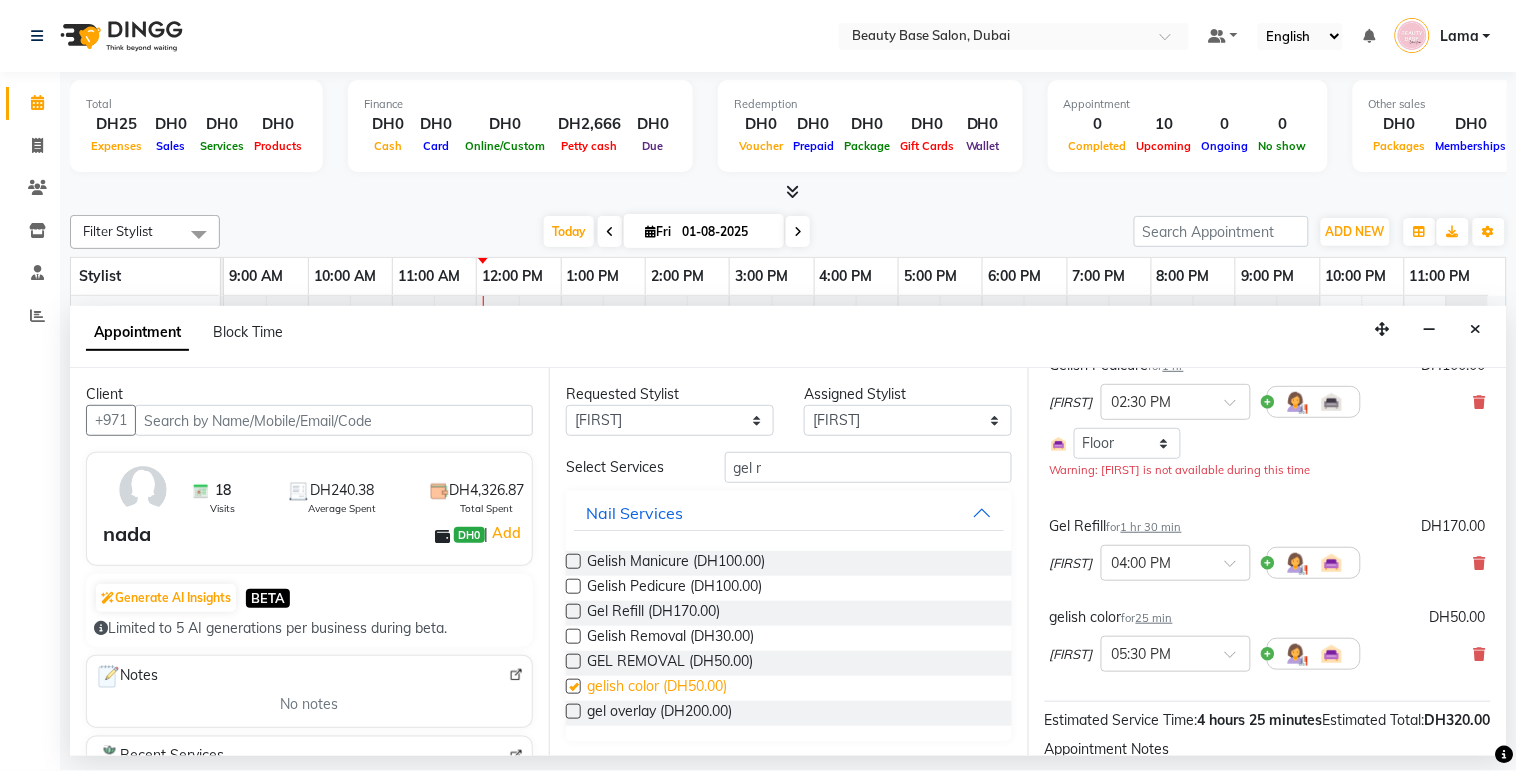checkbox on "false" 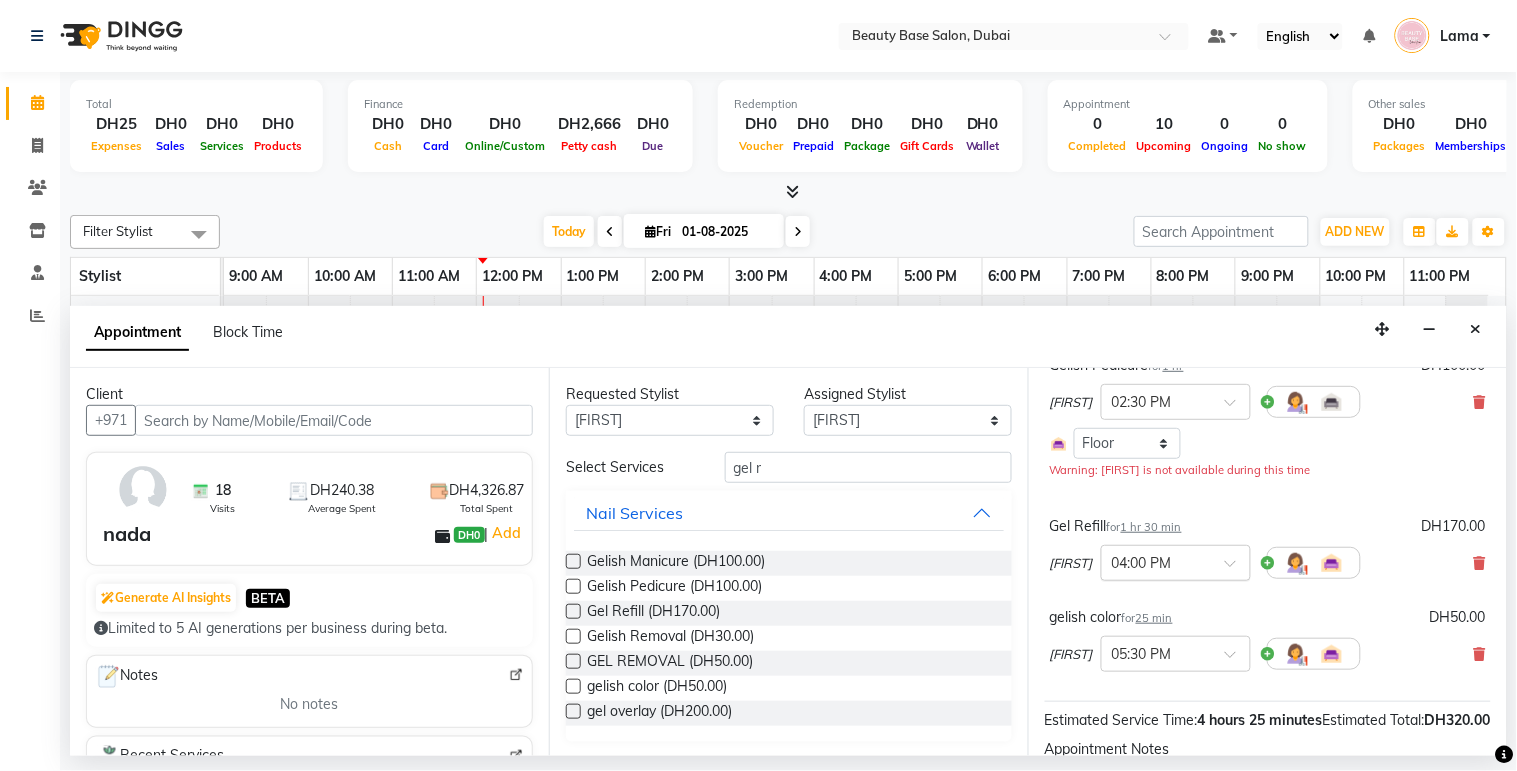 click at bounding box center [1156, 561] 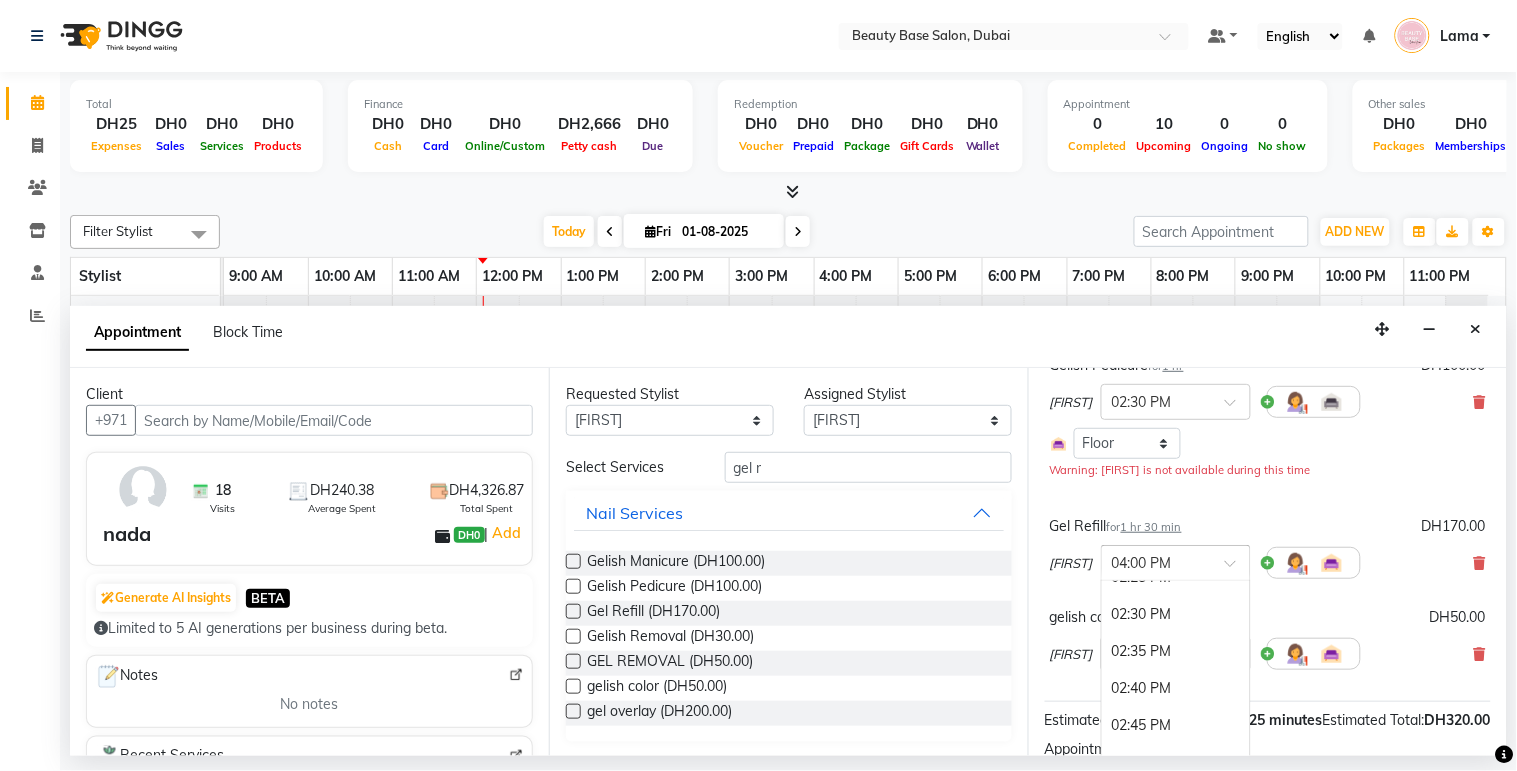 scroll, scrollTop: 1958, scrollLeft: 0, axis: vertical 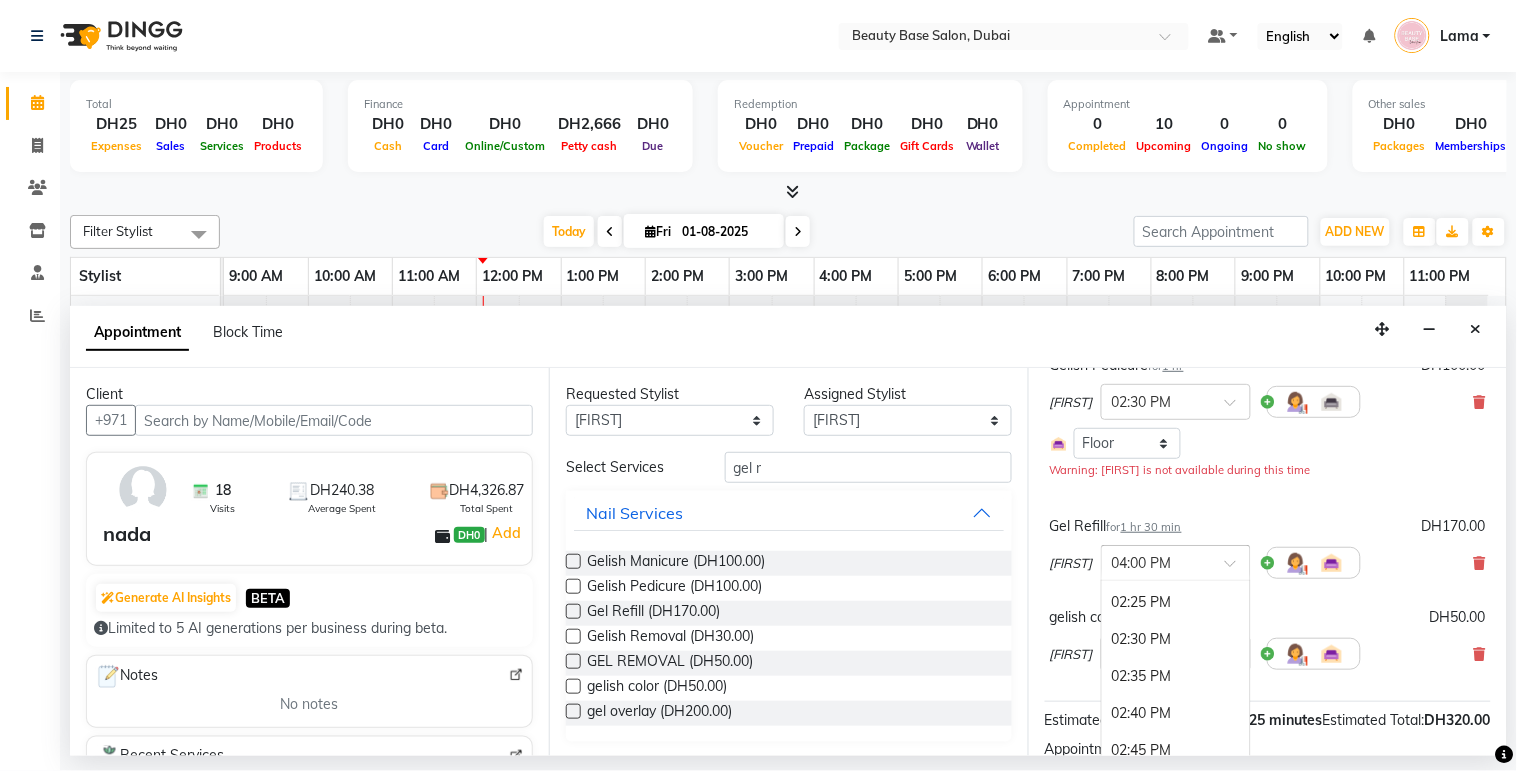 click on "02:30 PM" at bounding box center (1176, 639) 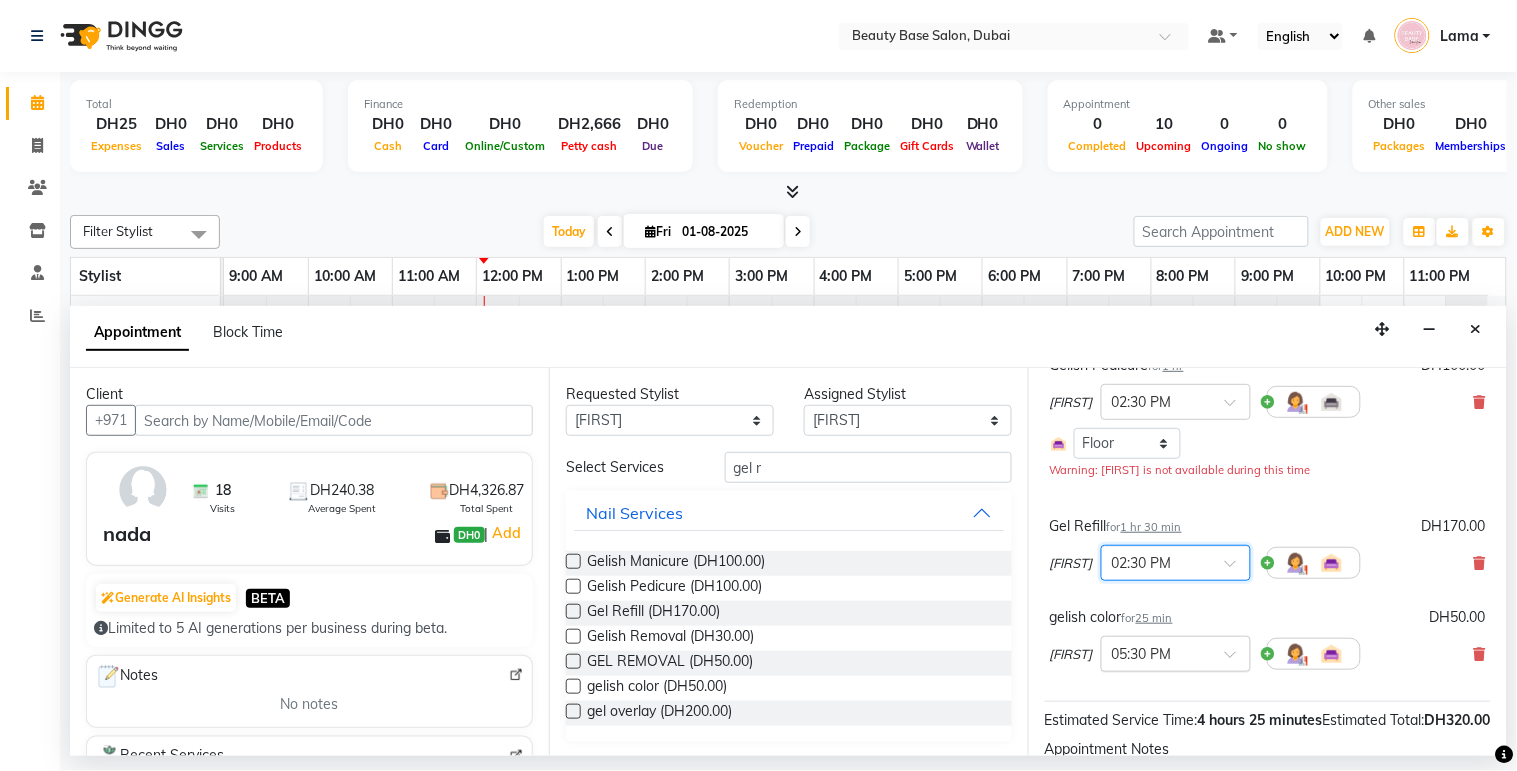 click at bounding box center (1156, 652) 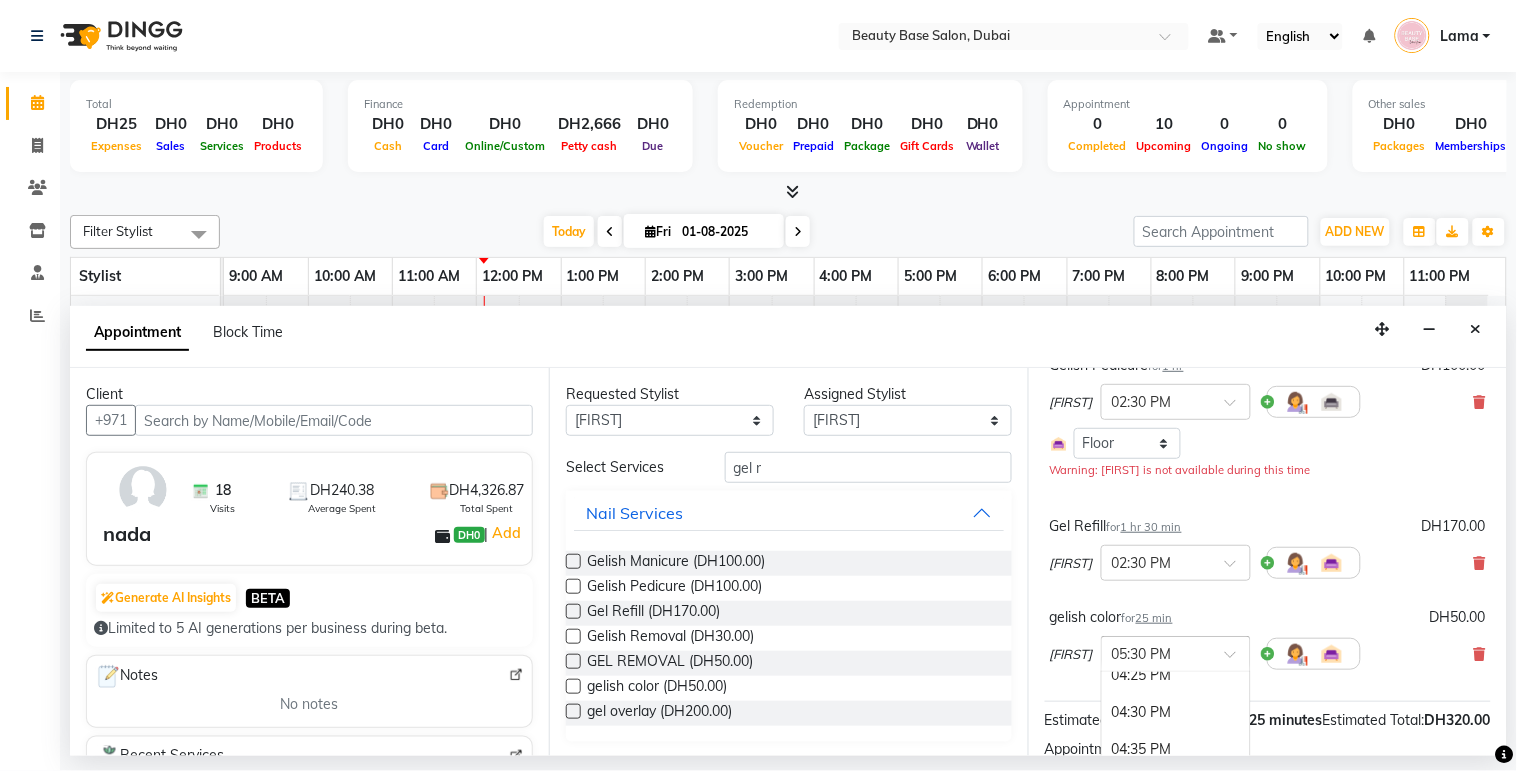 scroll, scrollTop: 2861, scrollLeft: 0, axis: vertical 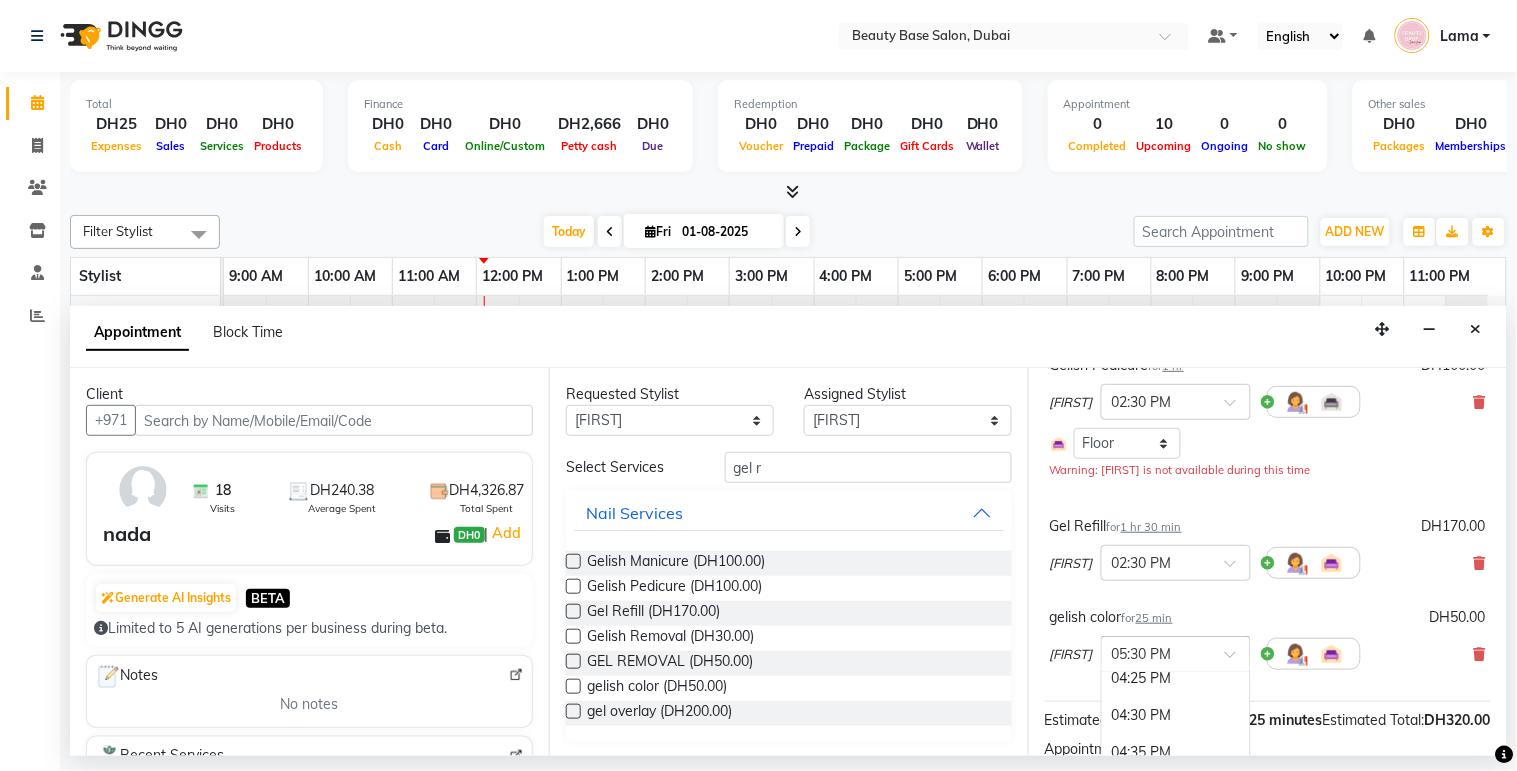 click on "04:30 PM" at bounding box center (1176, 715) 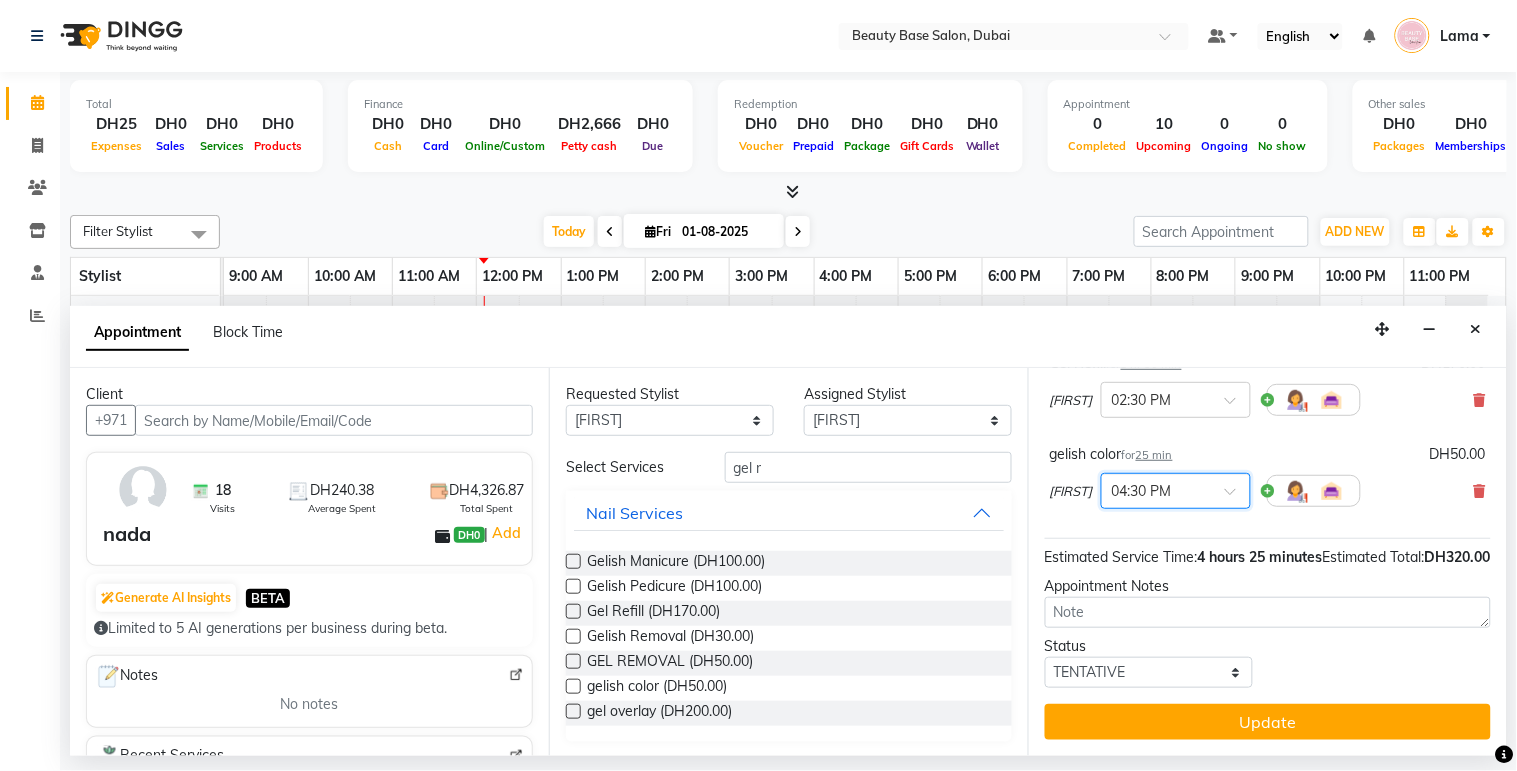 scroll, scrollTop: 353, scrollLeft: 0, axis: vertical 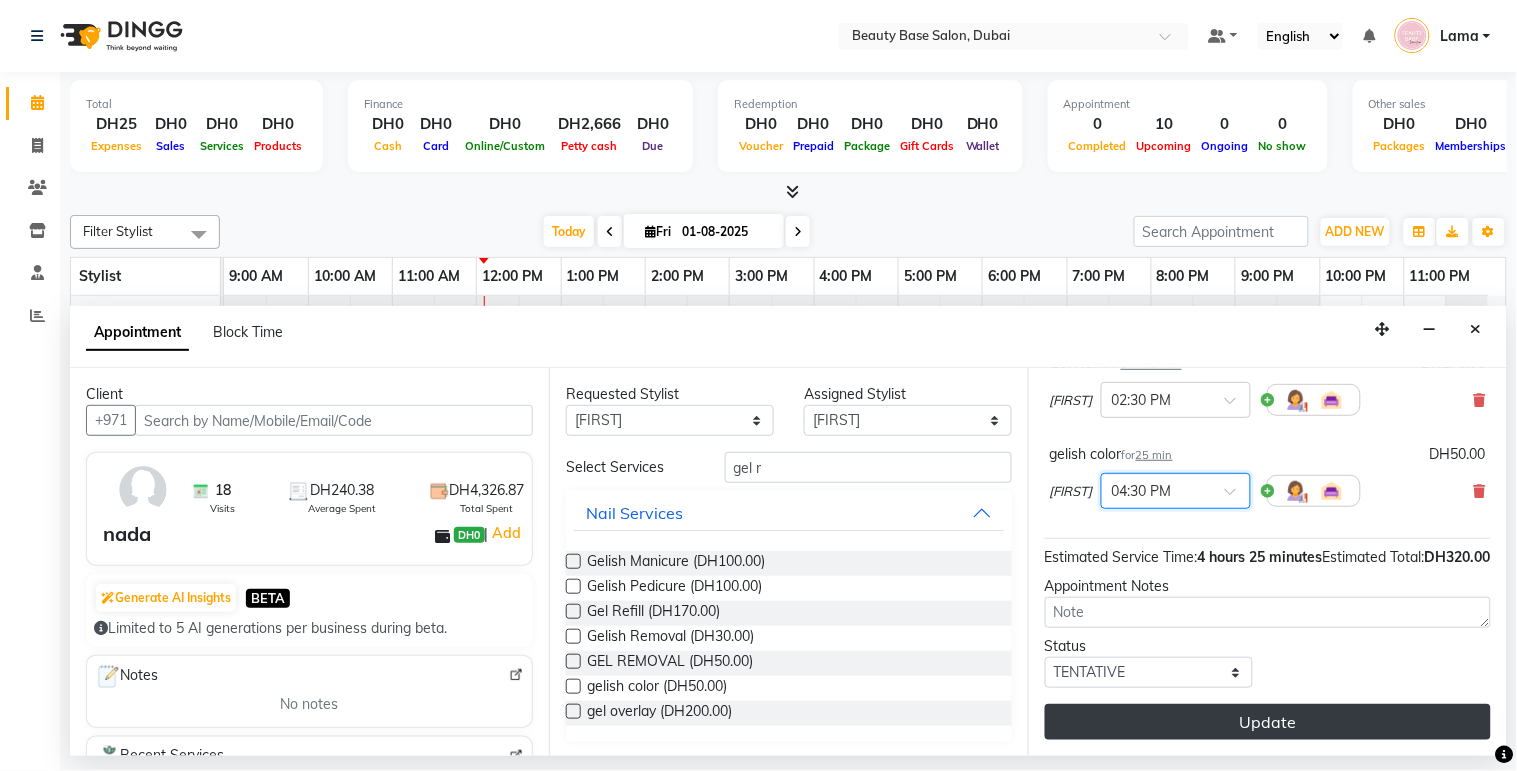 click on "Update" at bounding box center [1268, 722] 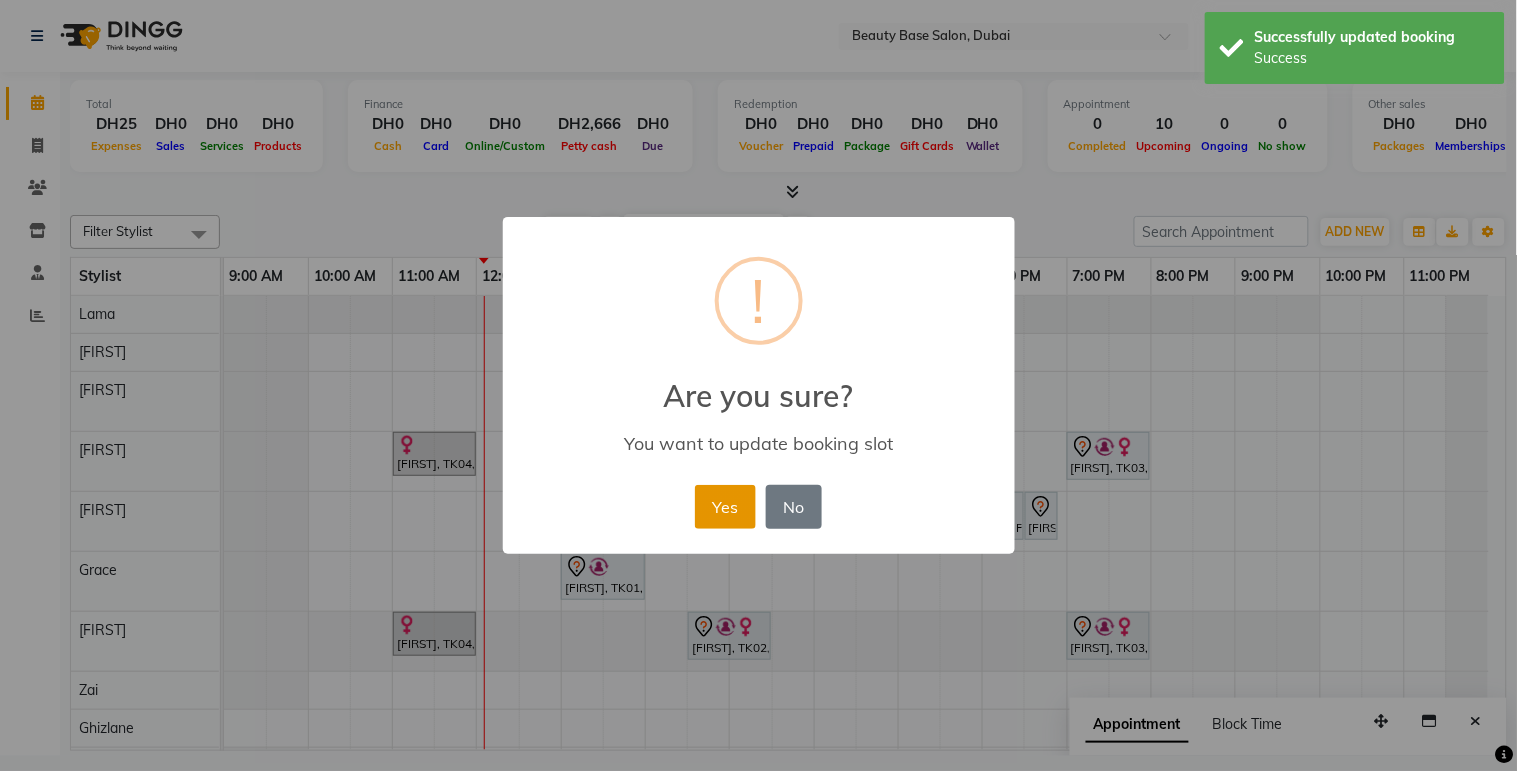 click on "Yes" at bounding box center (725, 507) 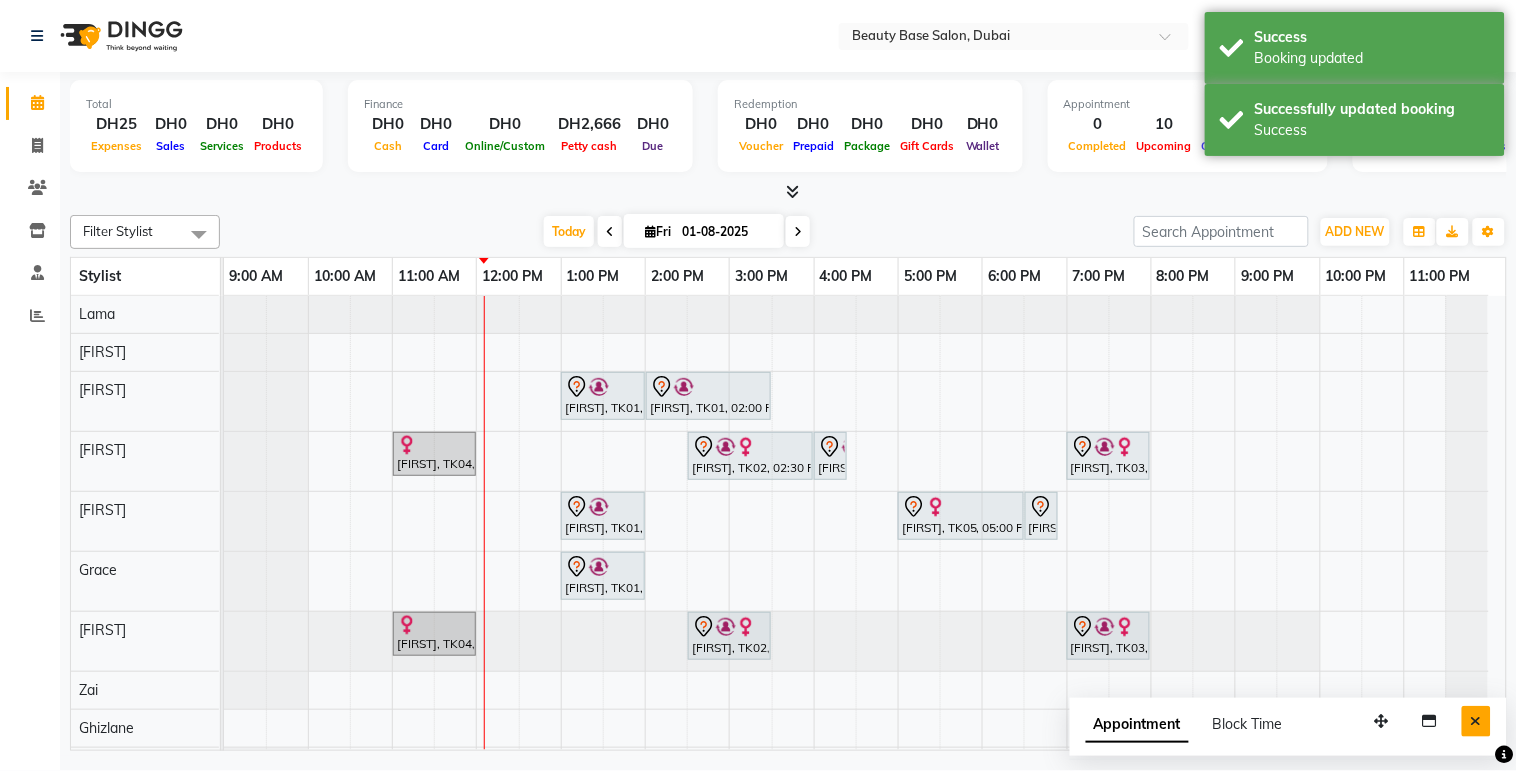 click at bounding box center (1476, 721) 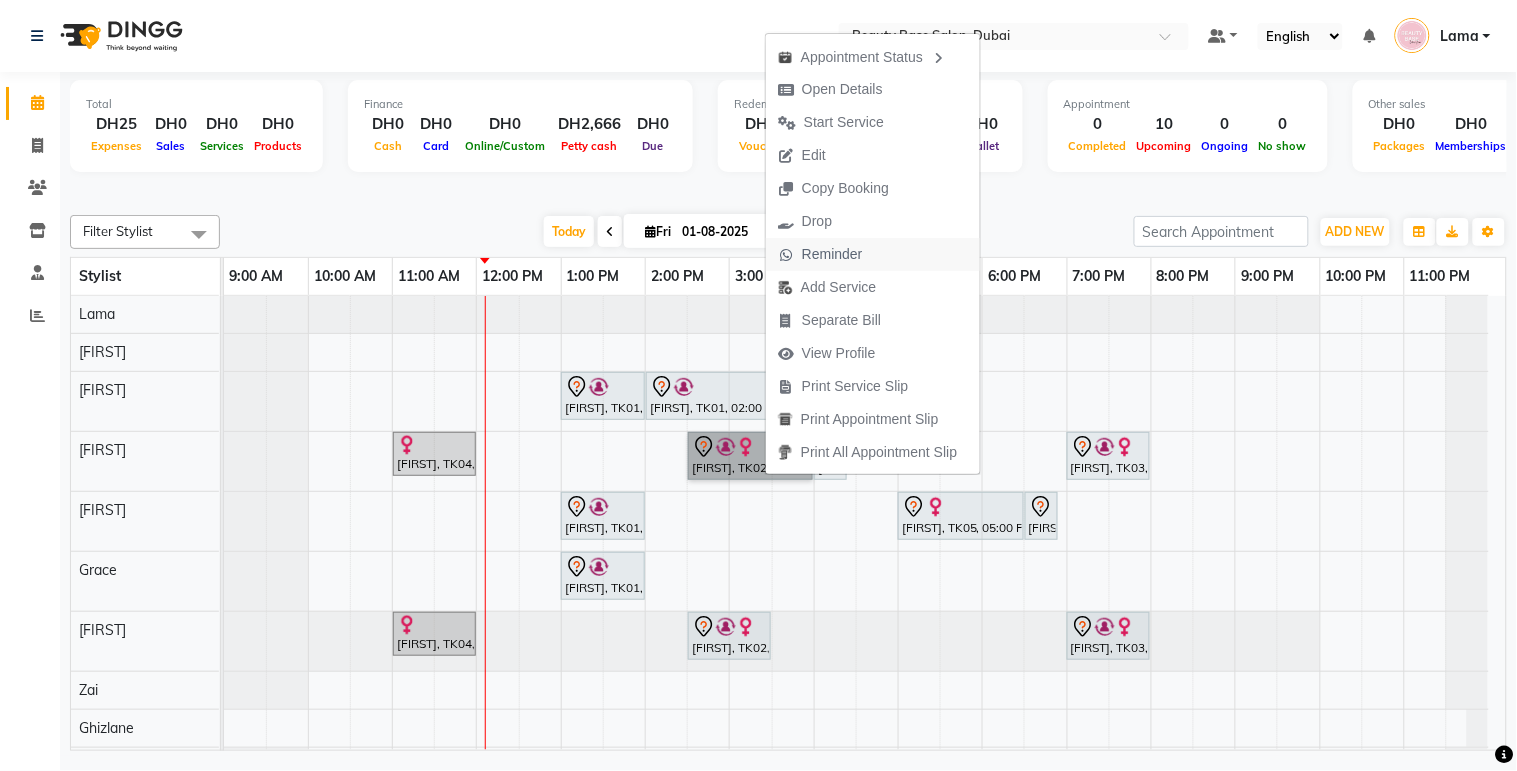 click on "Reminder" at bounding box center (832, 254) 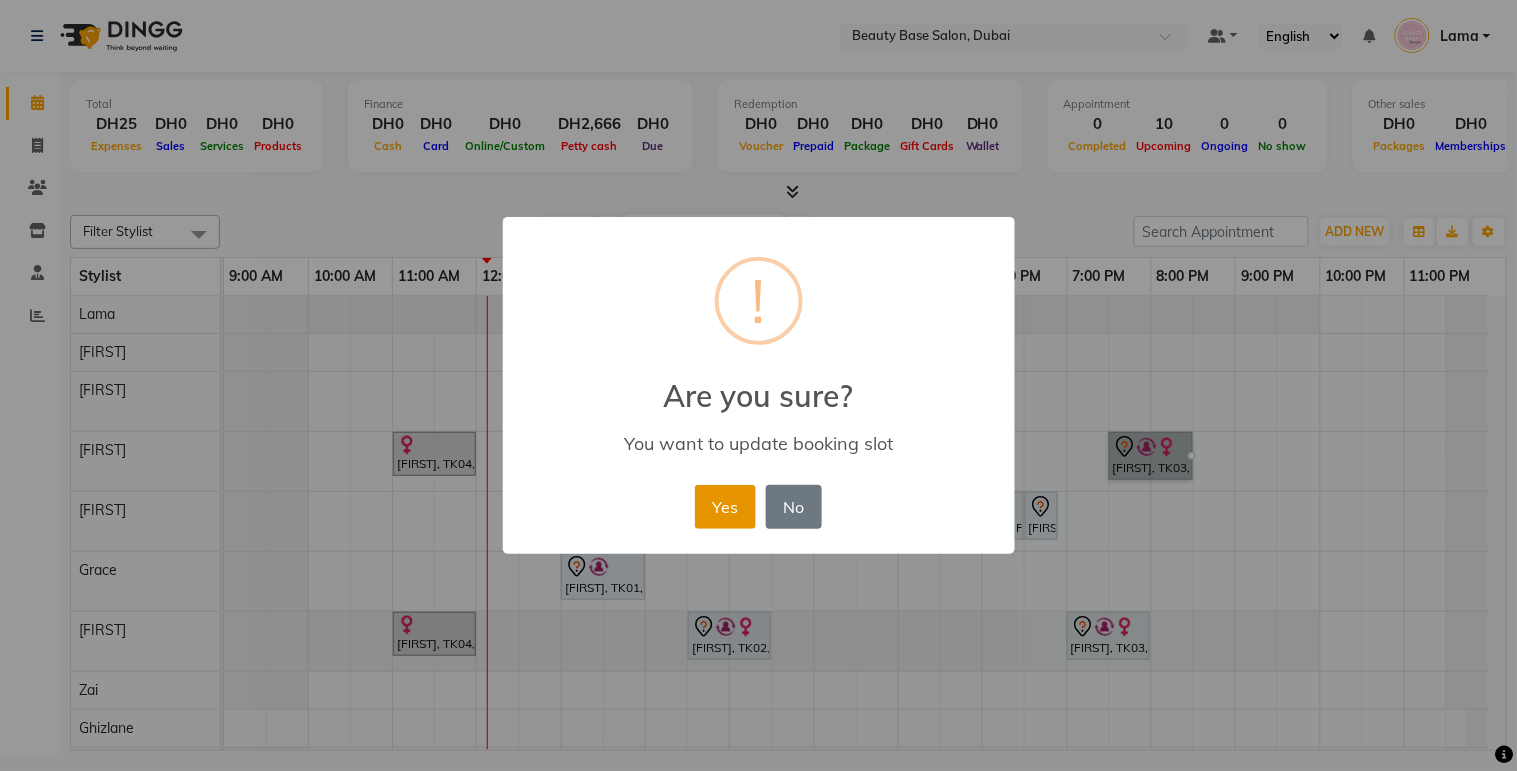 click on "Yes" at bounding box center (725, 507) 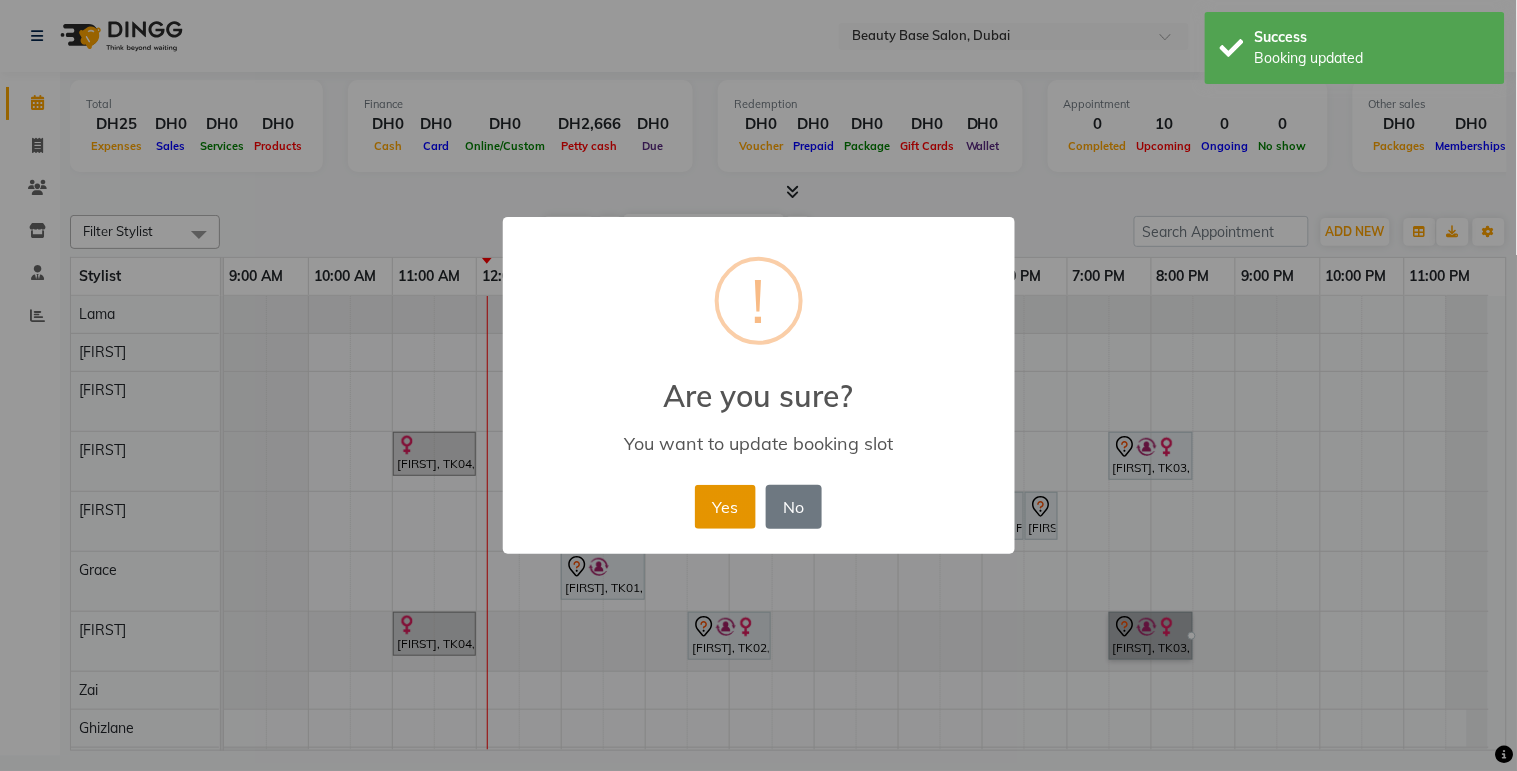 click on "Yes" at bounding box center [725, 507] 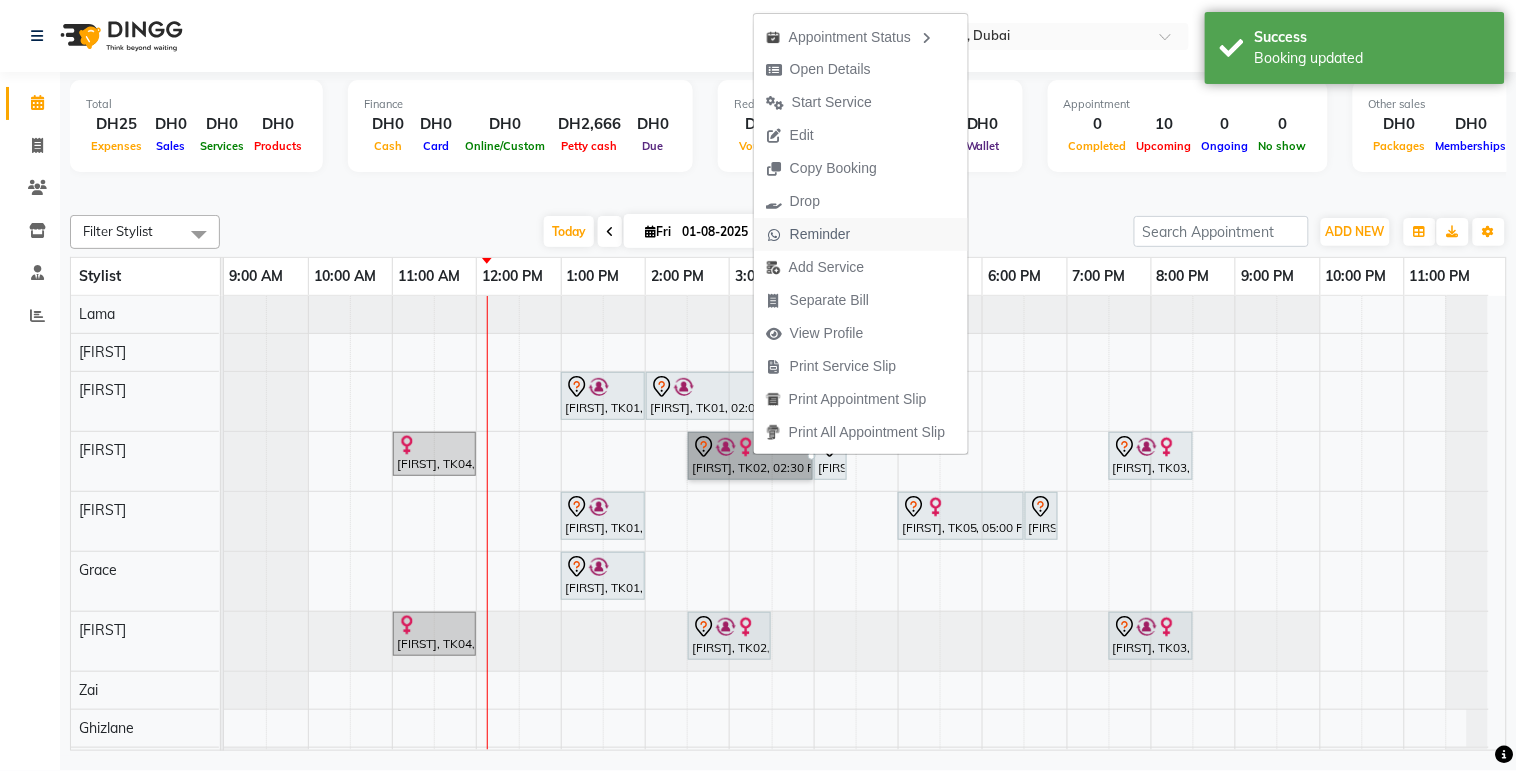 click on "Reminder" at bounding box center (820, 234) 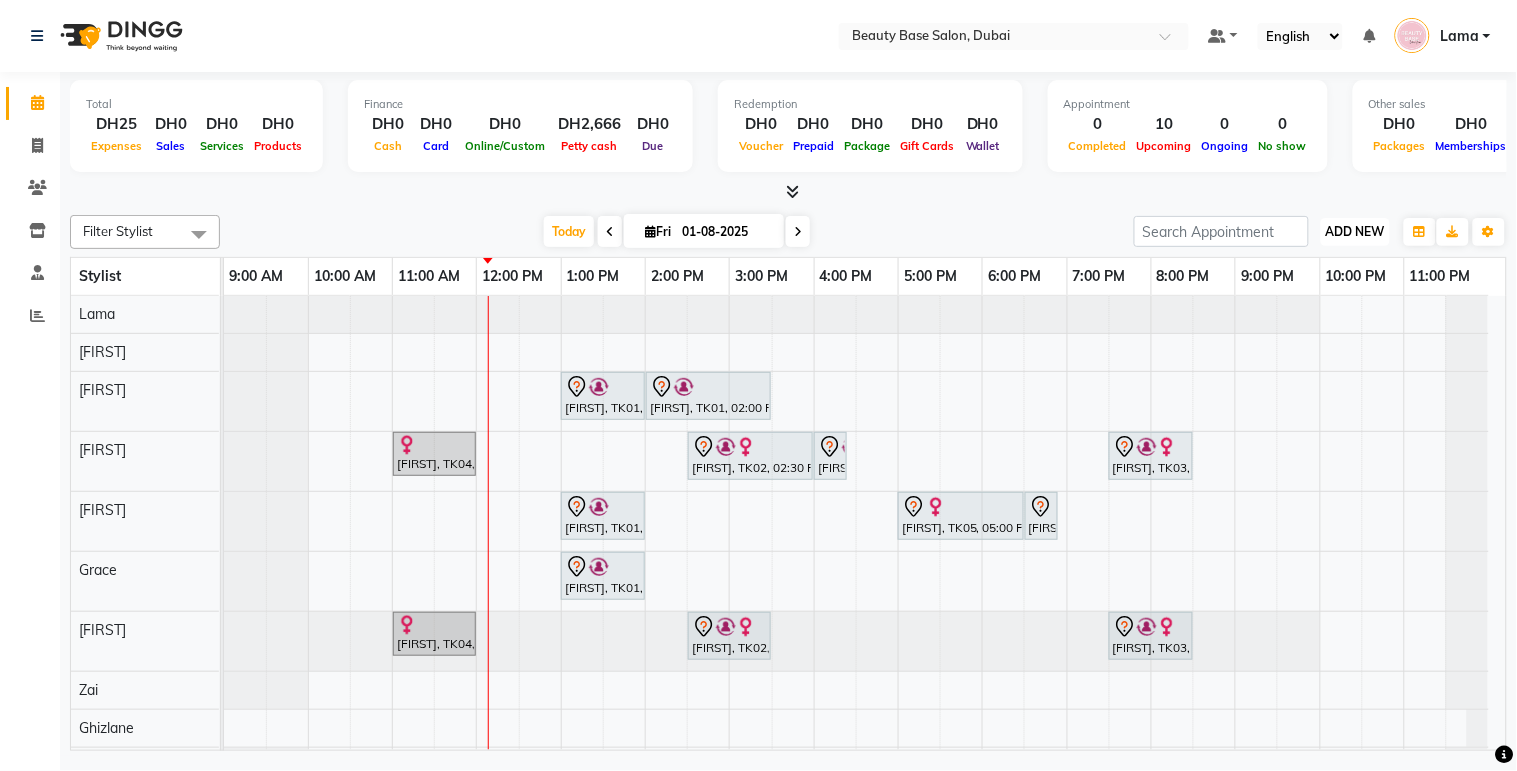 click on "ADD NEW" at bounding box center (1355, 231) 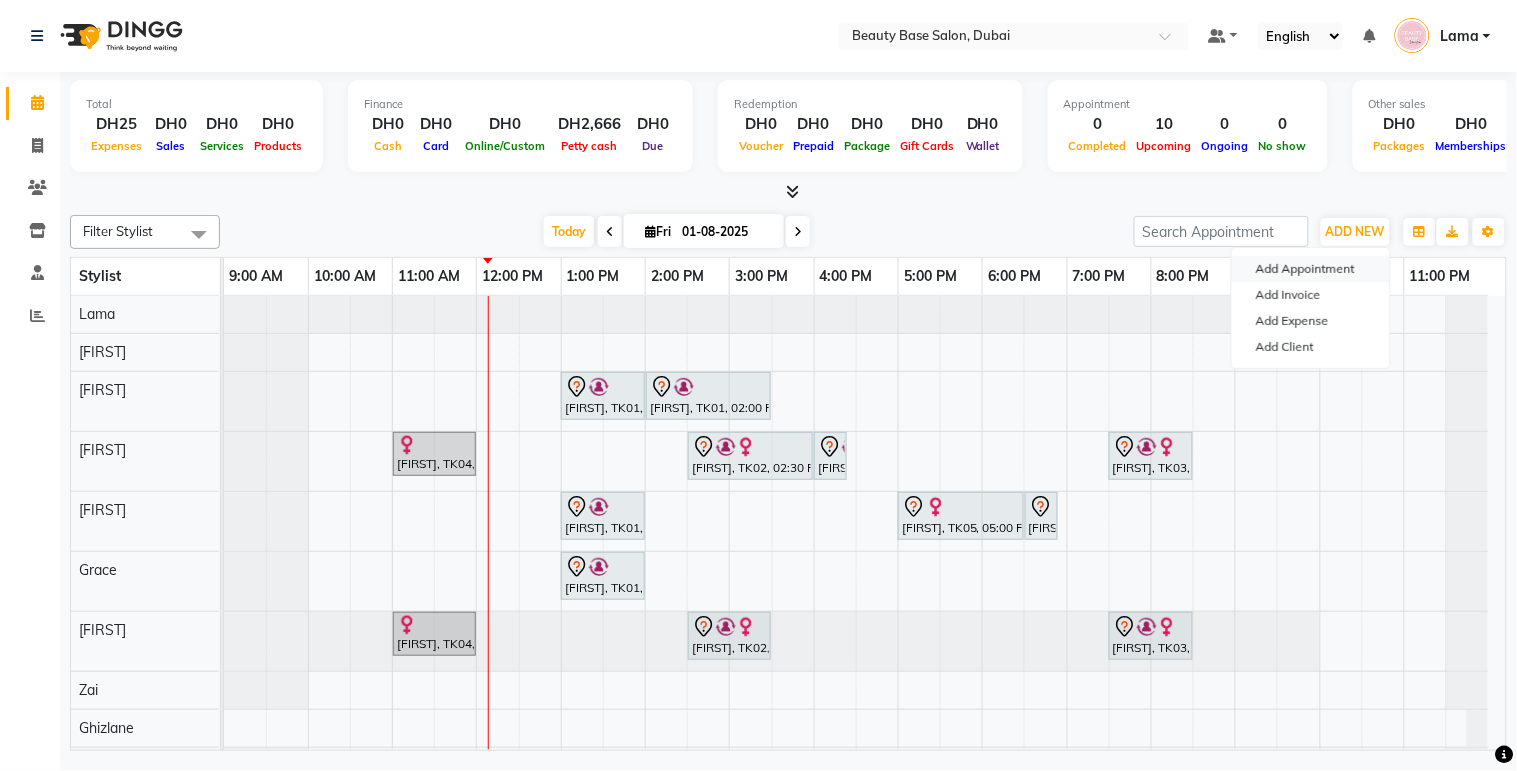 click on "Add Appointment" at bounding box center (1311, 269) 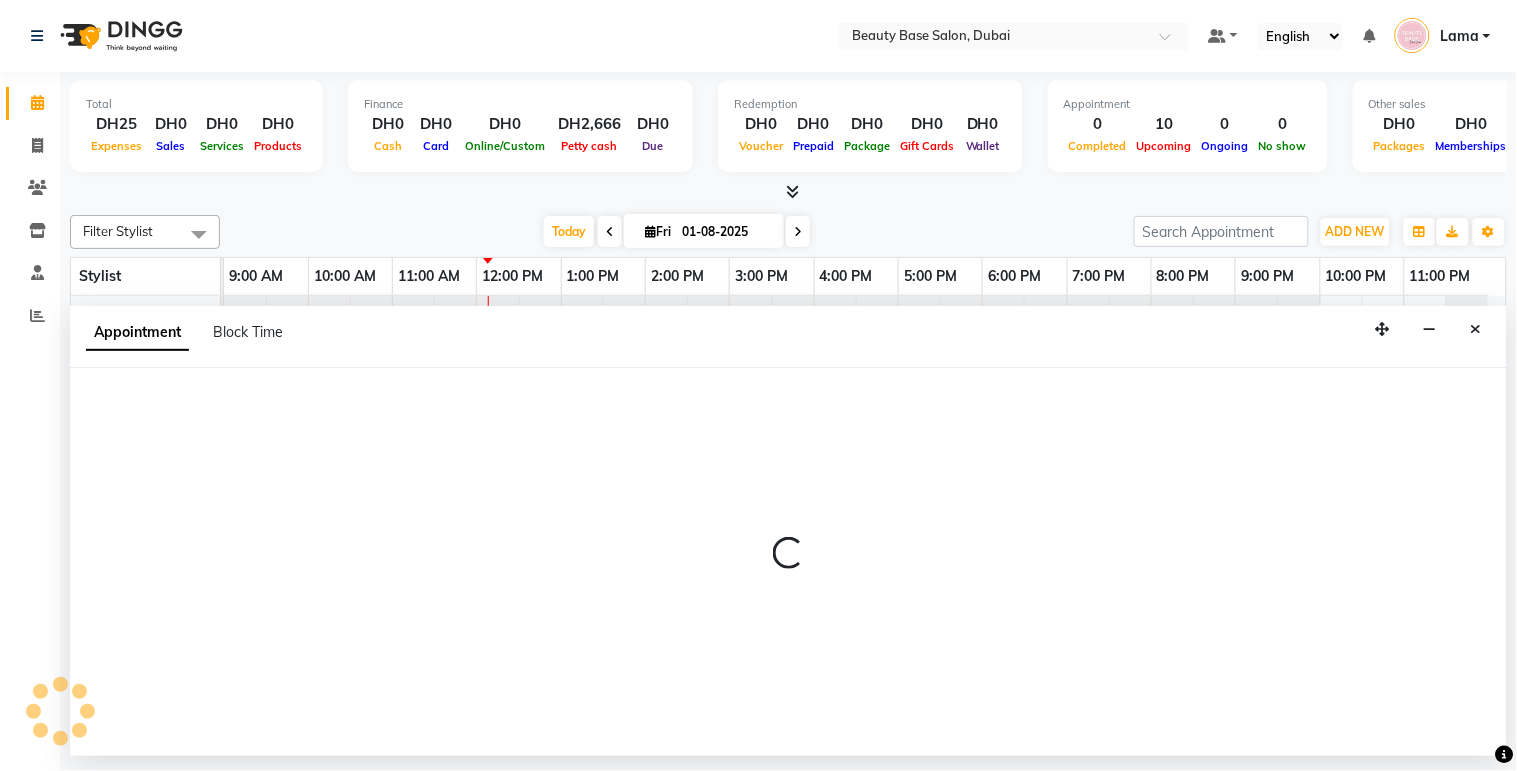 select on "600" 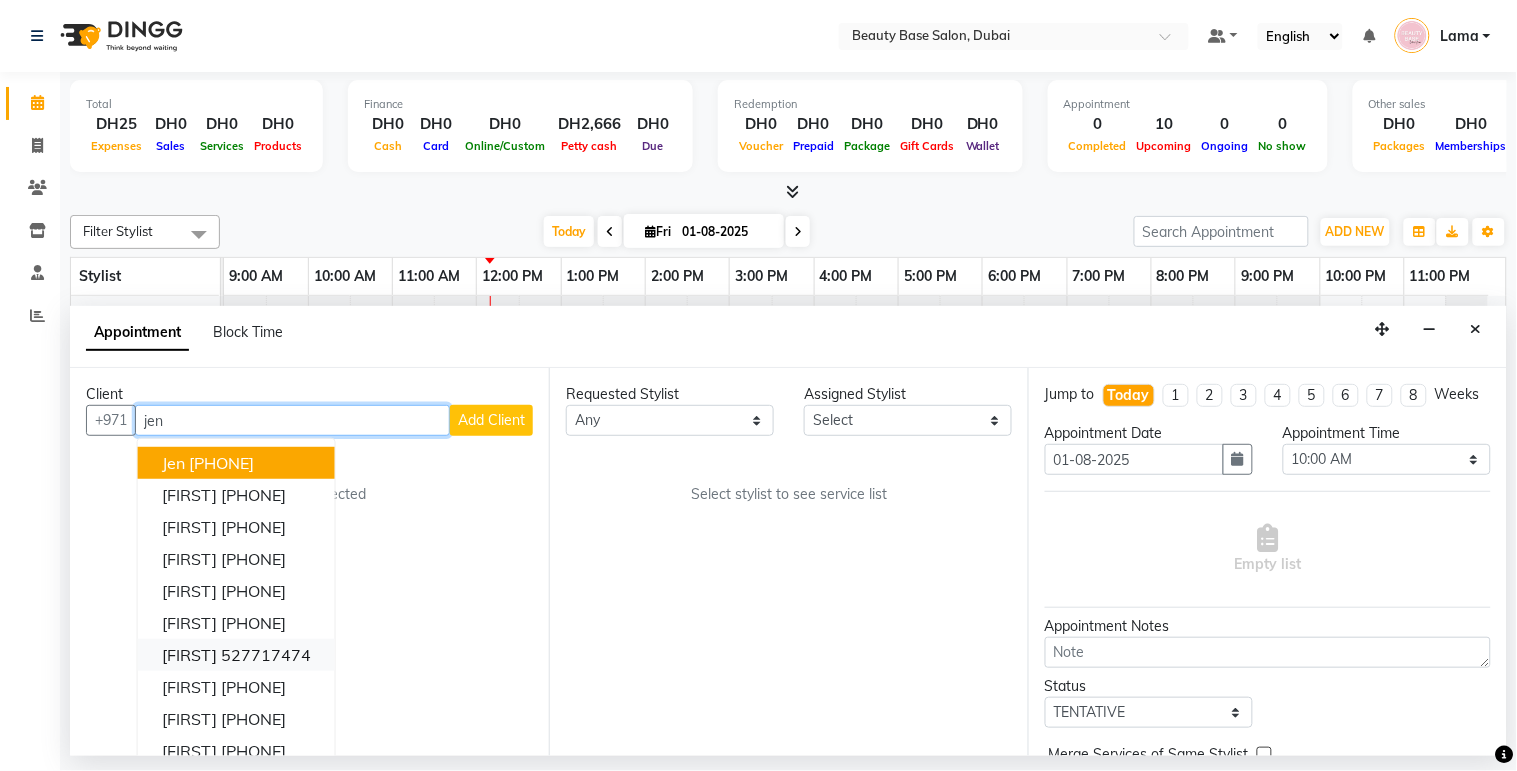 click on "527717474" at bounding box center [266, 655] 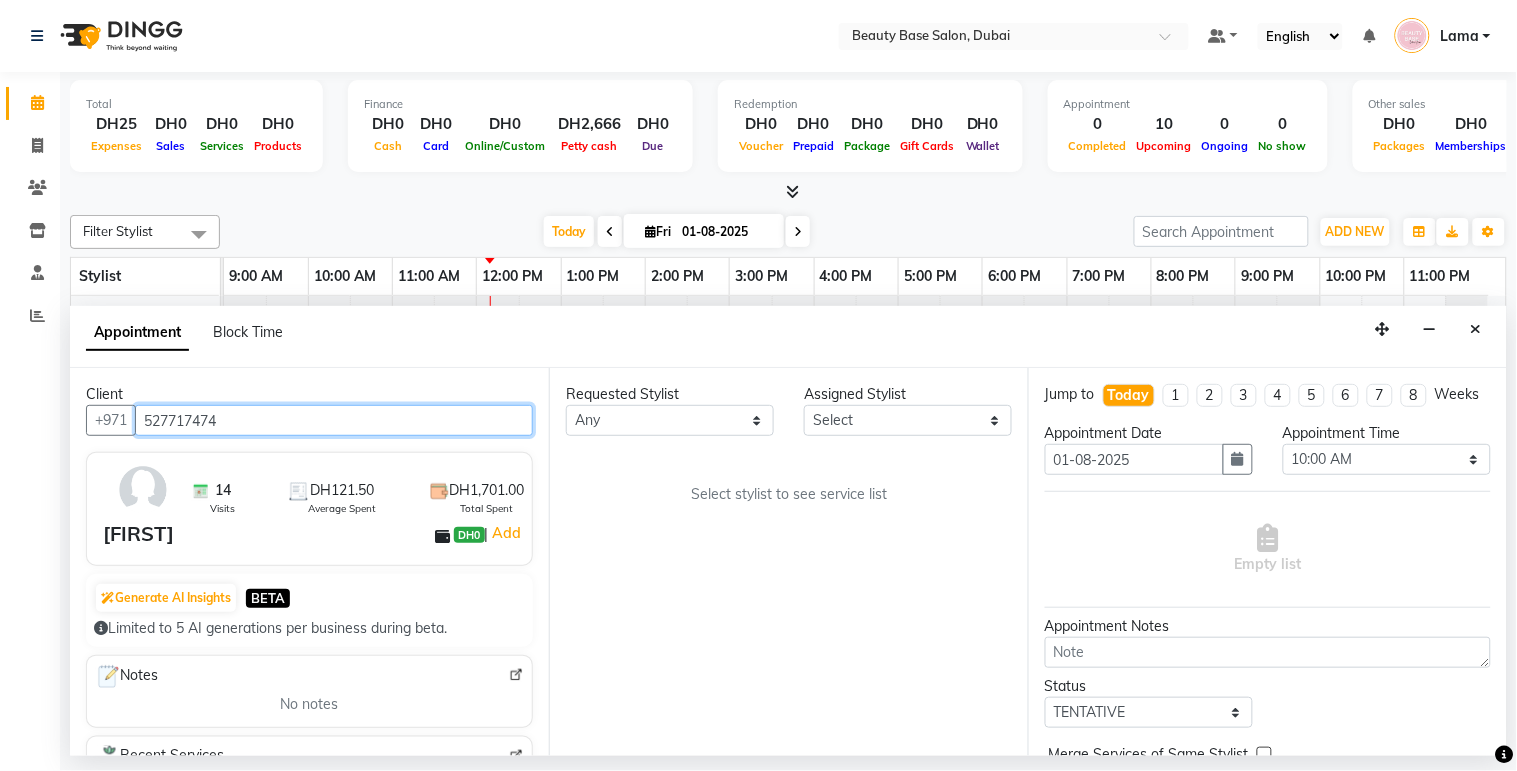 type on "527717474" 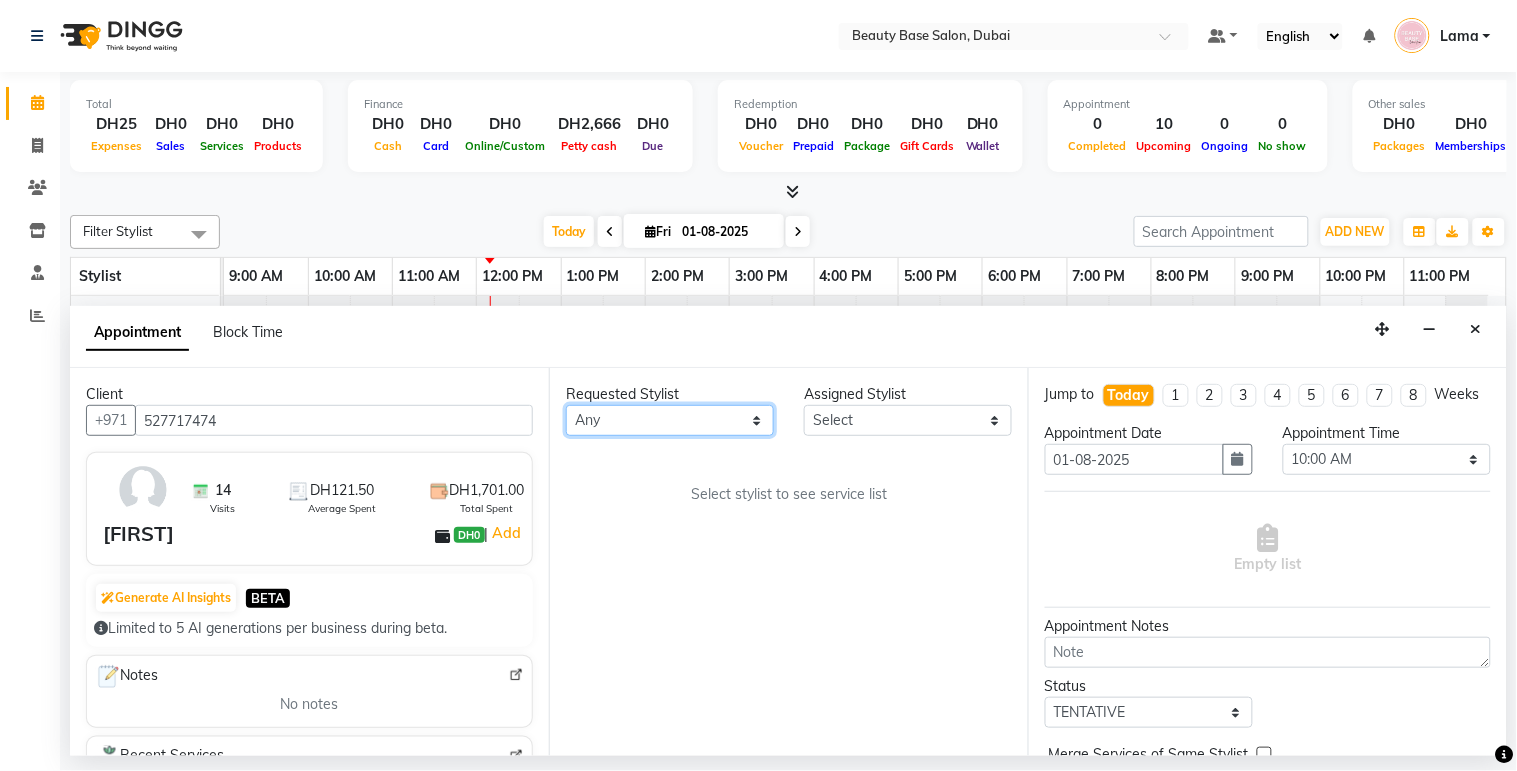 click on "Any [FIRST] [FIRST] [FIRST] [FIRST] [FIRST] [FIRST] [FIRST] [FIRST] [FIRST] [FIRST]" at bounding box center (670, 420) 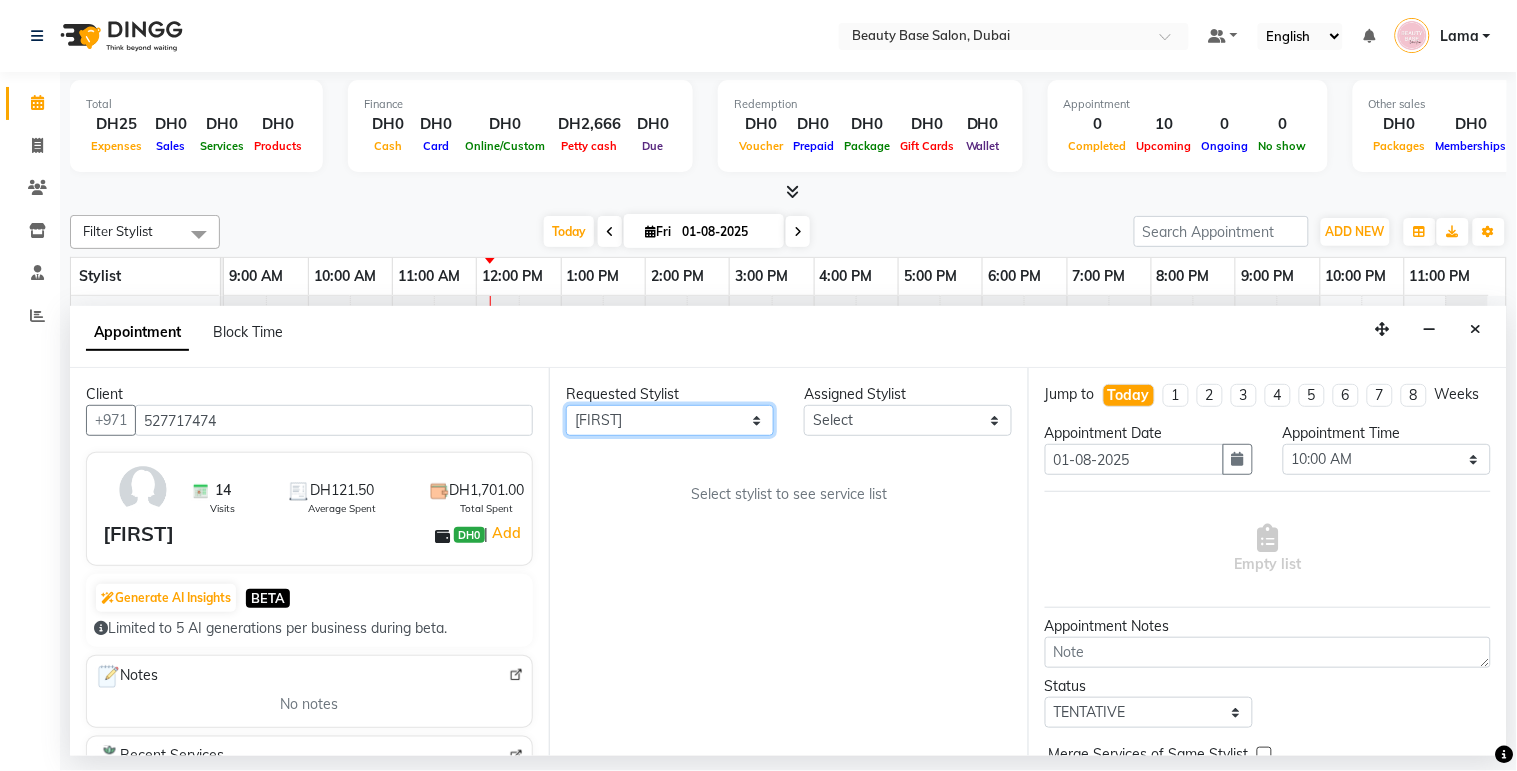 click on "Any [FIRST] [FIRST] [FIRST] [FIRST] [FIRST] [FIRST] [FIRST] [FIRST] [FIRST] [FIRST]" at bounding box center [670, 420] 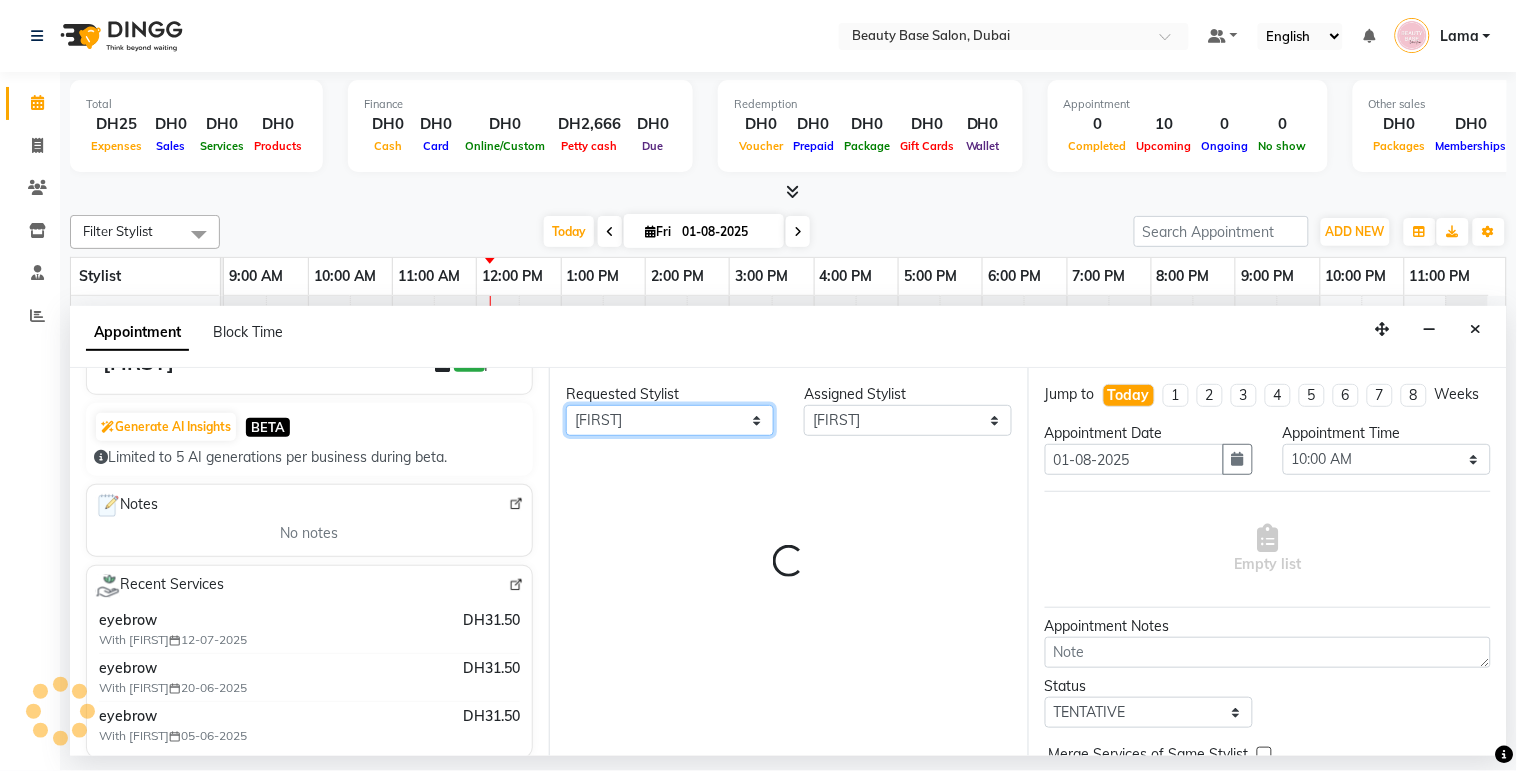 scroll, scrollTop: 0, scrollLeft: 0, axis: both 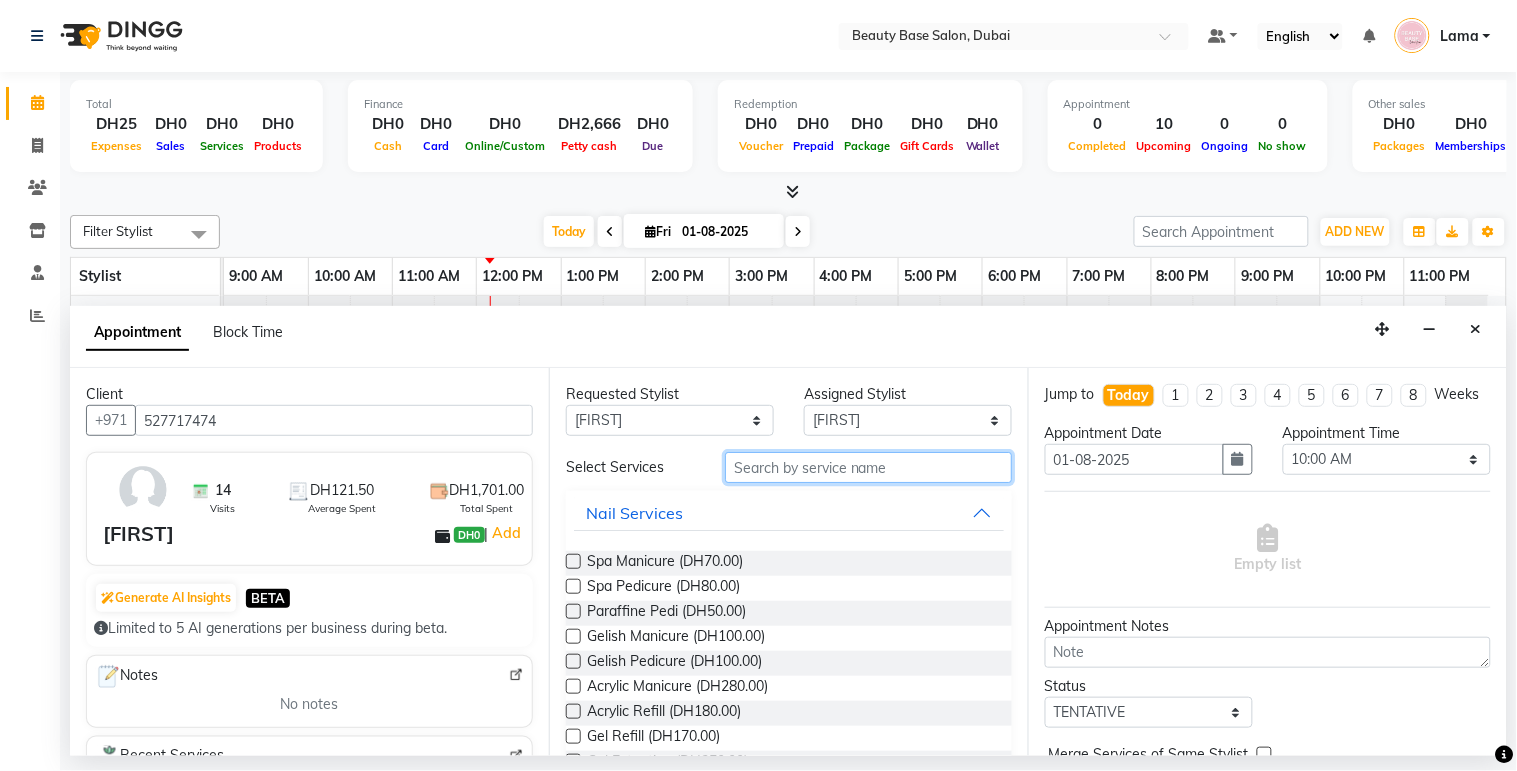 click at bounding box center (868, 467) 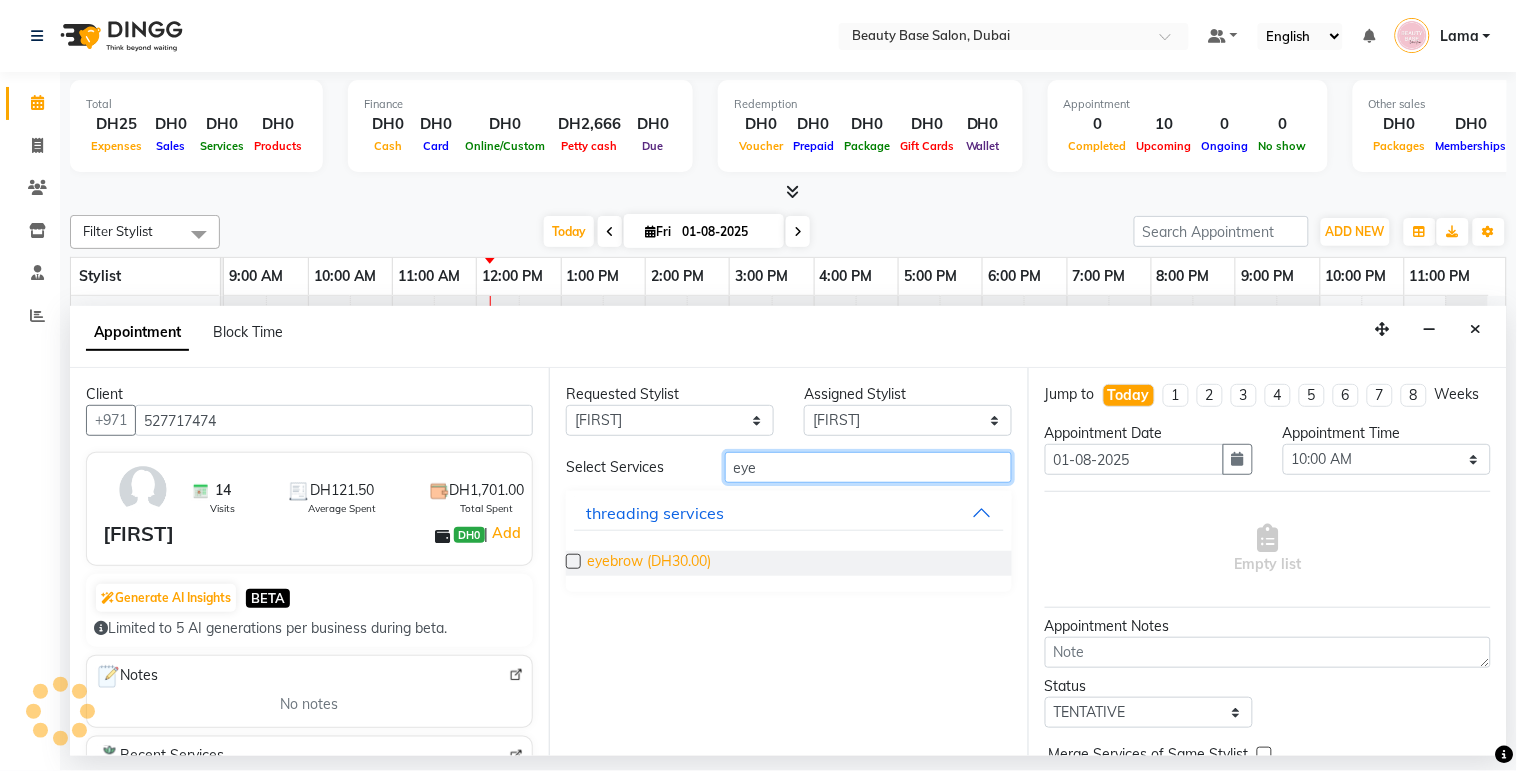 type on "eye" 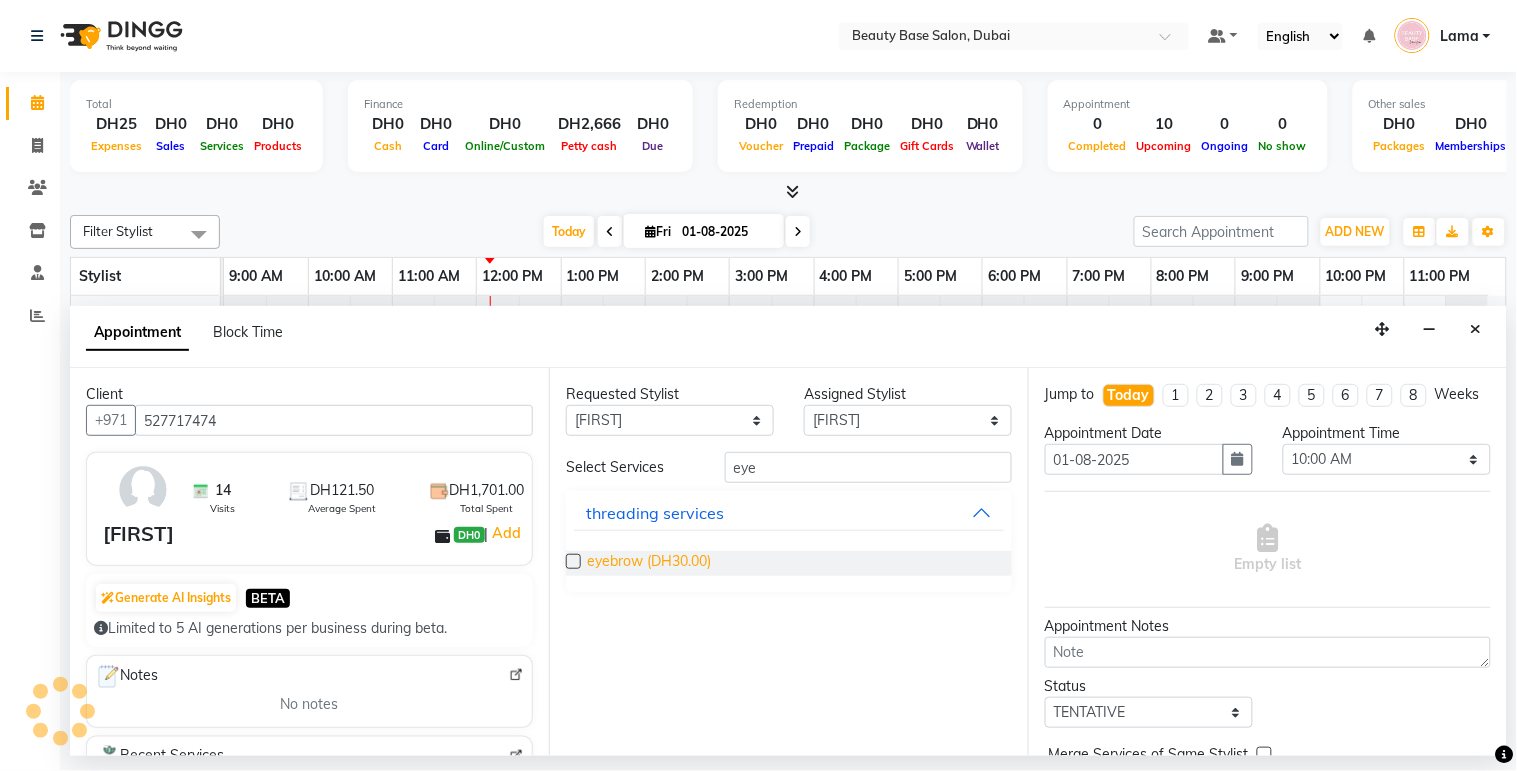 click on "eyebrow (DH30.00)" at bounding box center (649, 563) 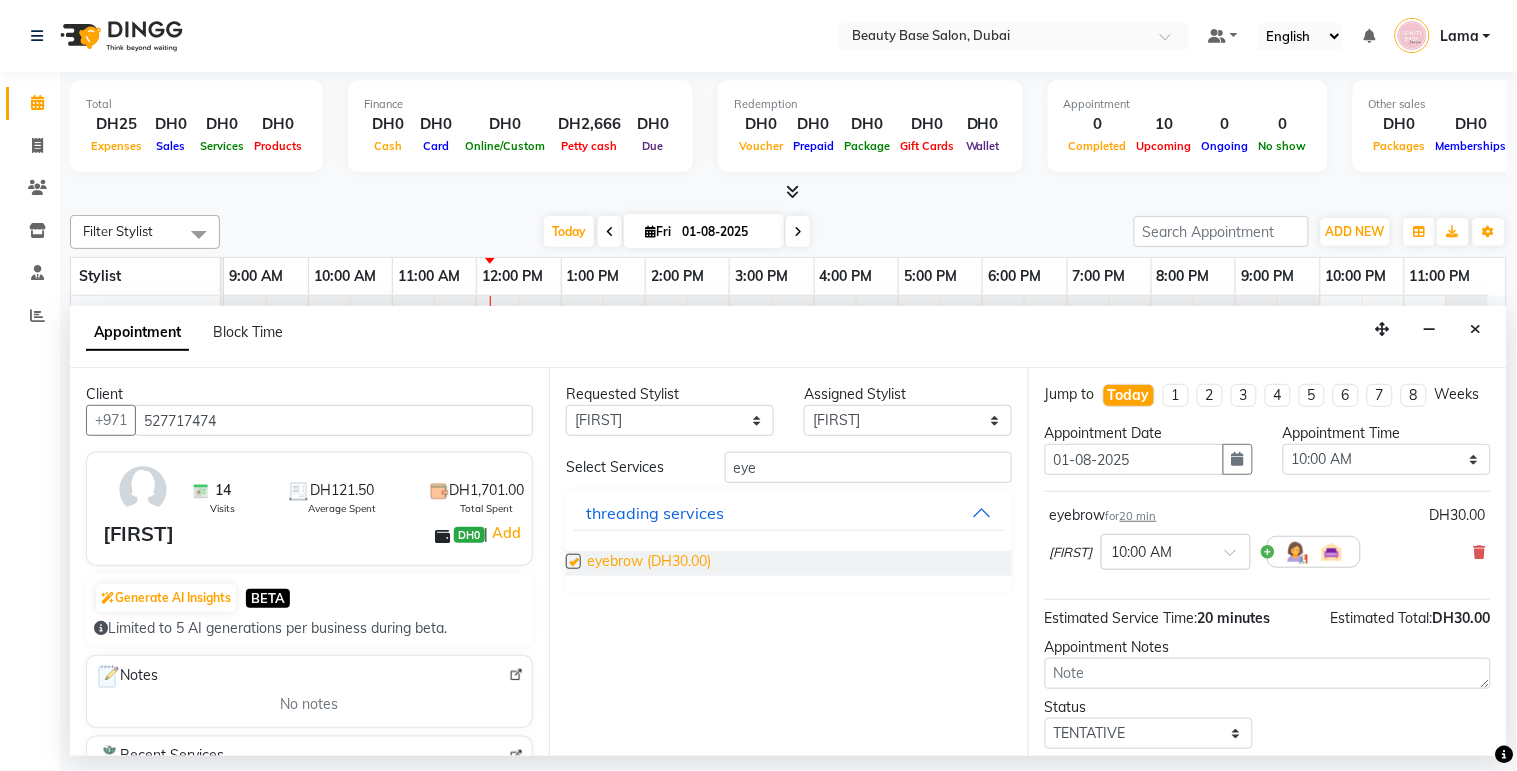 checkbox on "false" 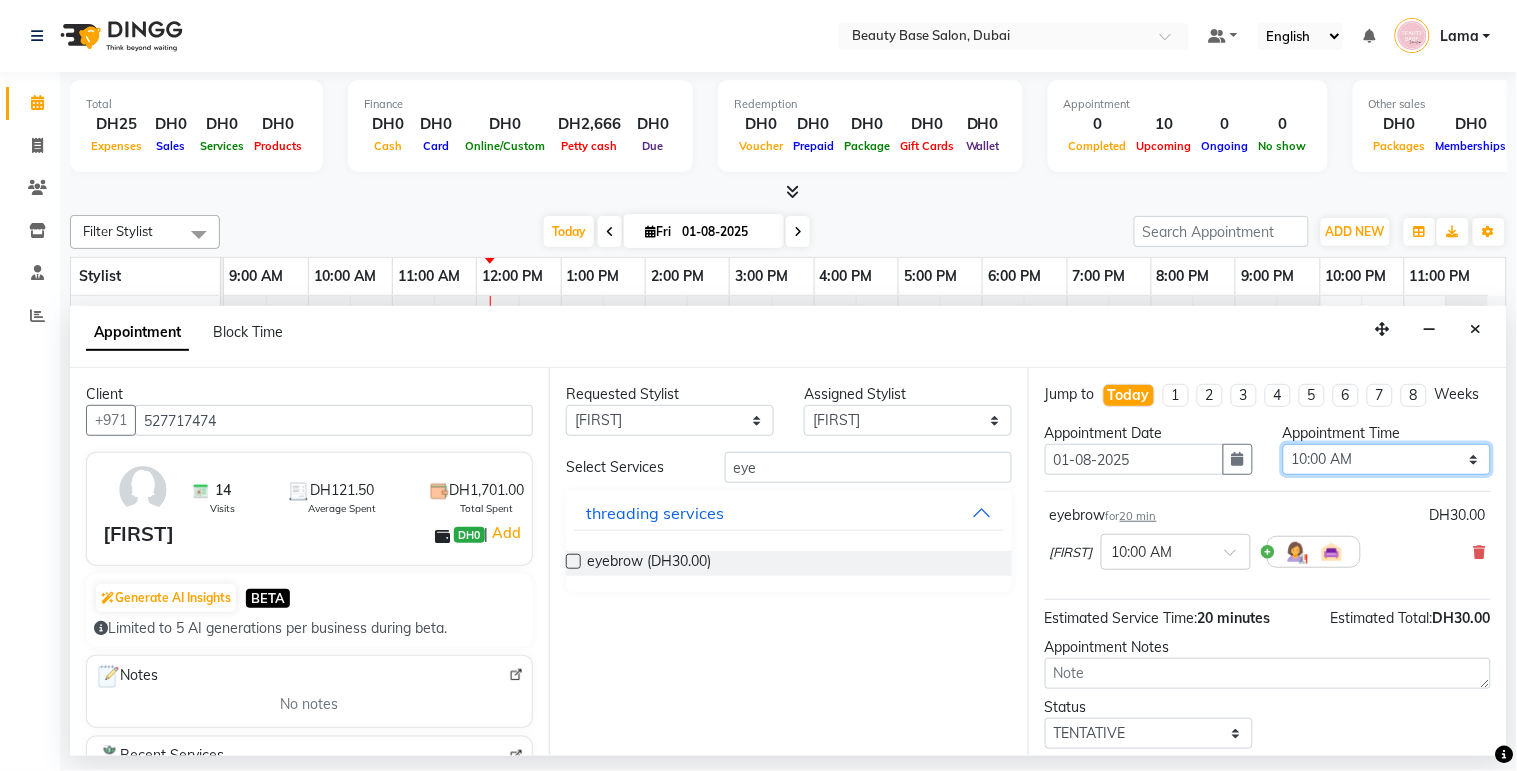 click on "Select 10:00 AM 10:05 AM 10:10 AM 10:15 AM 10:20 AM 10:25 AM 10:30 AM 10:35 AM 10:40 AM 10:45 AM 10:50 AM 10:55 AM 11:00 AM 11:05 AM 11:10 AM 11:15 AM 11:20 AM 11:25 AM 11:30 AM 11:35 AM 11:40 AM 11:45 AM 11:50 AM 11:55 AM 12:00 PM 12:05 PM 12:10 PM 12:15 PM 12:20 PM 12:25 PM 12:30 PM 12:35 PM 12:40 PM 12:45 PM 12:50 PM 12:55 PM 01:00 PM 01:05 PM 01:10 PM 01:15 PM 01:20 PM 01:25 PM 01:30 PM 01:35 PM 01:40 PM 01:45 PM 01:50 PM 01:55 PM 02:00 PM 02:05 PM 02:10 PM 02:15 PM 02:20 PM 02:25 PM 02:30 PM 02:35 PM 02:40 PM 02:45 PM 02:50 PM 02:55 PM 03:00 PM 03:05 PM 03:10 PM 03:15 PM 03:20 PM 03:25 PM 03:30 PM 03:35 PM 03:40 PM 03:45 PM 03:50 PM 03:55 PM 04:00 PM 04:05 PM 04:10 PM 04:15 PM 04:20 PM 04:25 PM 04:30 PM 04:35 PM 04:40 PM 04:45 PM 04:50 PM 04:55 PM 05:00 PM 05:05 PM 05:10 PM 05:15 PM 05:20 PM 05:25 PM 05:30 PM 05:35 PM 05:40 PM 05:45 PM 05:50 PM 05:55 PM 06:00 PM 06:05 PM 06:10 PM 06:15 PM 06:20 PM 06:25 PM 06:30 PM 06:35 PM 06:40 PM 06:45 PM 06:50 PM 06:55 PM 07:00 PM 07:05 PM 07:10 PM 07:15 PM 07:20 PM" at bounding box center (1387, 459) 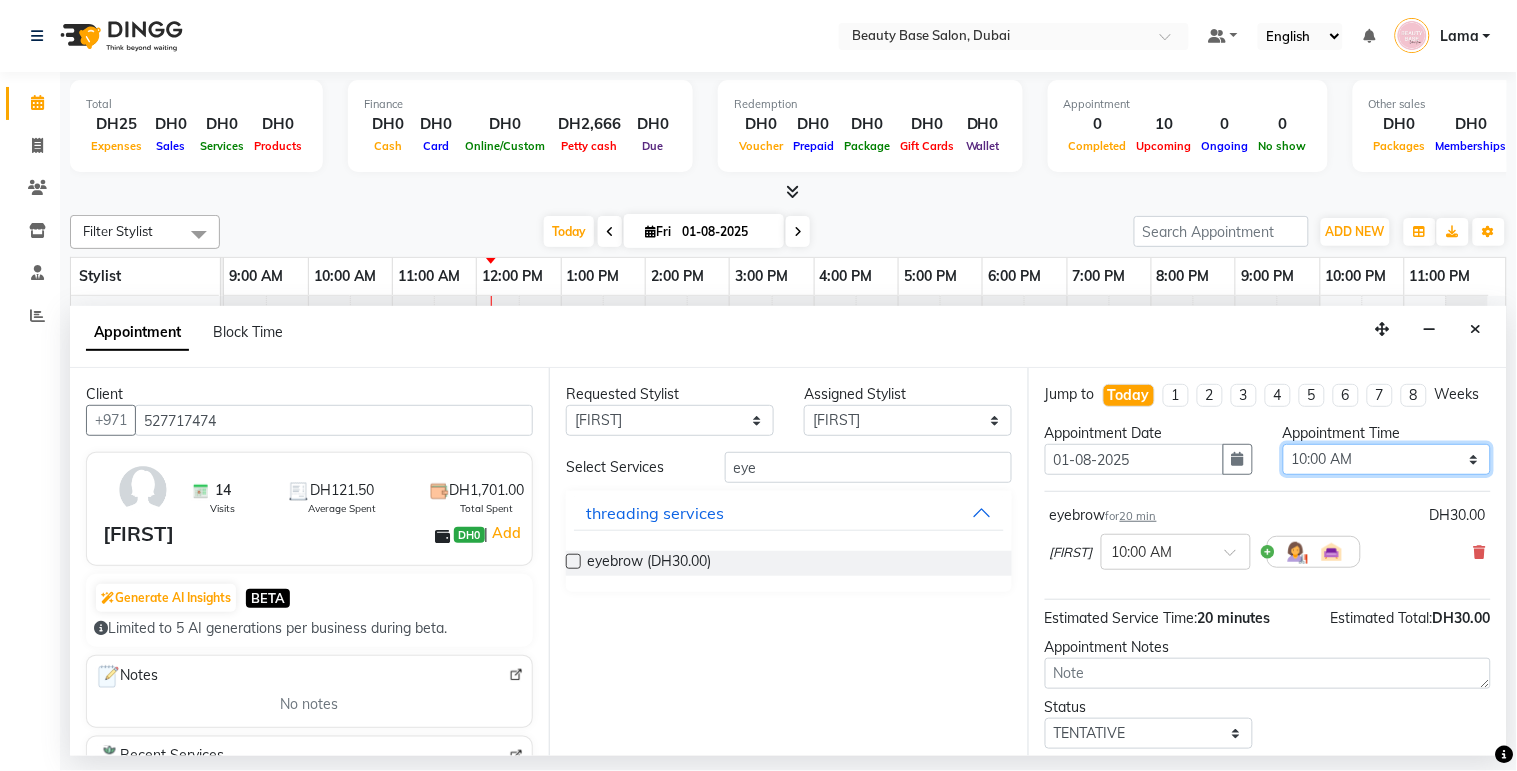 select on "745" 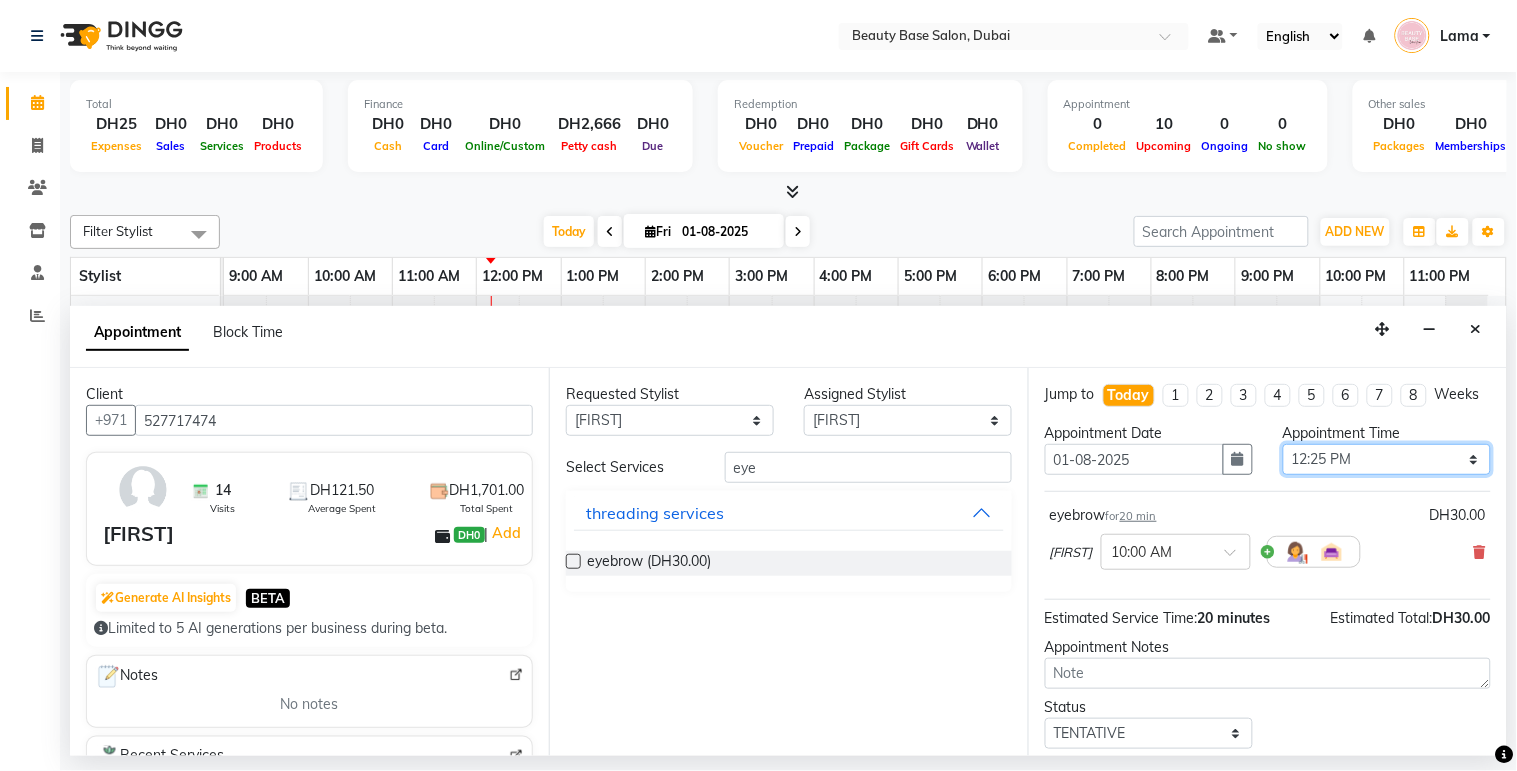click on "Select 10:00 AM 10:05 AM 10:10 AM 10:15 AM 10:20 AM 10:25 AM 10:30 AM 10:35 AM 10:40 AM 10:45 AM 10:50 AM 10:55 AM 11:00 AM 11:05 AM 11:10 AM 11:15 AM 11:20 AM 11:25 AM 11:30 AM 11:35 AM 11:40 AM 11:45 AM 11:50 AM 11:55 AM 12:00 PM 12:05 PM 12:10 PM 12:15 PM 12:20 PM 12:25 PM 12:30 PM 12:35 PM 12:40 PM 12:45 PM 12:50 PM 12:55 PM 01:00 PM 01:05 PM 01:10 PM 01:15 PM 01:20 PM 01:25 PM 01:30 PM 01:35 PM 01:40 PM 01:45 PM 01:50 PM 01:55 PM 02:00 PM 02:05 PM 02:10 PM 02:15 PM 02:20 PM 02:25 PM 02:30 PM 02:35 PM 02:40 PM 02:45 PM 02:50 PM 02:55 PM 03:00 PM 03:05 PM 03:10 PM 03:15 PM 03:20 PM 03:25 PM 03:30 PM 03:35 PM 03:40 PM 03:45 PM 03:50 PM 03:55 PM 04:00 PM 04:05 PM 04:10 PM 04:15 PM 04:20 PM 04:25 PM 04:30 PM 04:35 PM 04:40 PM 04:45 PM 04:50 PM 04:55 PM 05:00 PM 05:05 PM 05:10 PM 05:15 PM 05:20 PM 05:25 PM 05:30 PM 05:35 PM 05:40 PM 05:45 PM 05:50 PM 05:55 PM 06:00 PM 06:05 PM 06:10 PM 06:15 PM 06:20 PM 06:25 PM 06:30 PM 06:35 PM 06:40 PM 06:45 PM 06:50 PM 06:55 PM 07:00 PM 07:05 PM 07:10 PM 07:15 PM 07:20 PM" at bounding box center [1387, 459] 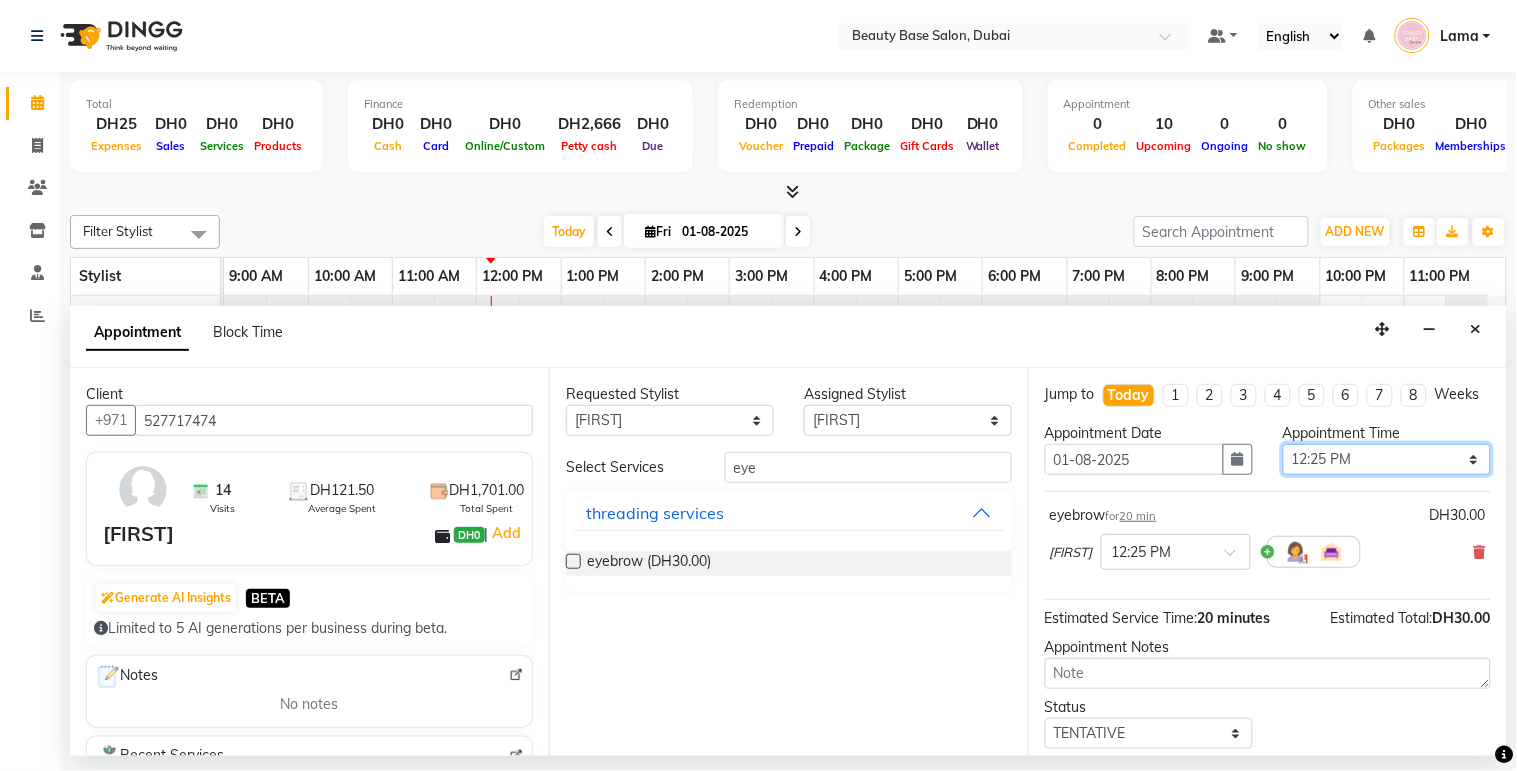 scroll, scrollTop: 138, scrollLeft: 0, axis: vertical 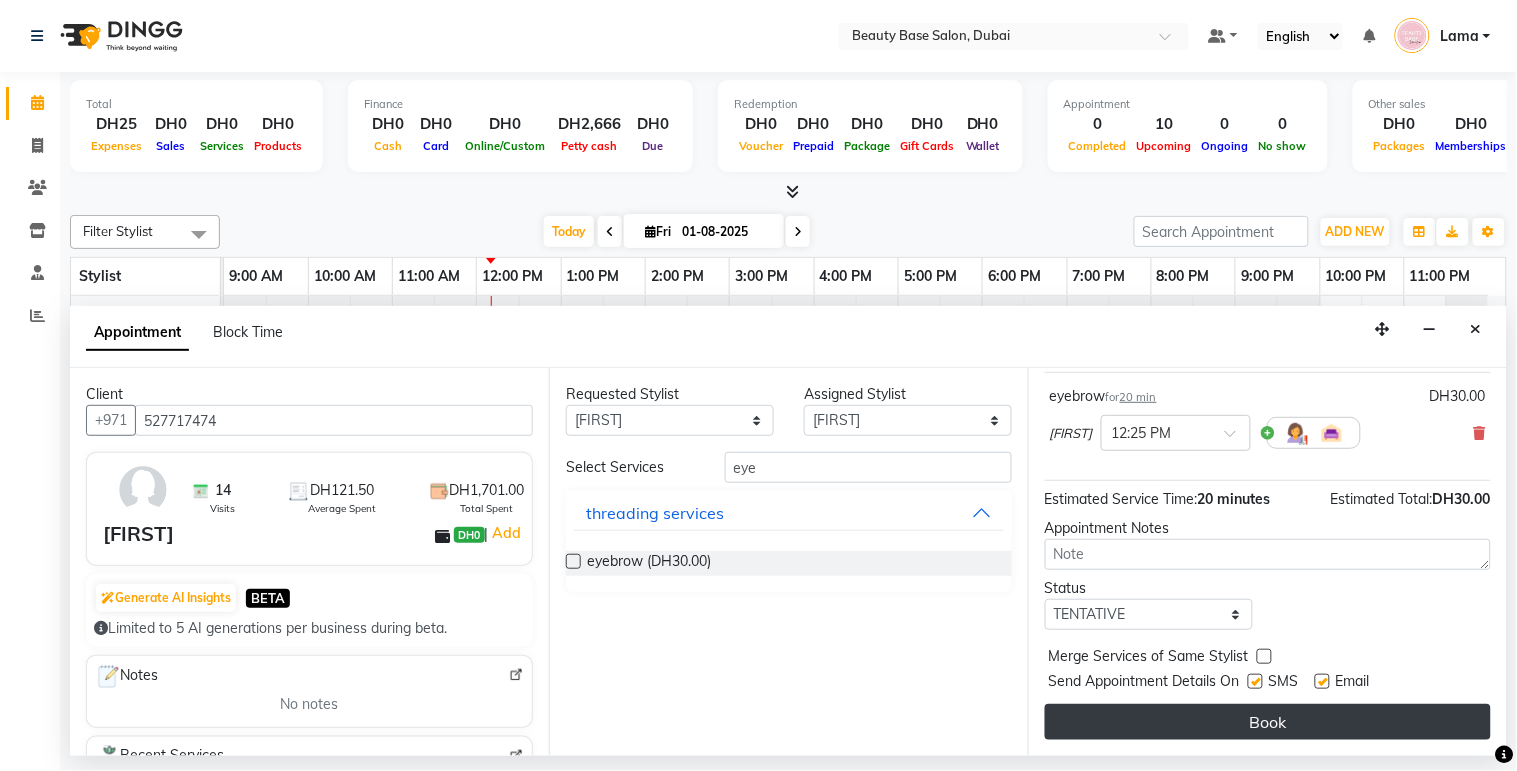 click on "Book" at bounding box center [1268, 722] 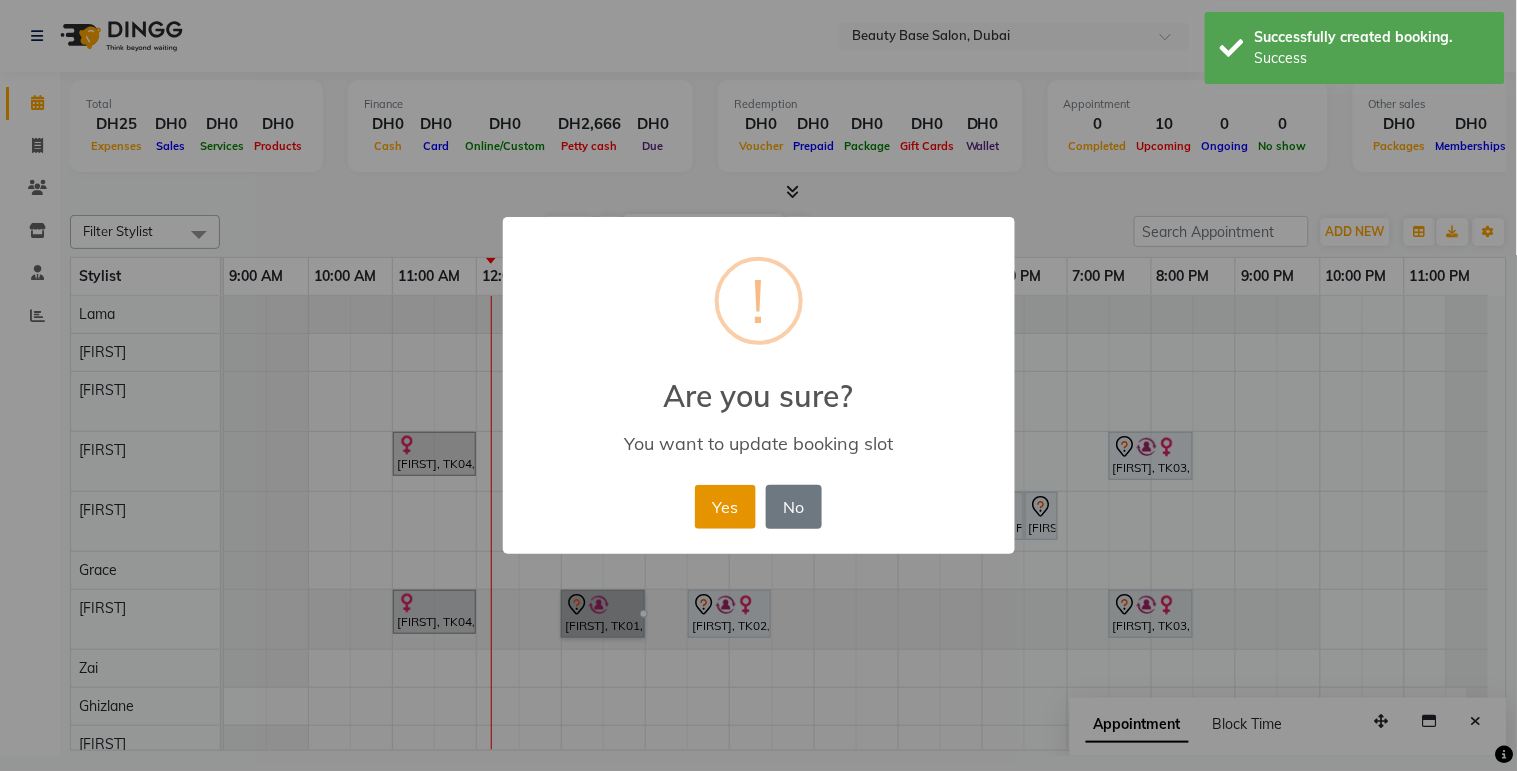 click on "Yes" at bounding box center (725, 507) 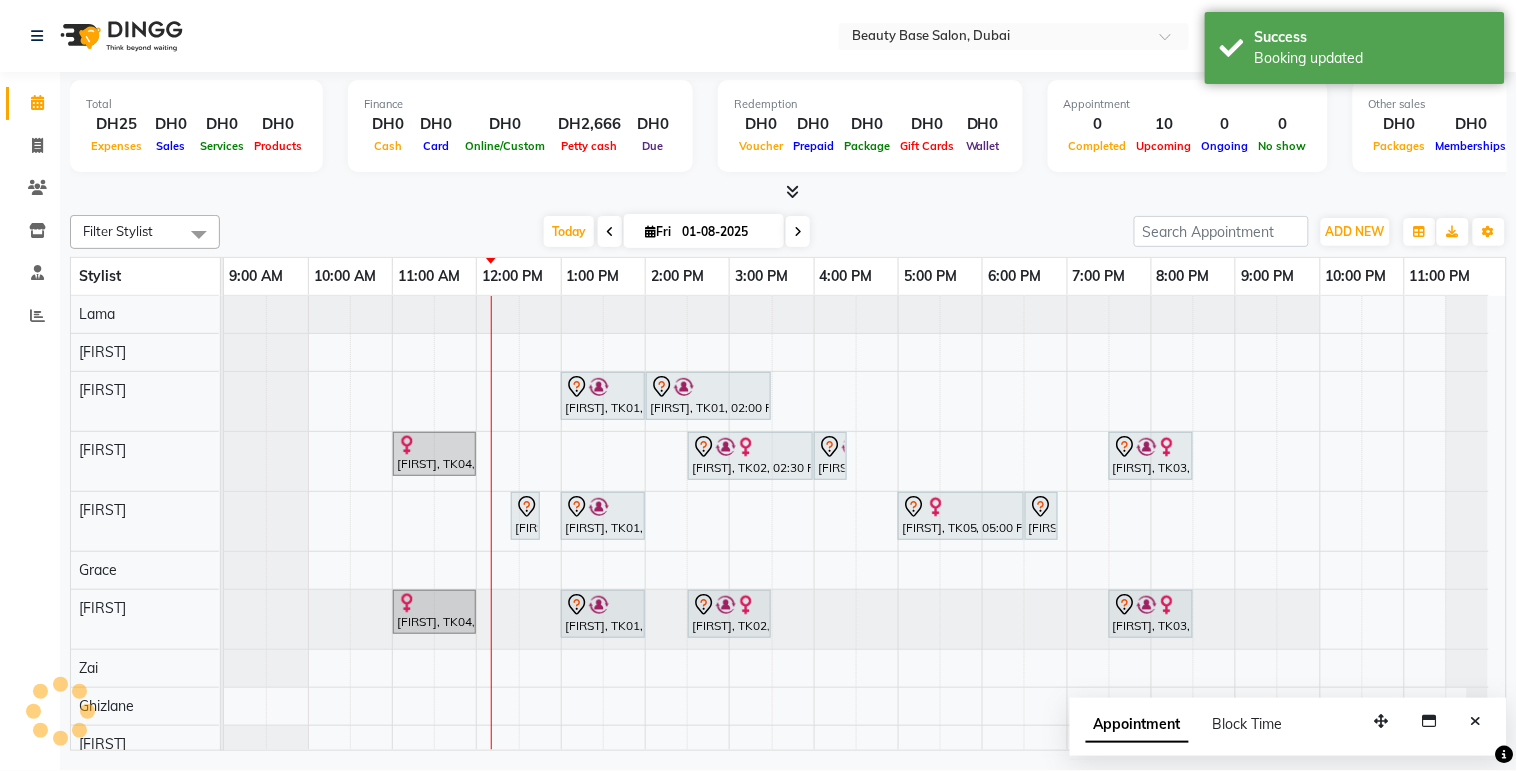 scroll, scrollTop: 30, scrollLeft: 0, axis: vertical 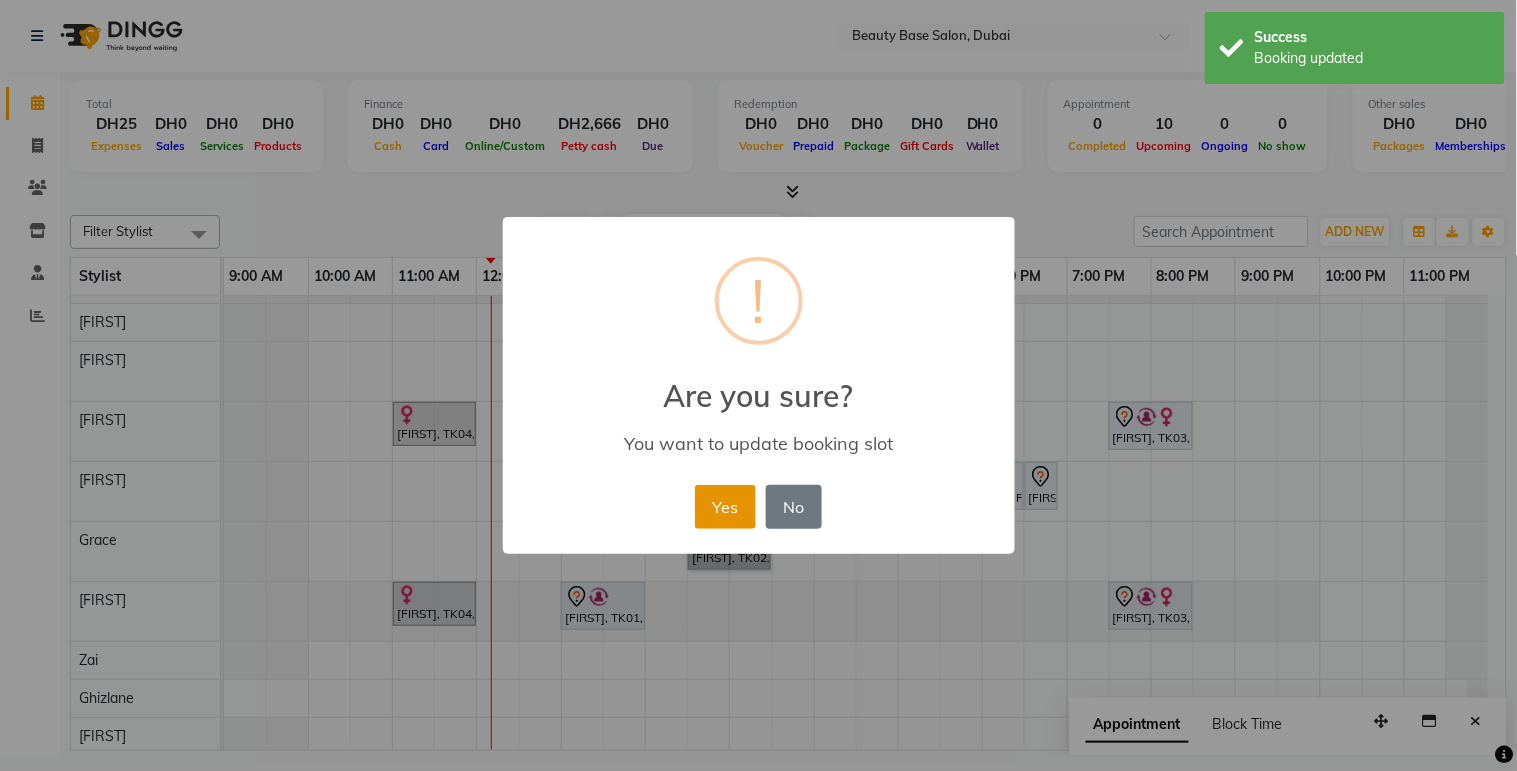 click on "Yes" at bounding box center (725, 507) 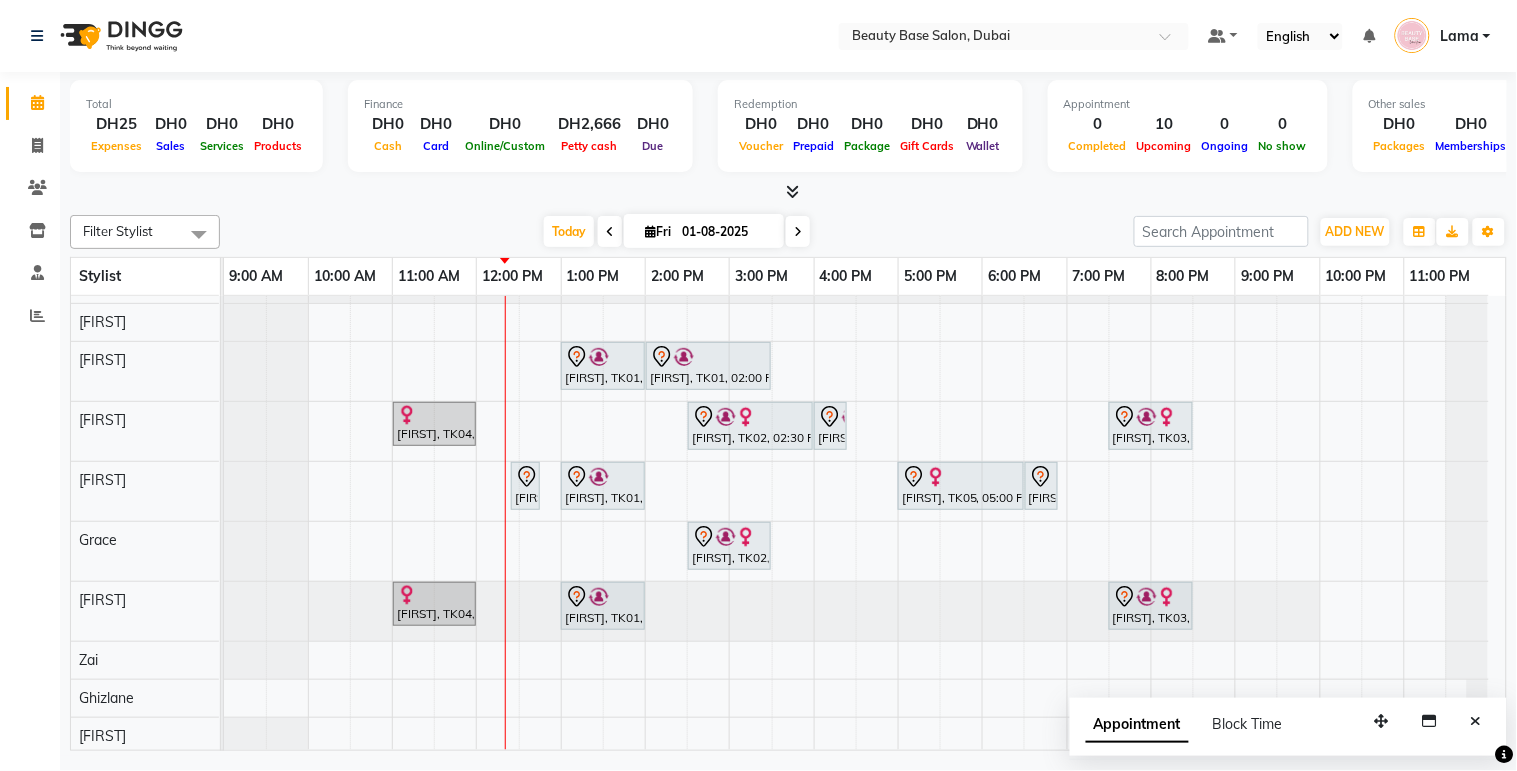 click on "[FIRST], TK06, 12:25 PM-12:45 PM, eyebrow" at bounding box center [525, 486] 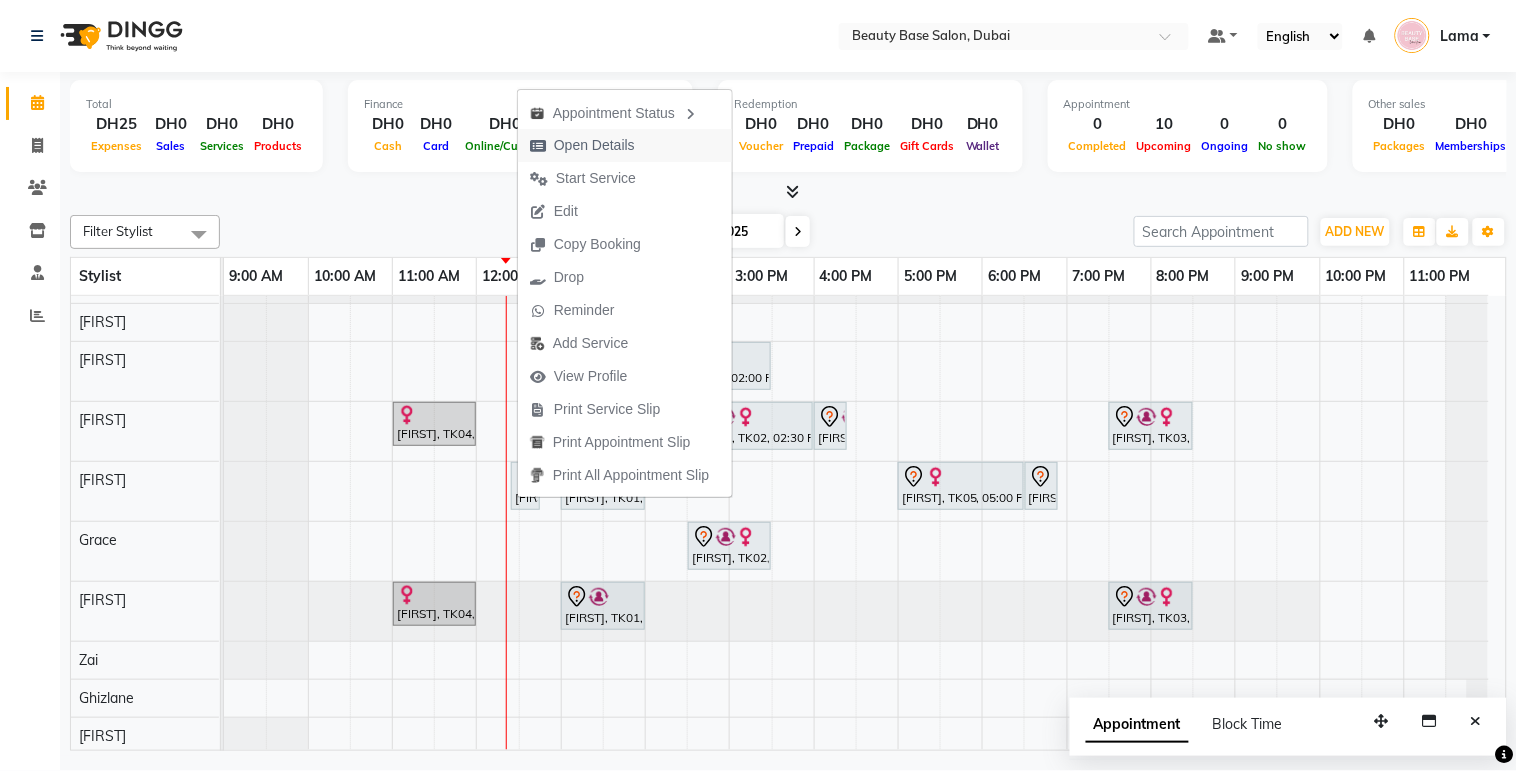 click on "Open Details" at bounding box center (594, 145) 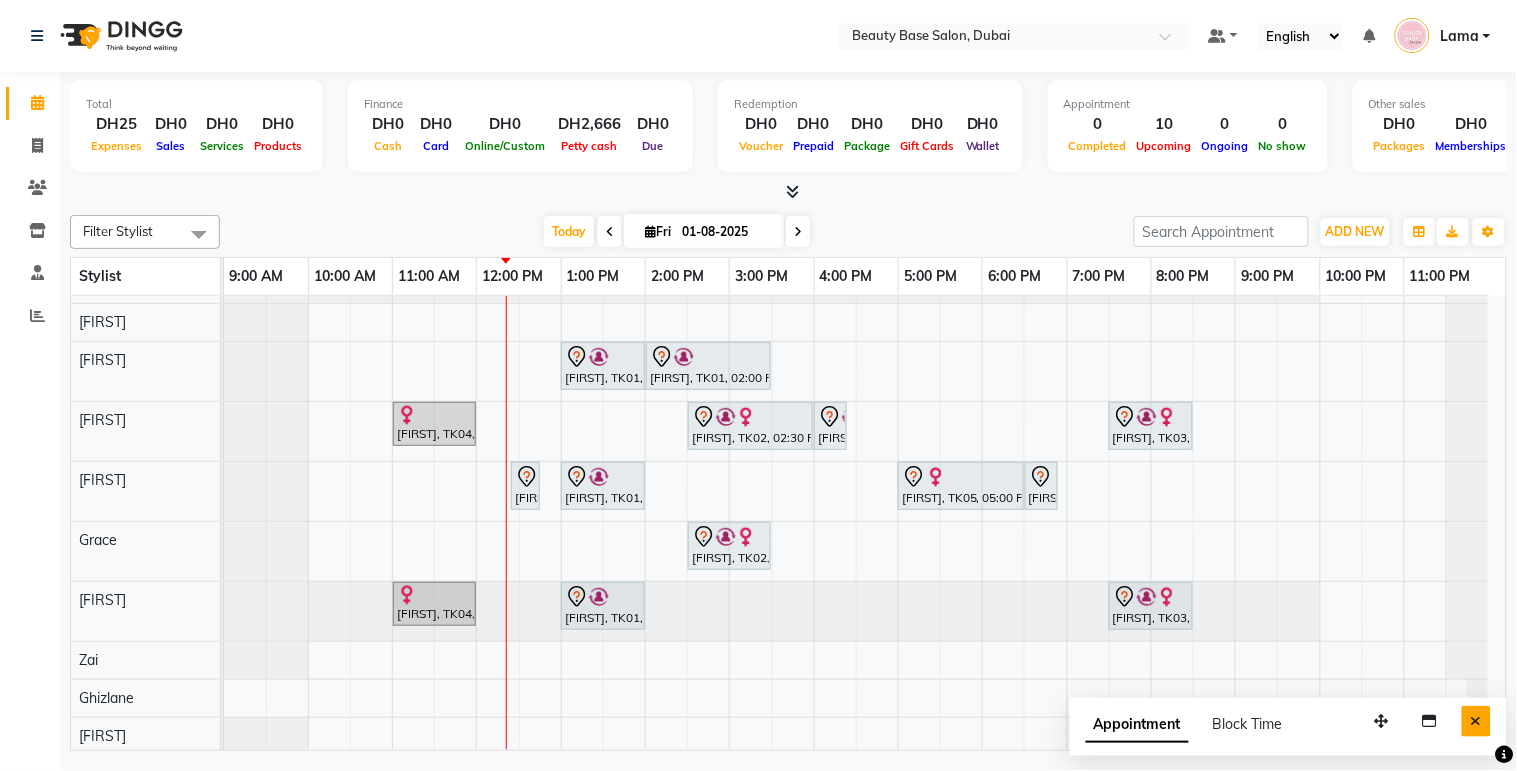 click at bounding box center [1476, 721] 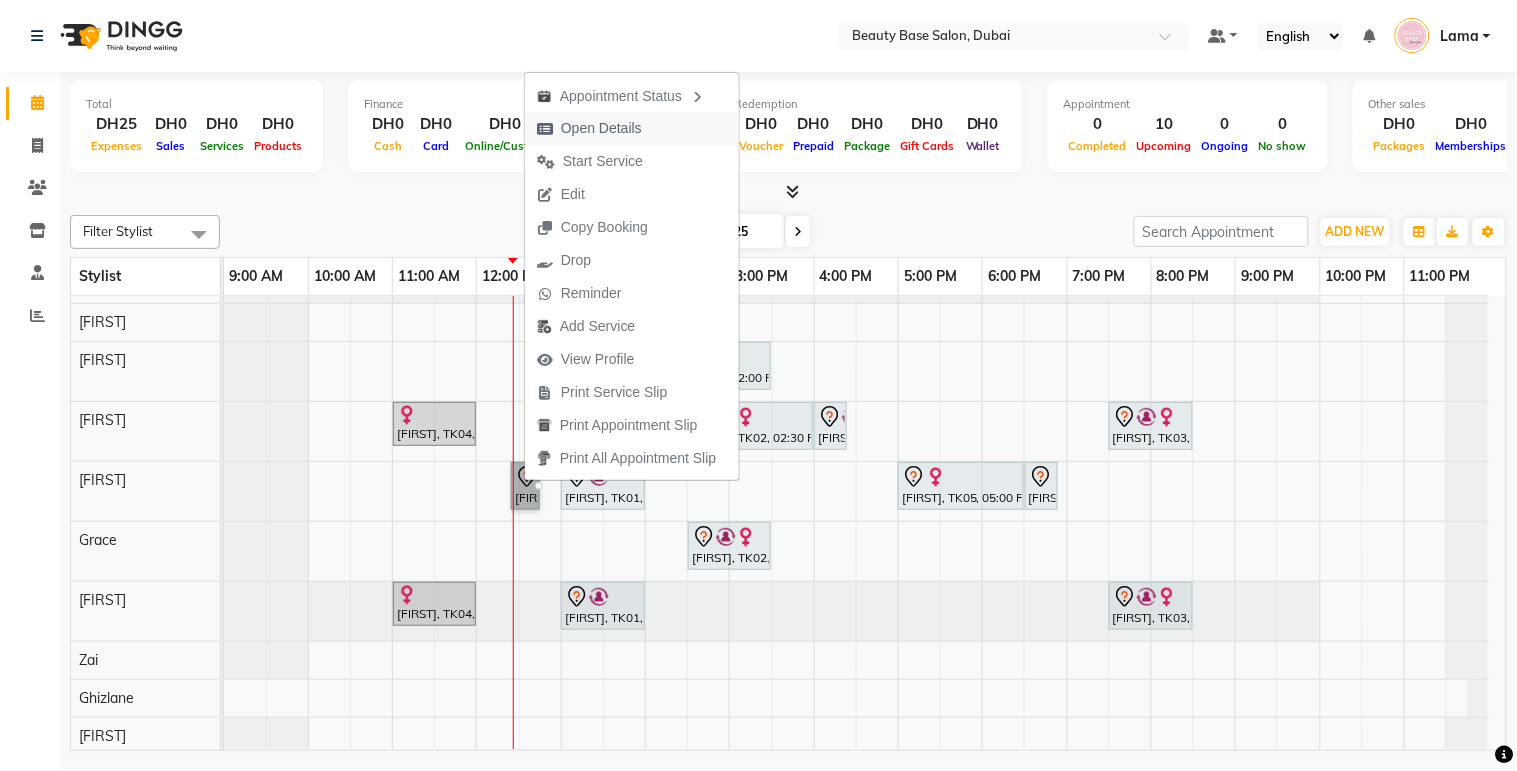click on "Open Details" at bounding box center [601, 128] 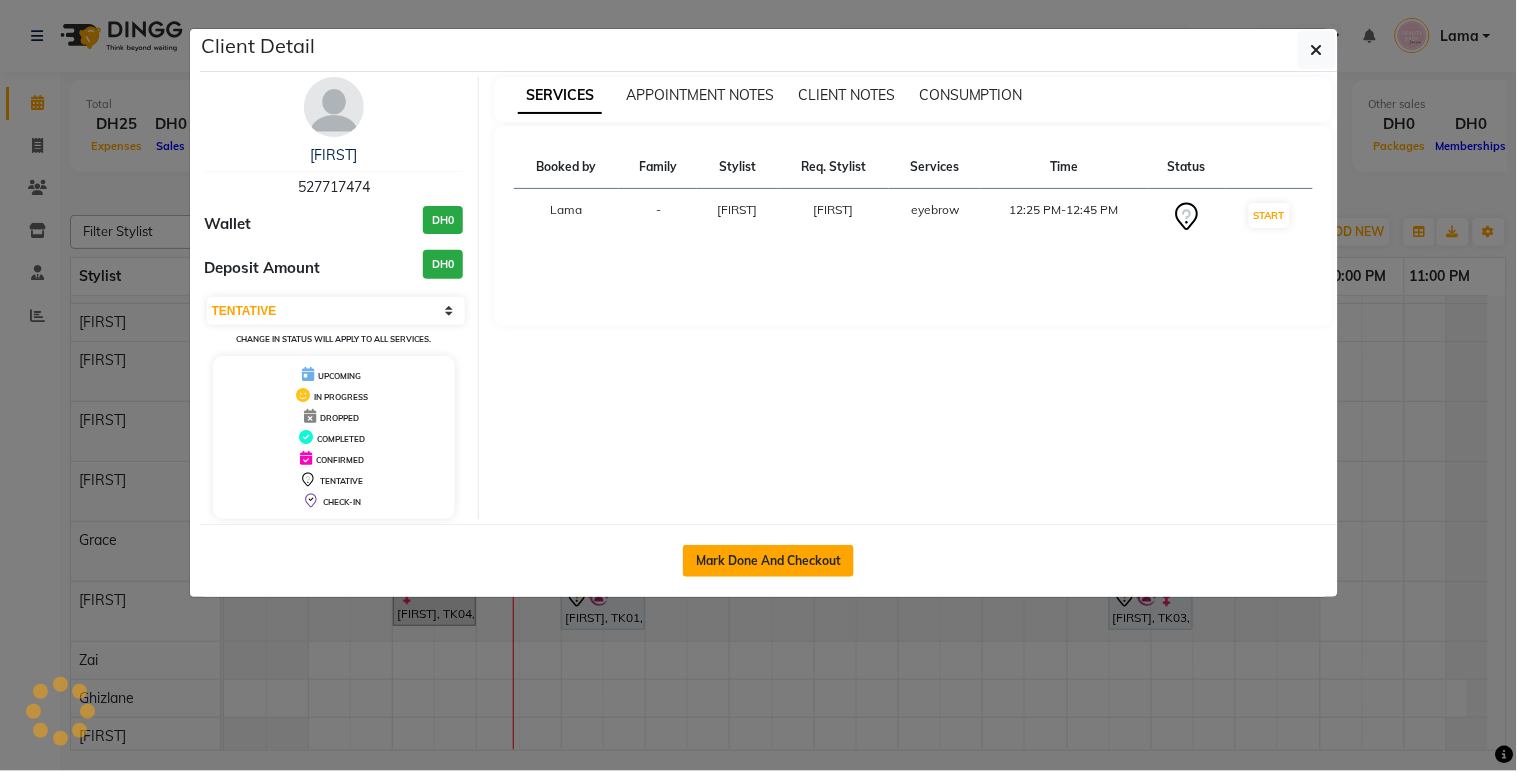click on "Mark Done And Checkout" 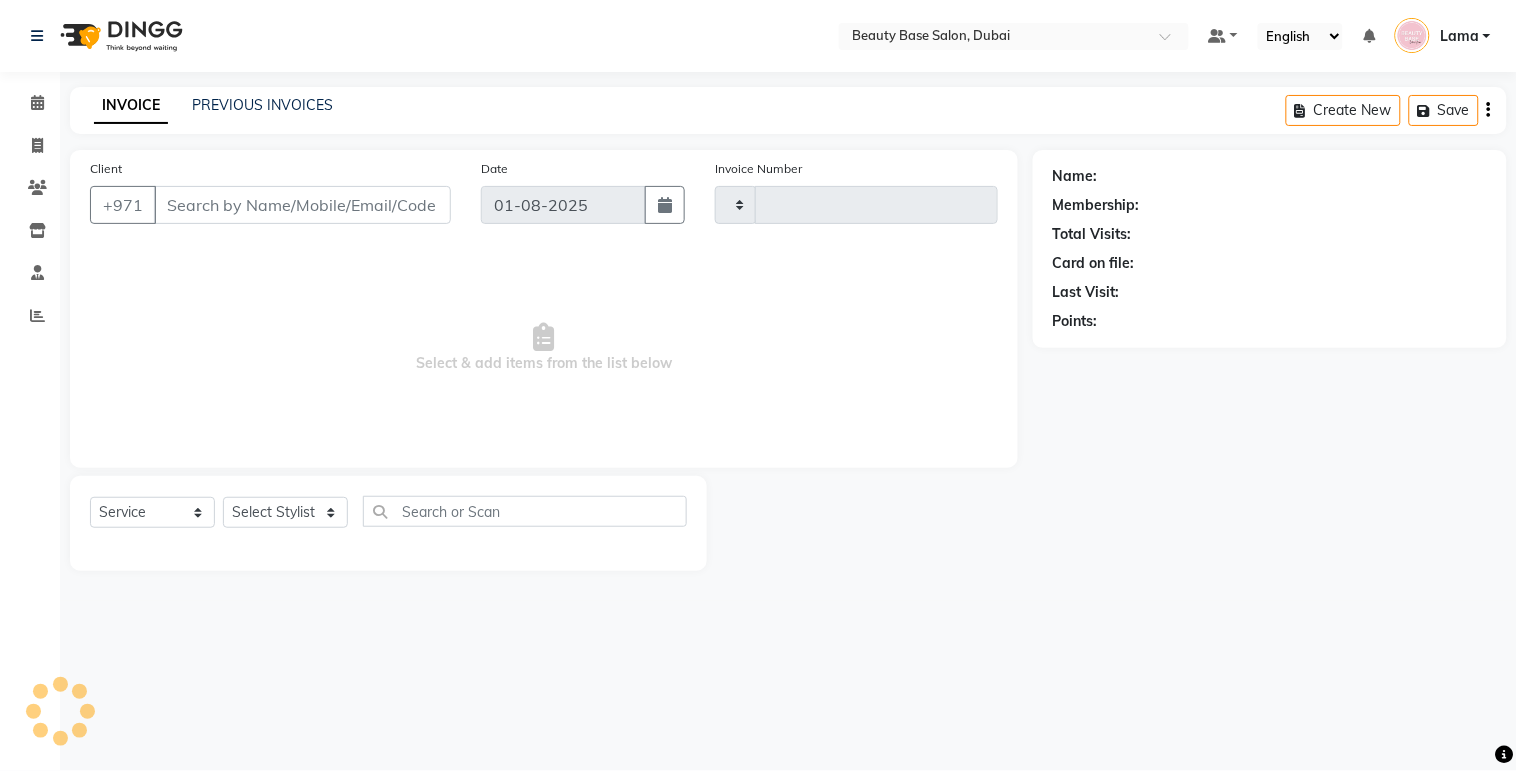 type on "1684" 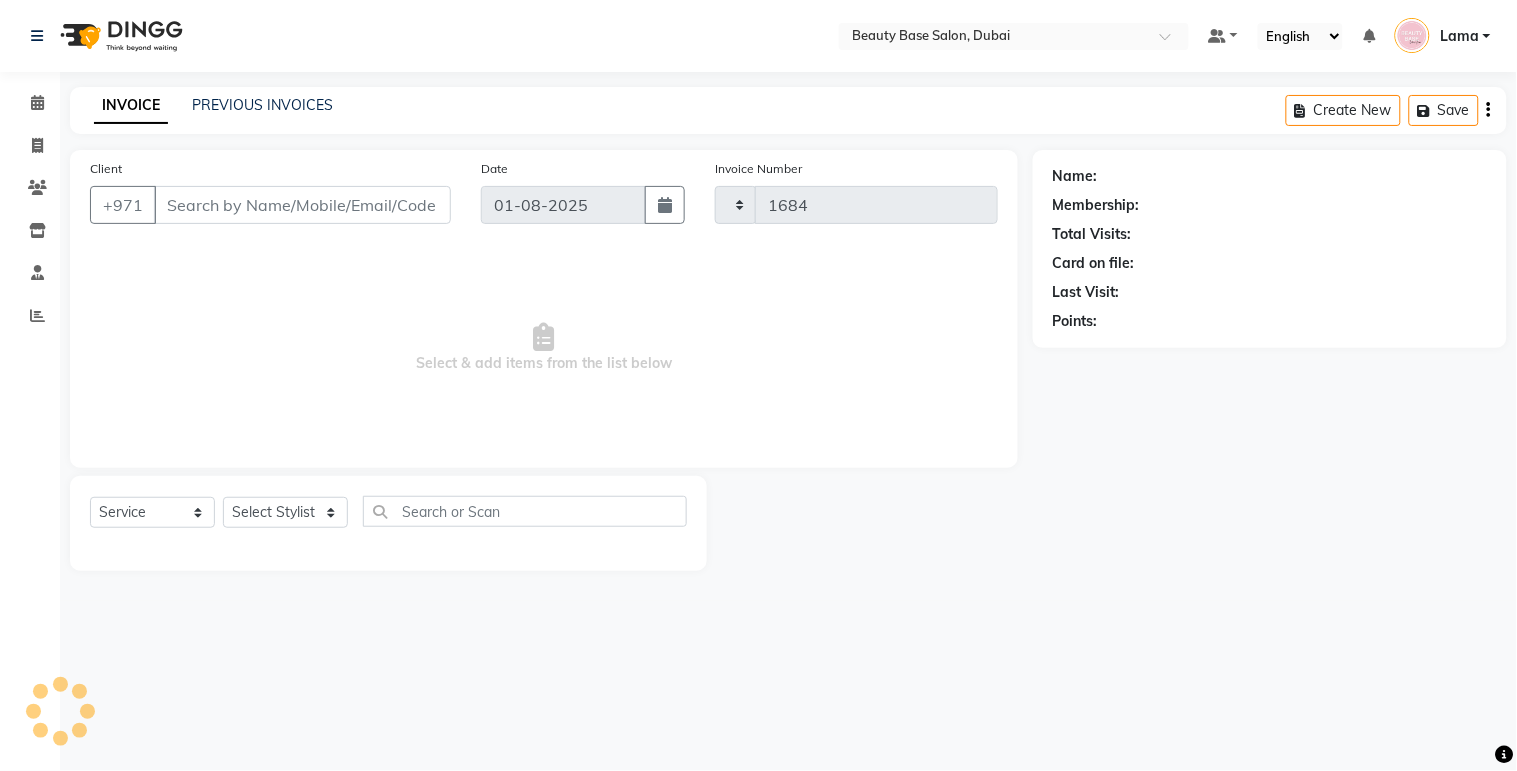 select on "813" 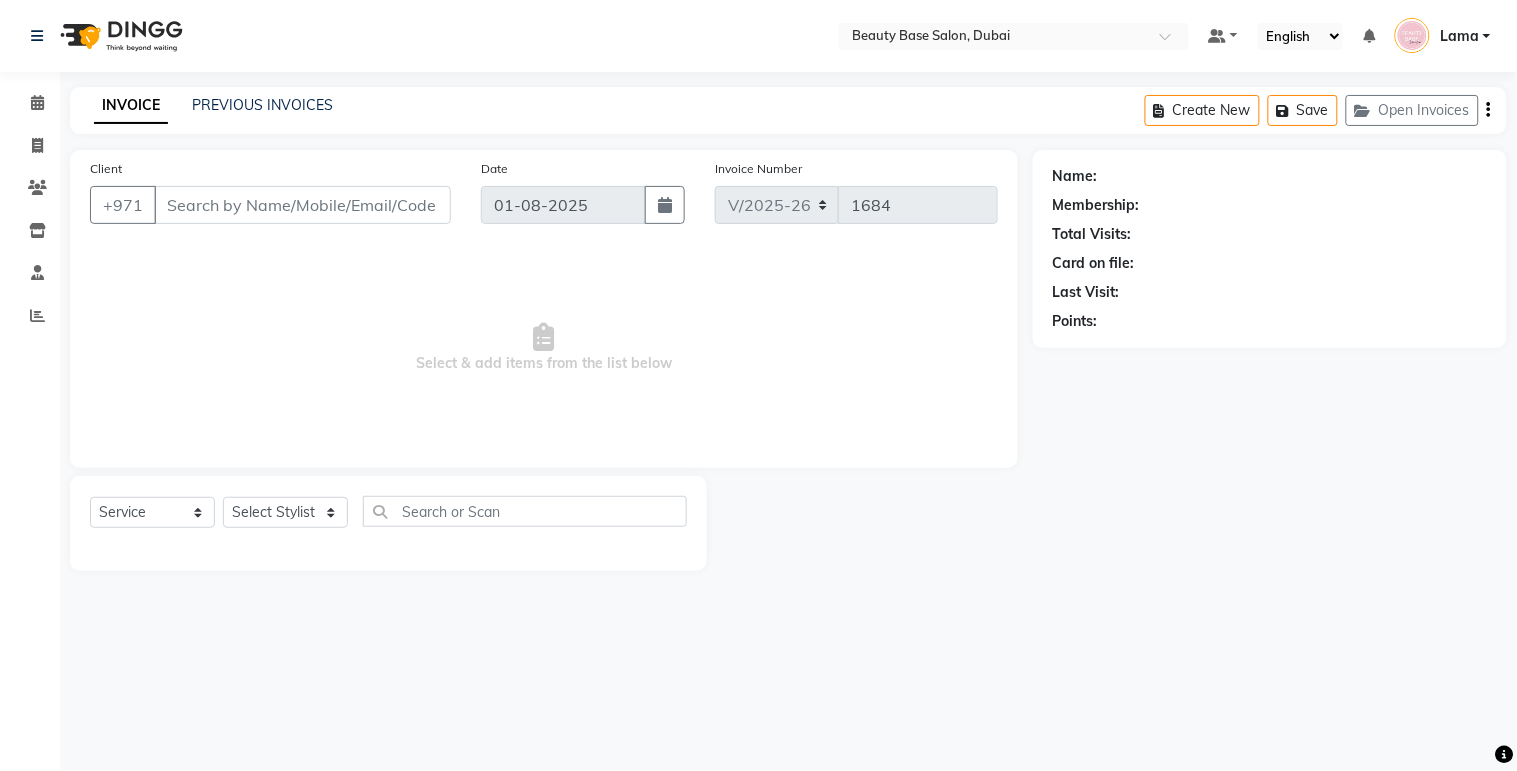 type on "527717474" 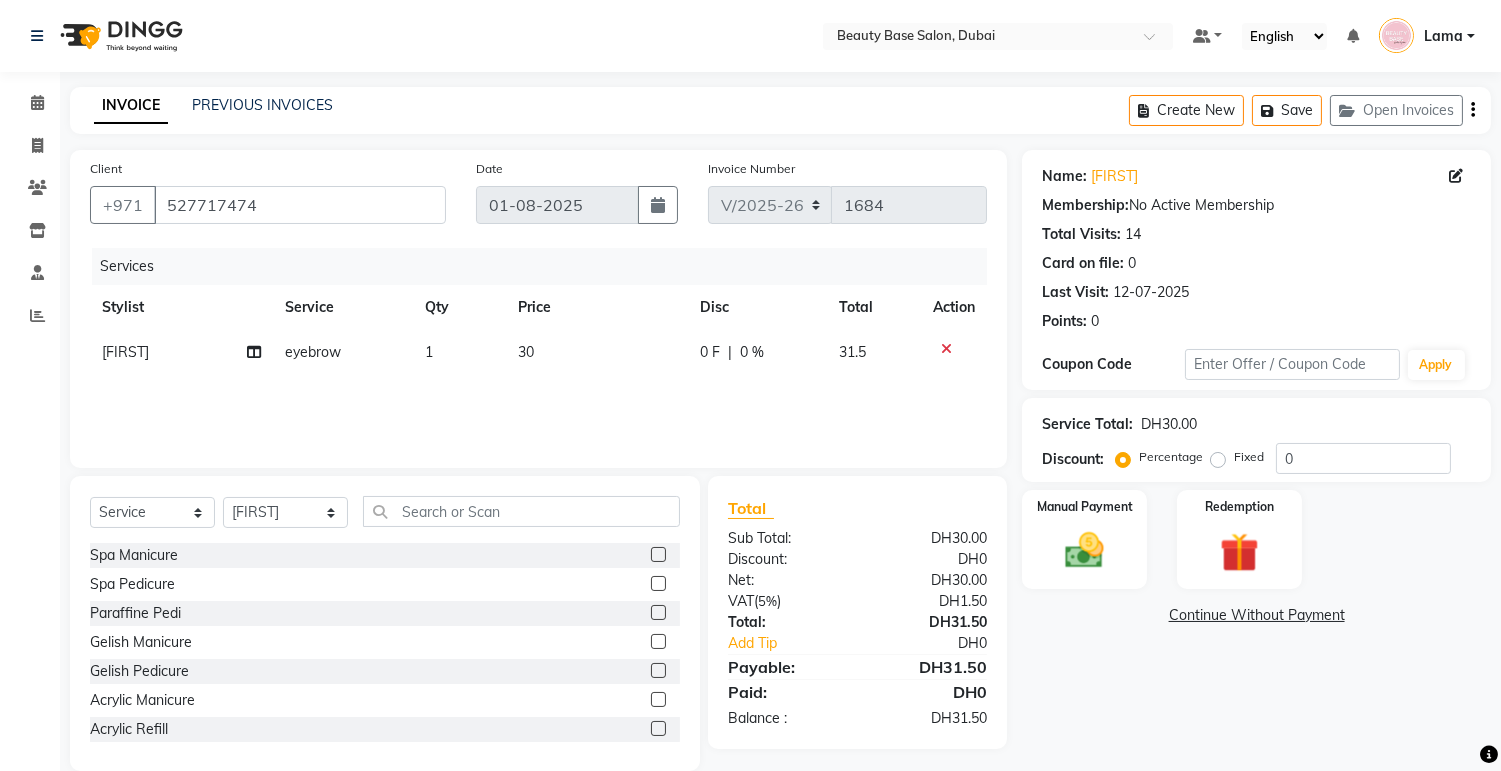 click on "Fixed" 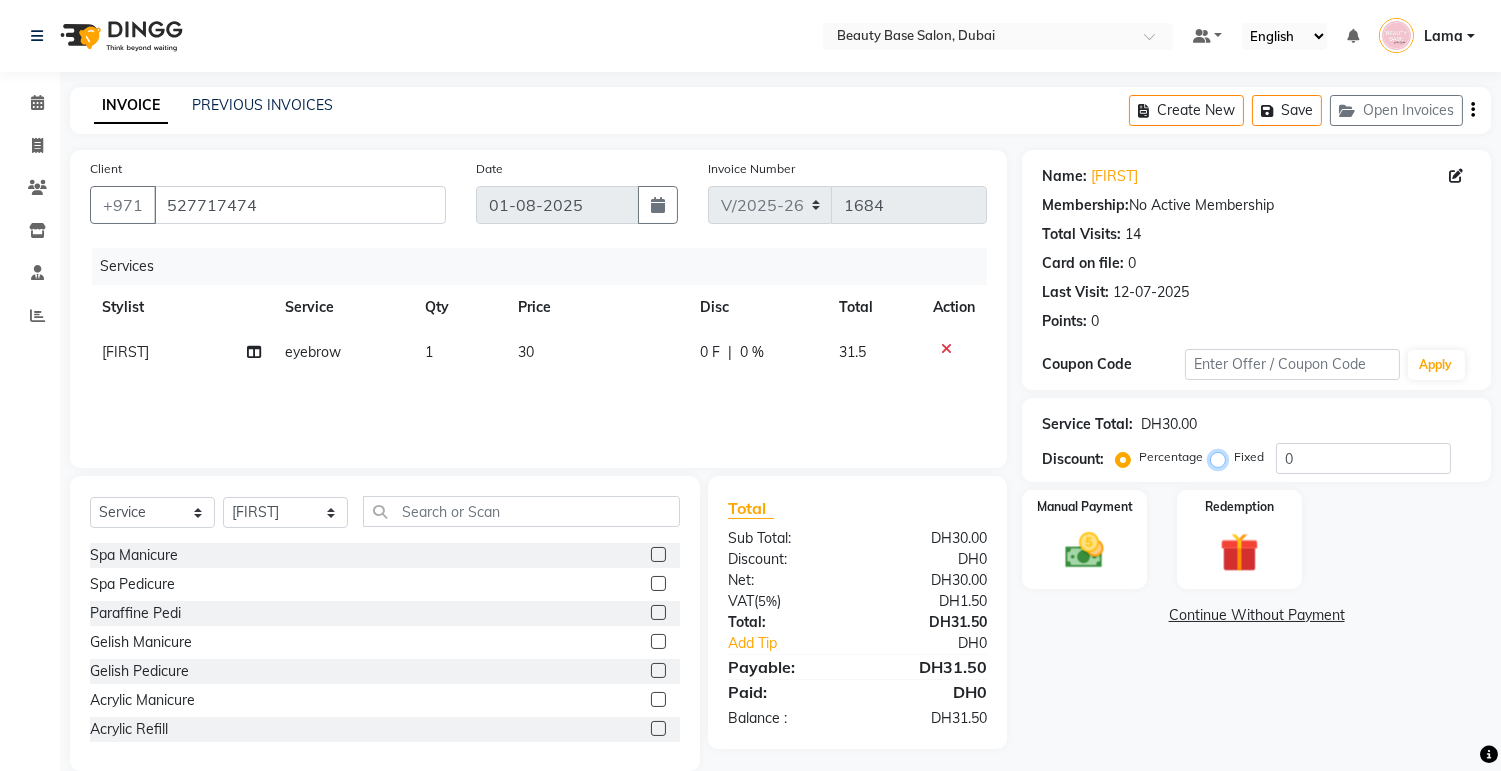 click on "Fixed" at bounding box center (1222, 457) 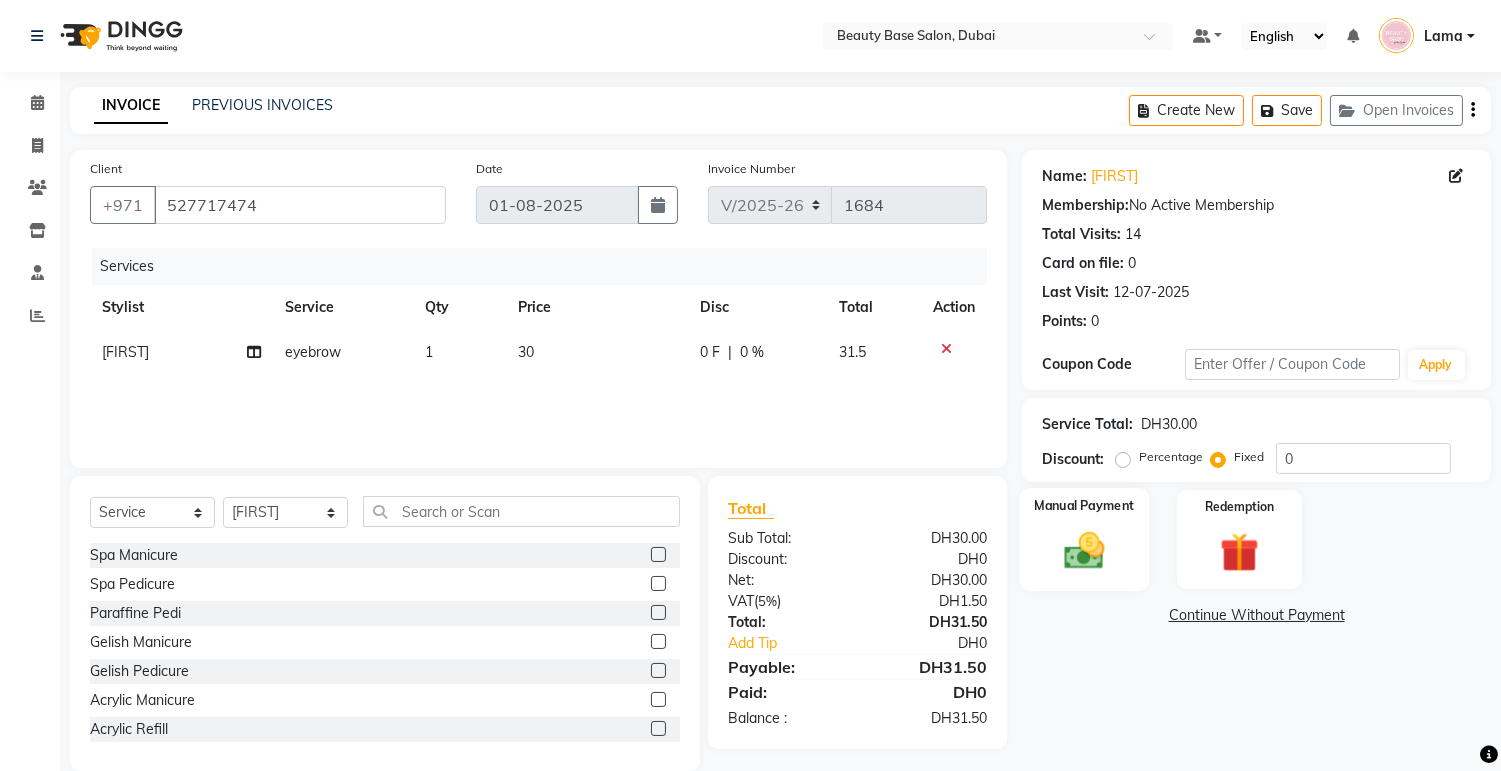 click 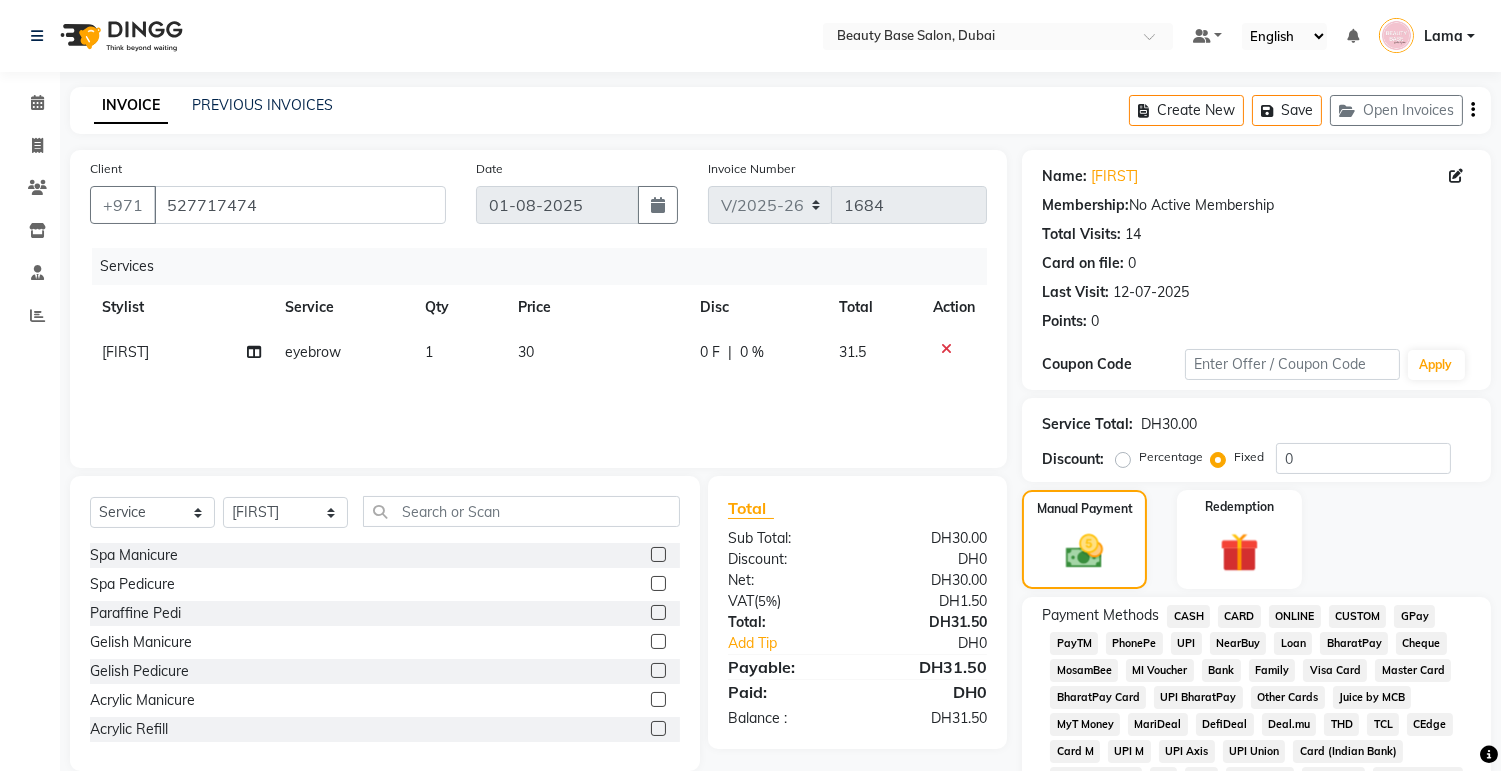 click on "CARD" 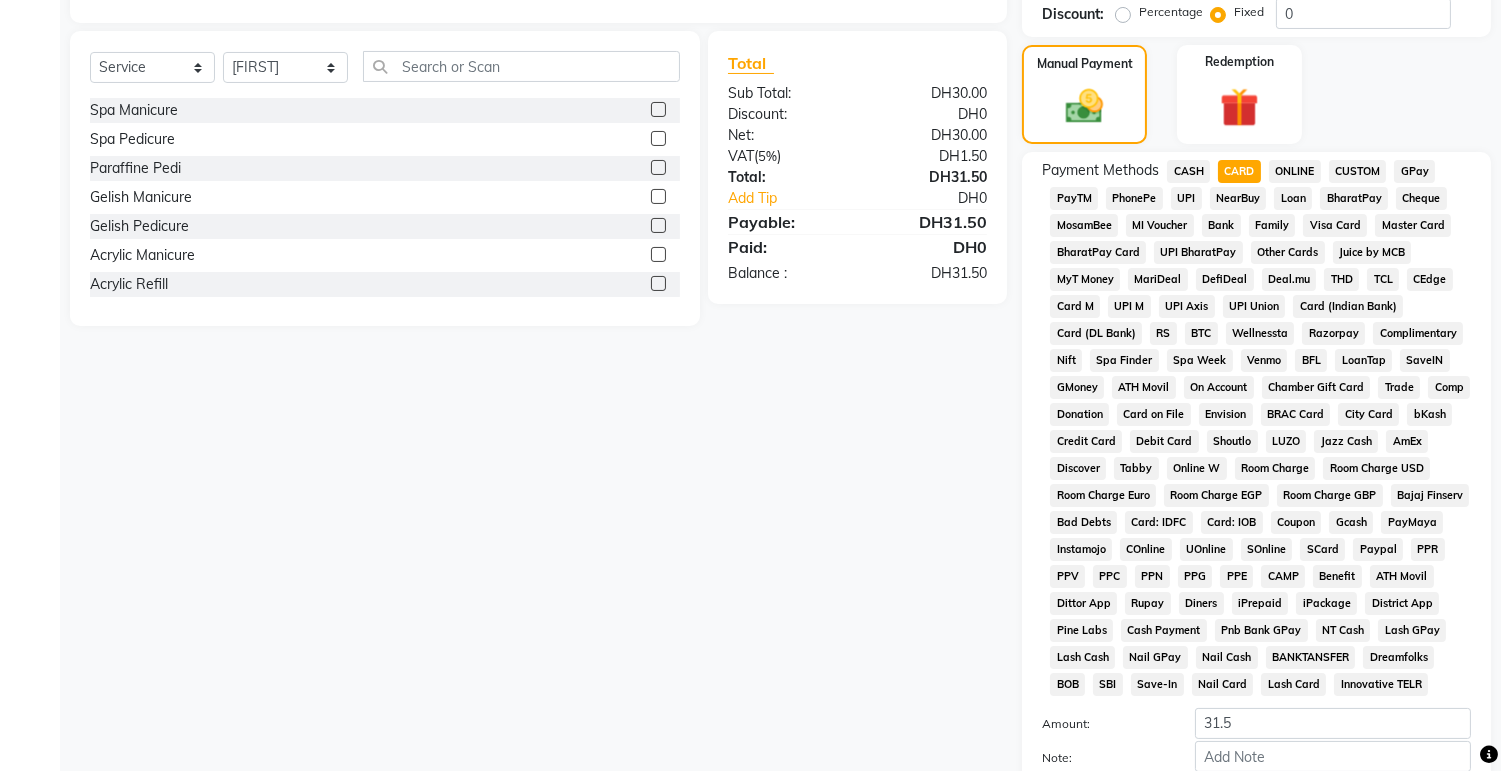 scroll, scrollTop: 563, scrollLeft: 0, axis: vertical 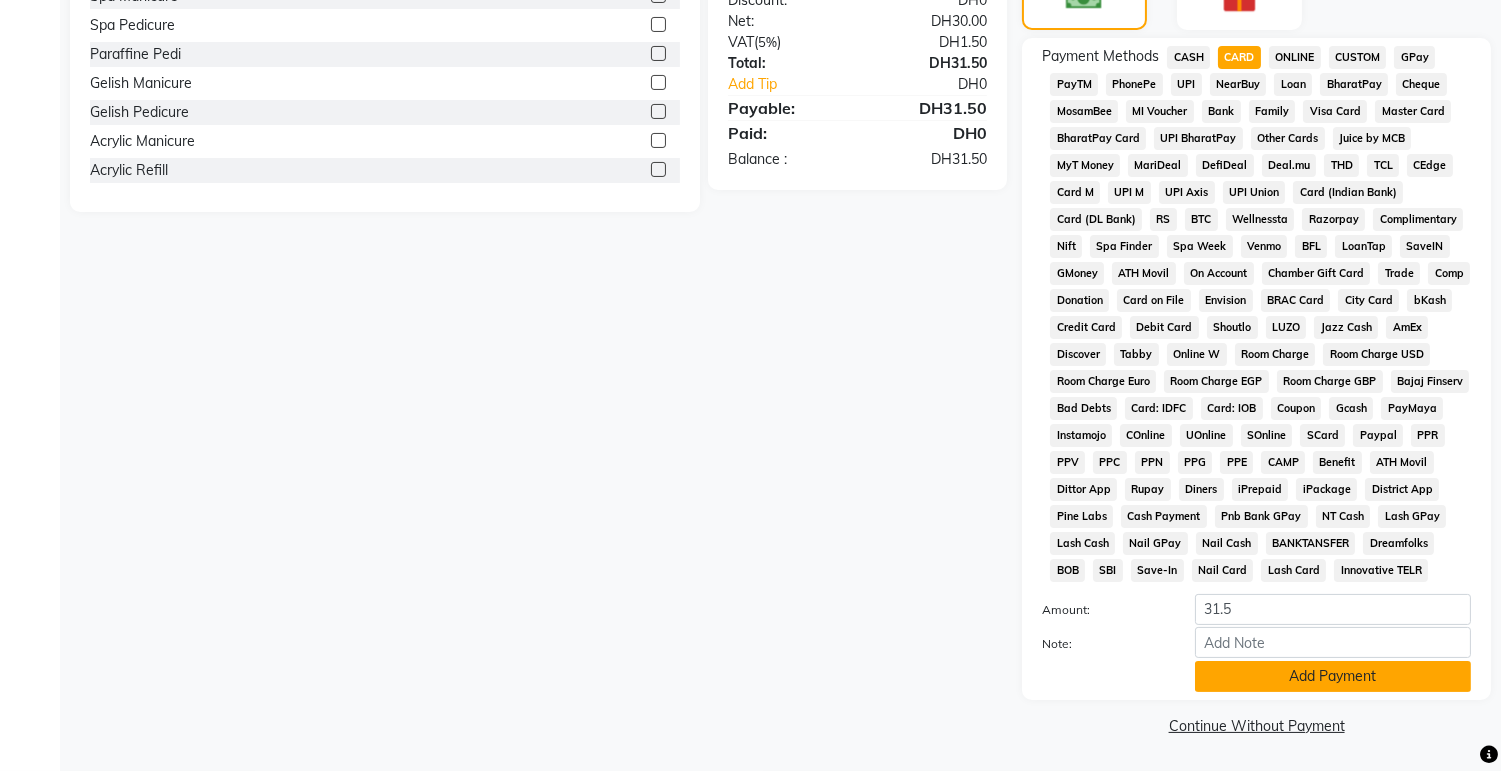 click on "Add Payment" 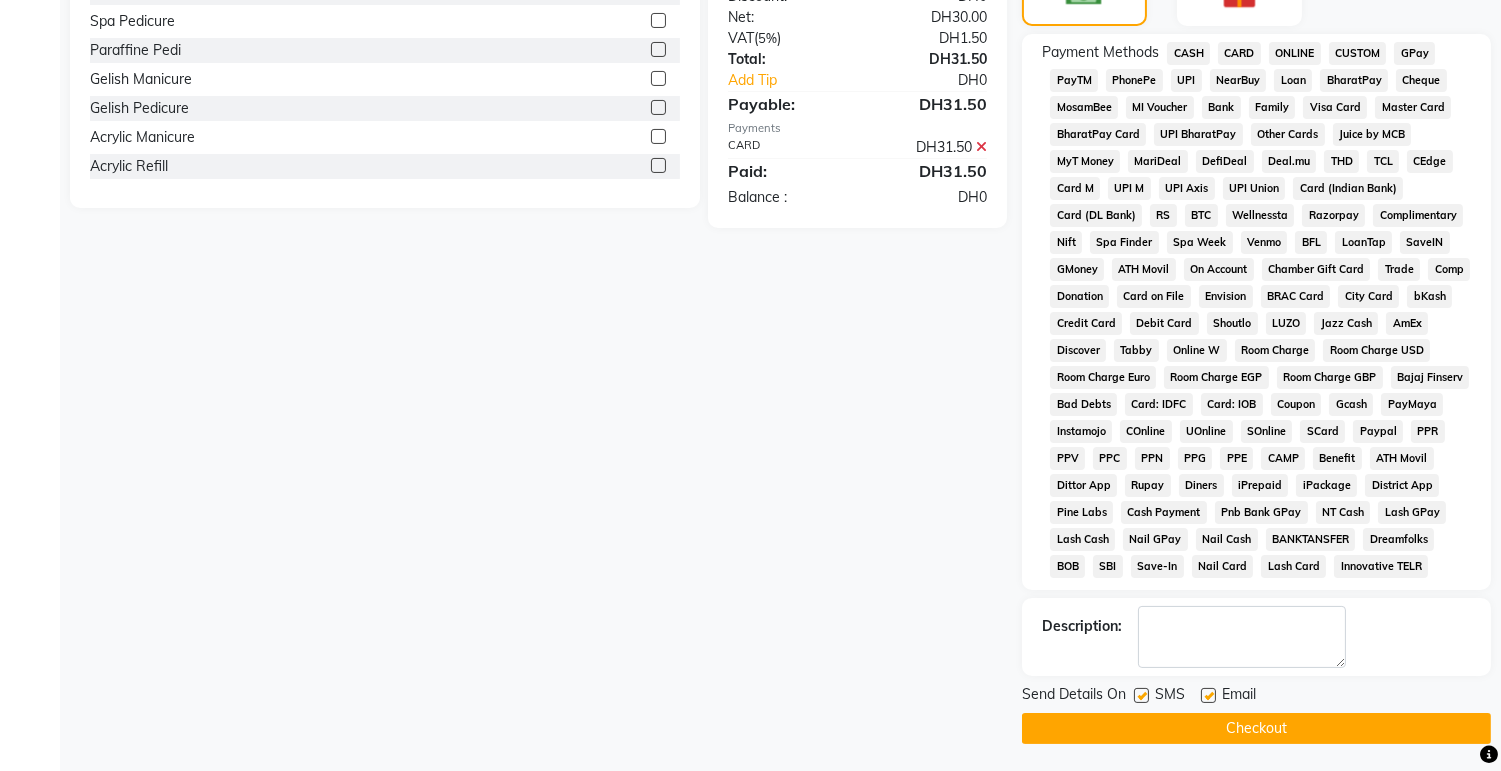 scroll, scrollTop: 570, scrollLeft: 0, axis: vertical 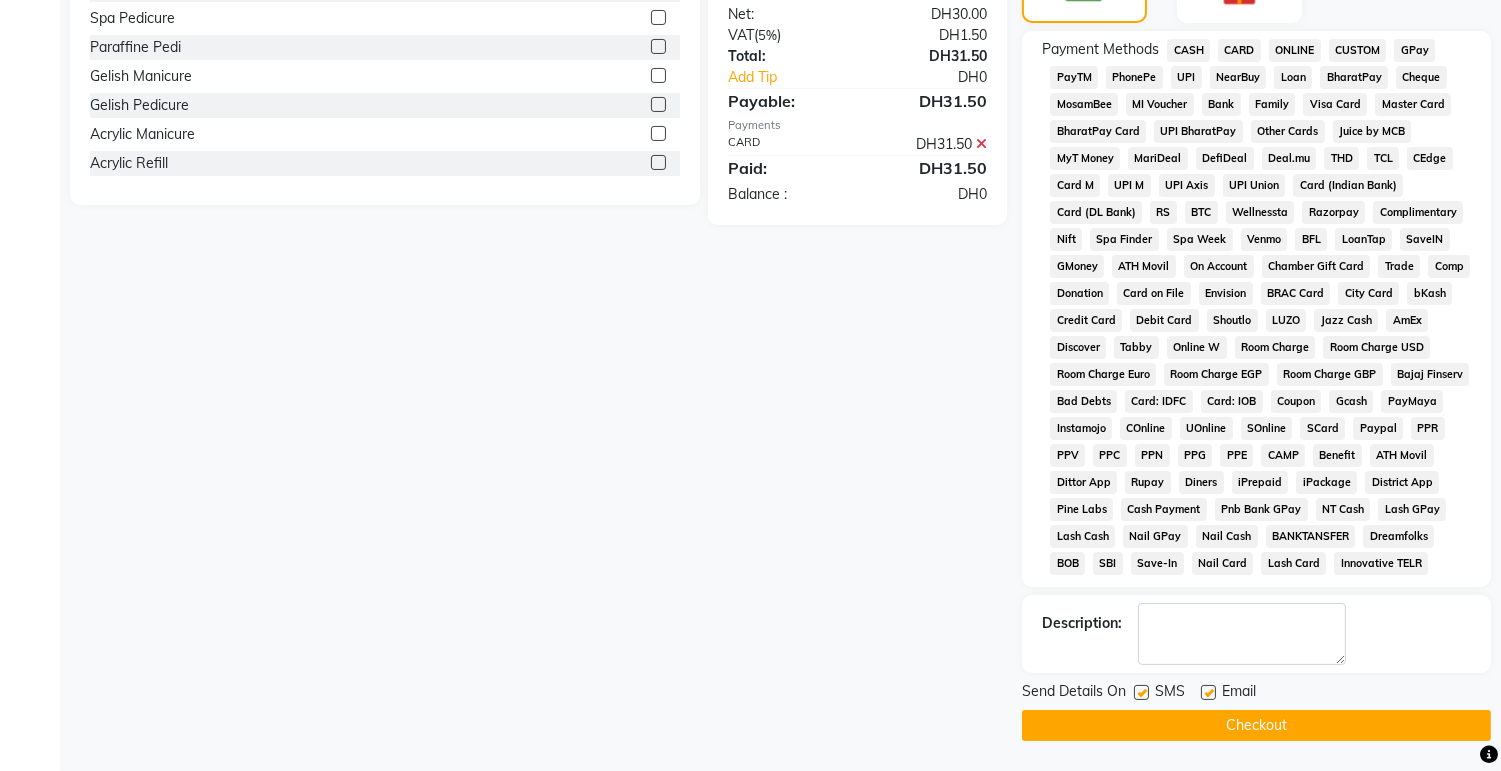 click on "Checkout" 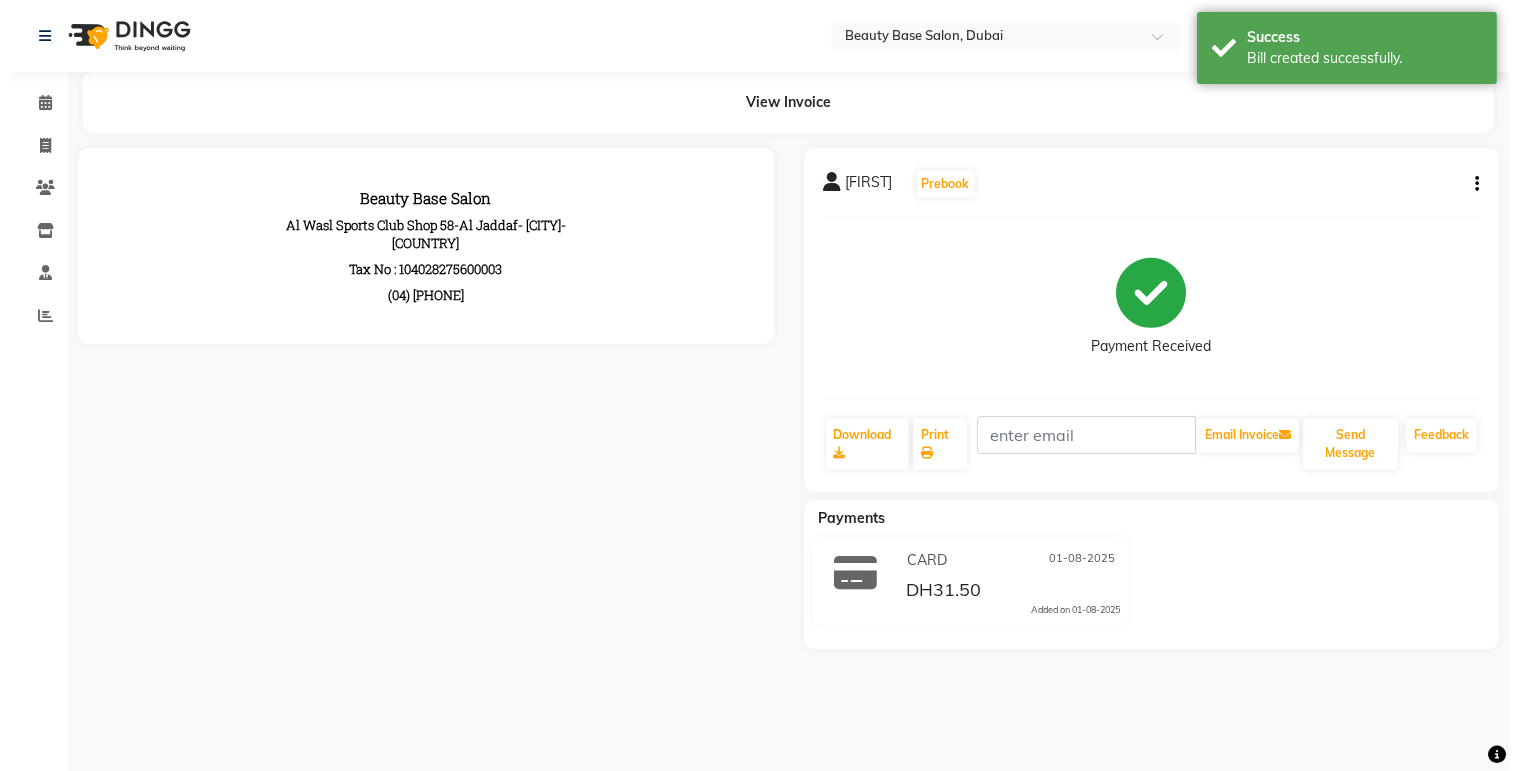 scroll, scrollTop: 0, scrollLeft: 0, axis: both 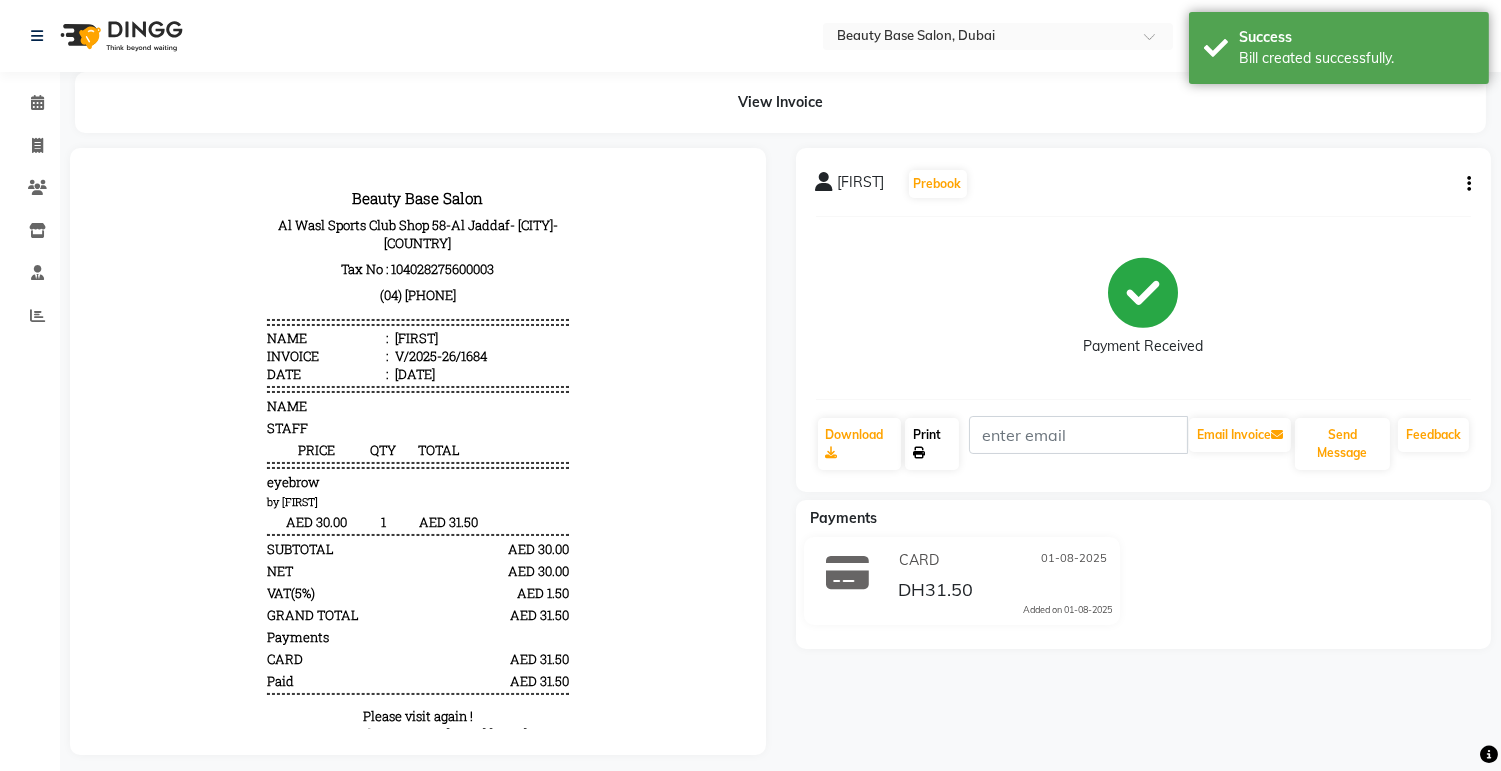 click 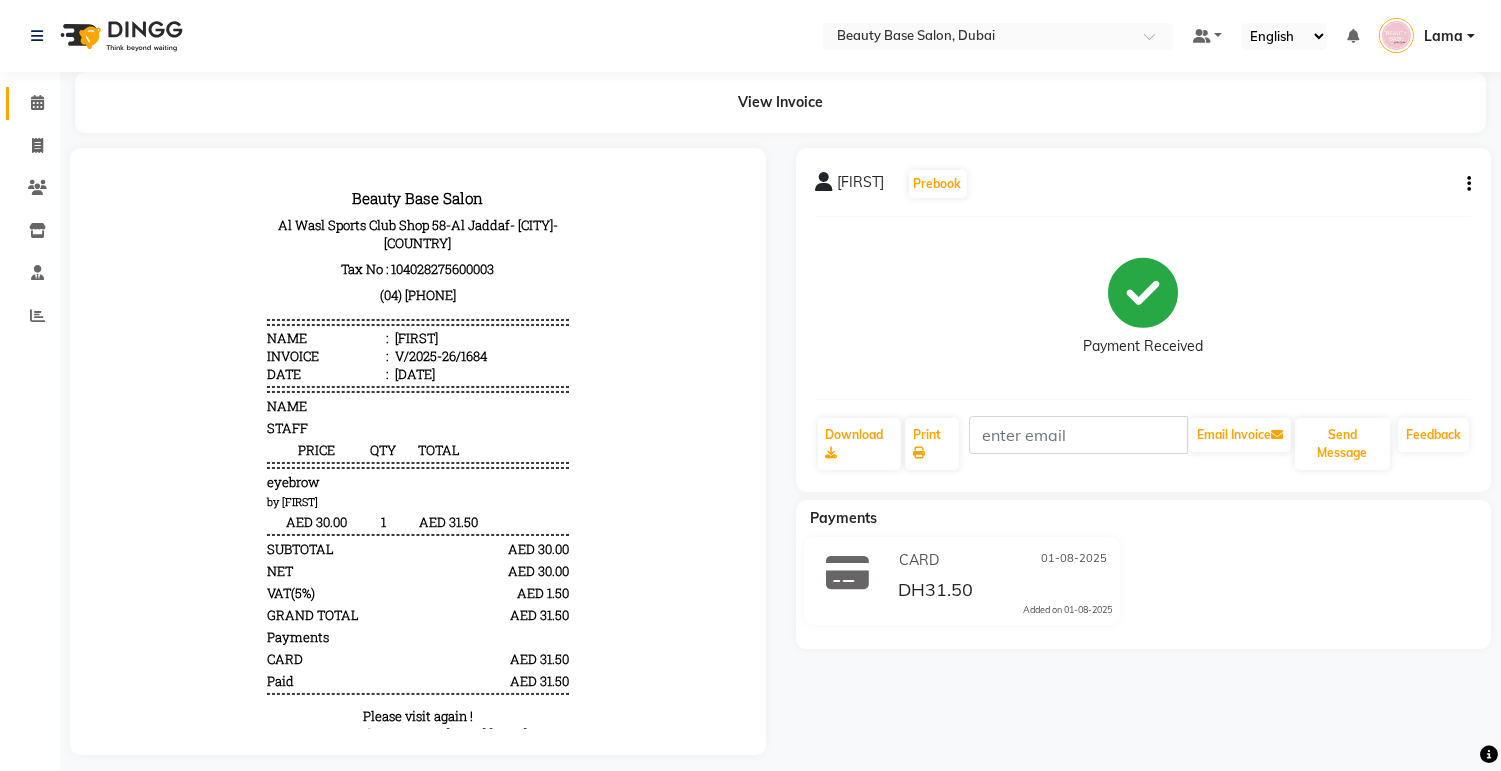 click 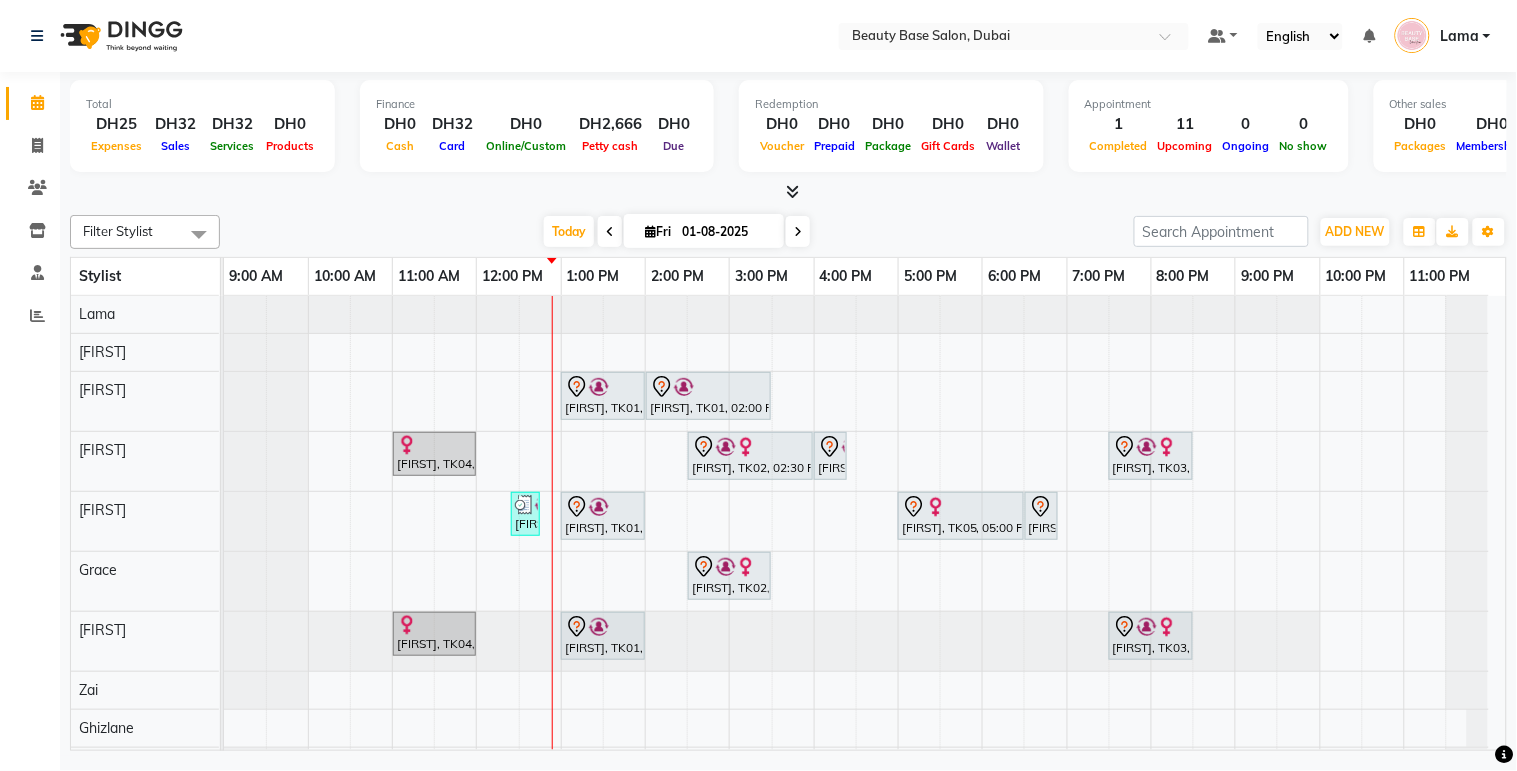 click on "[FIRST], TK02, 02:30 PM-04:00 PM, Gel Refill" at bounding box center [750, 456] 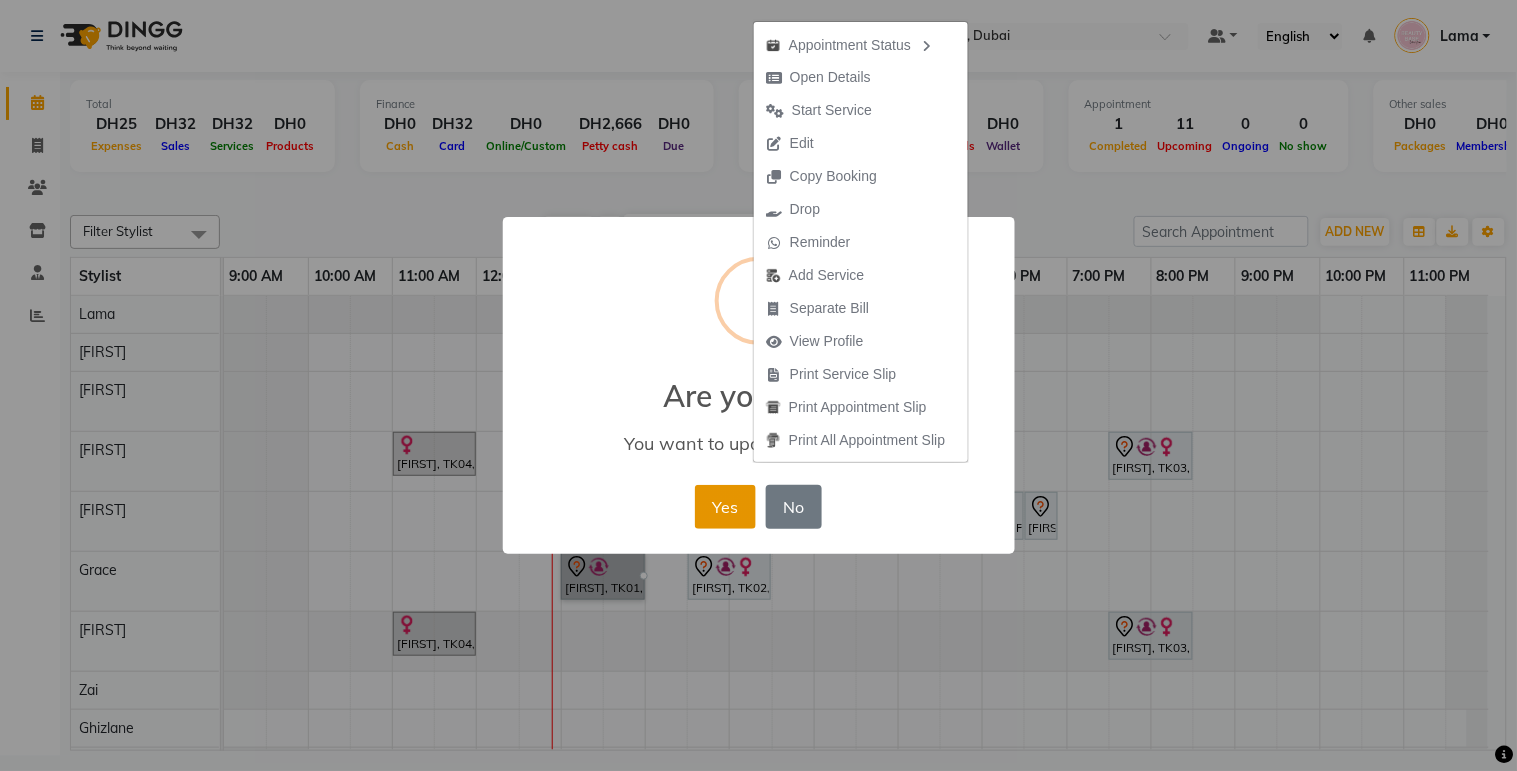 click on "Yes" at bounding box center (725, 507) 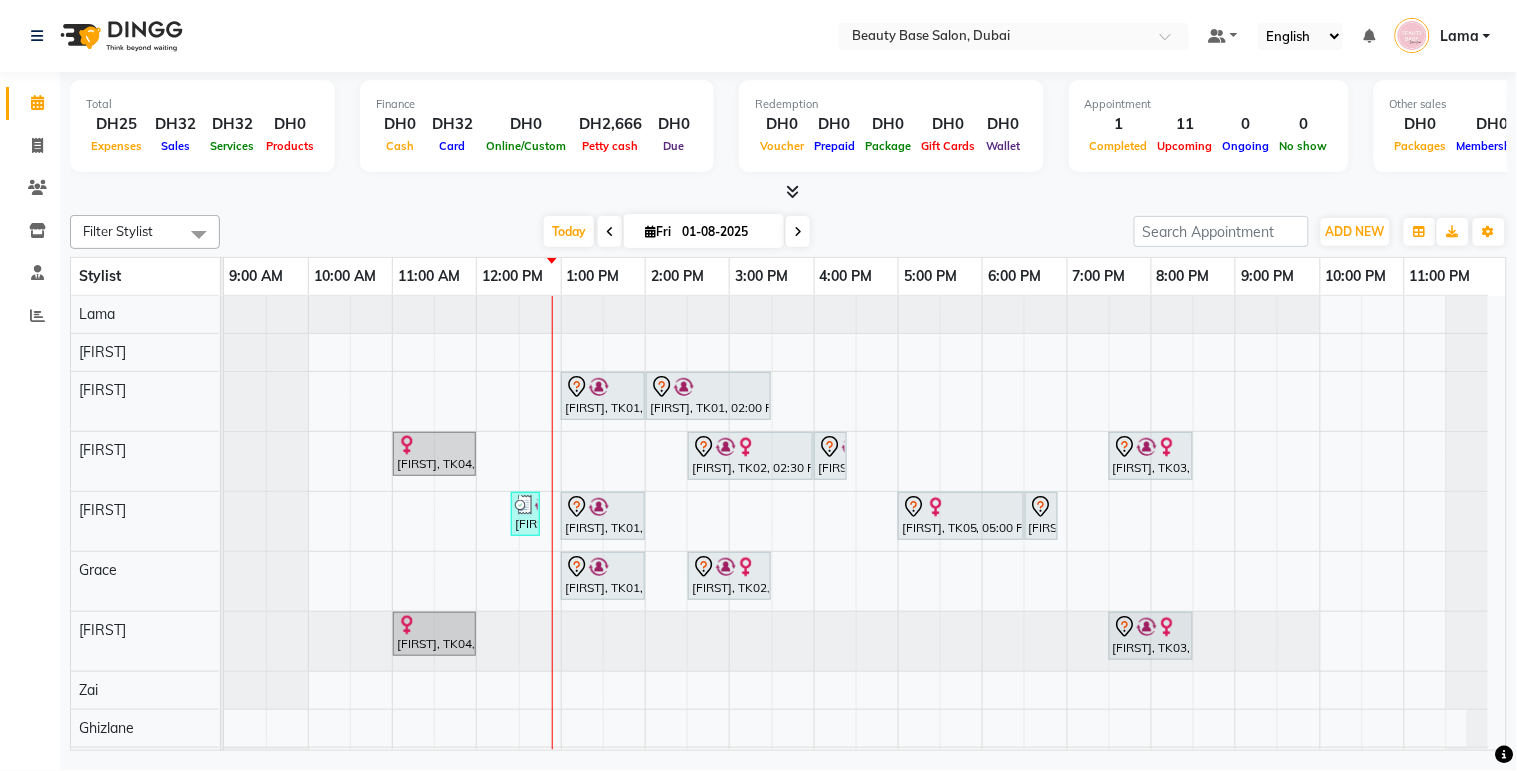 click at bounding box center [434, 445] 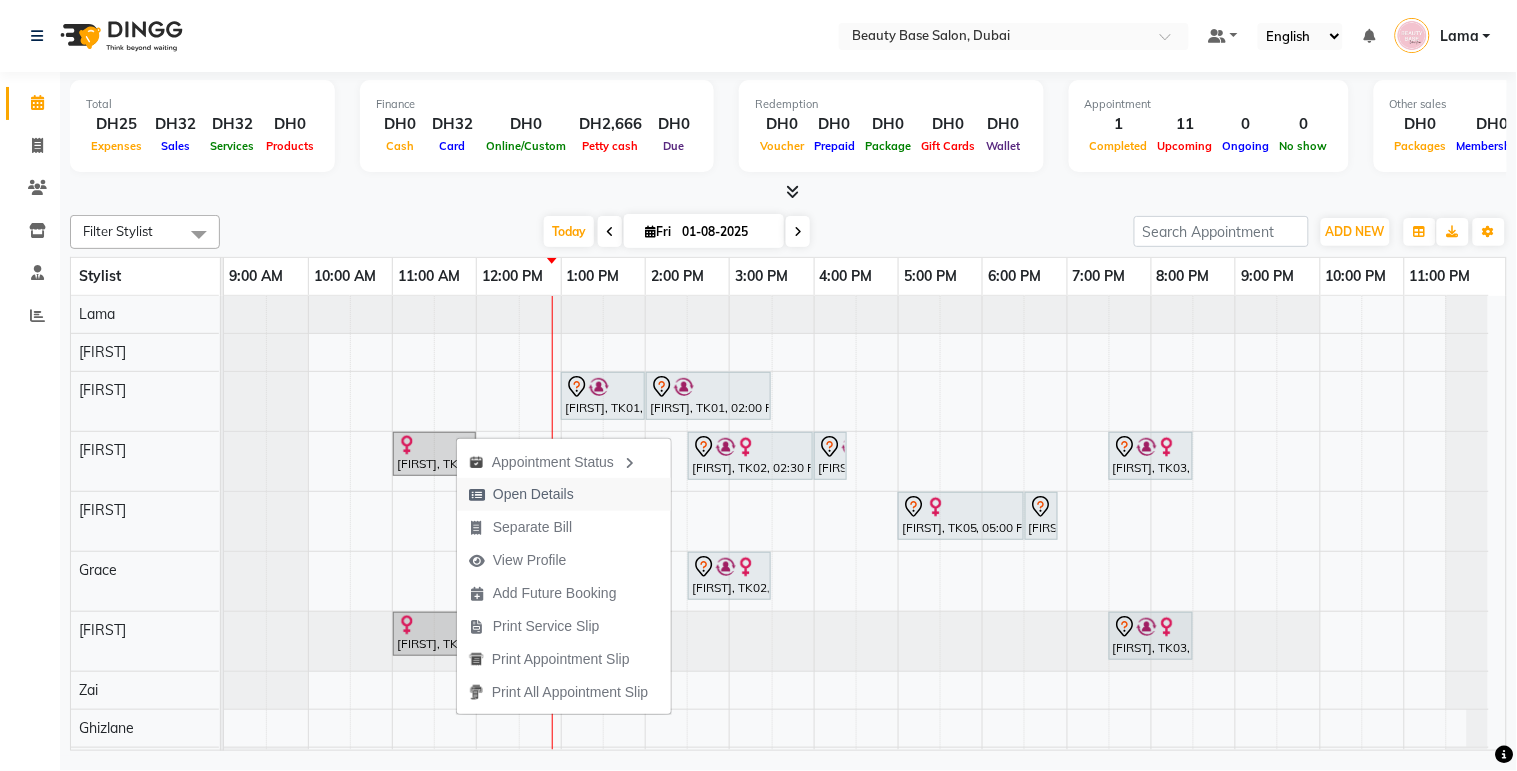 click on "Open Details" at bounding box center (533, 494) 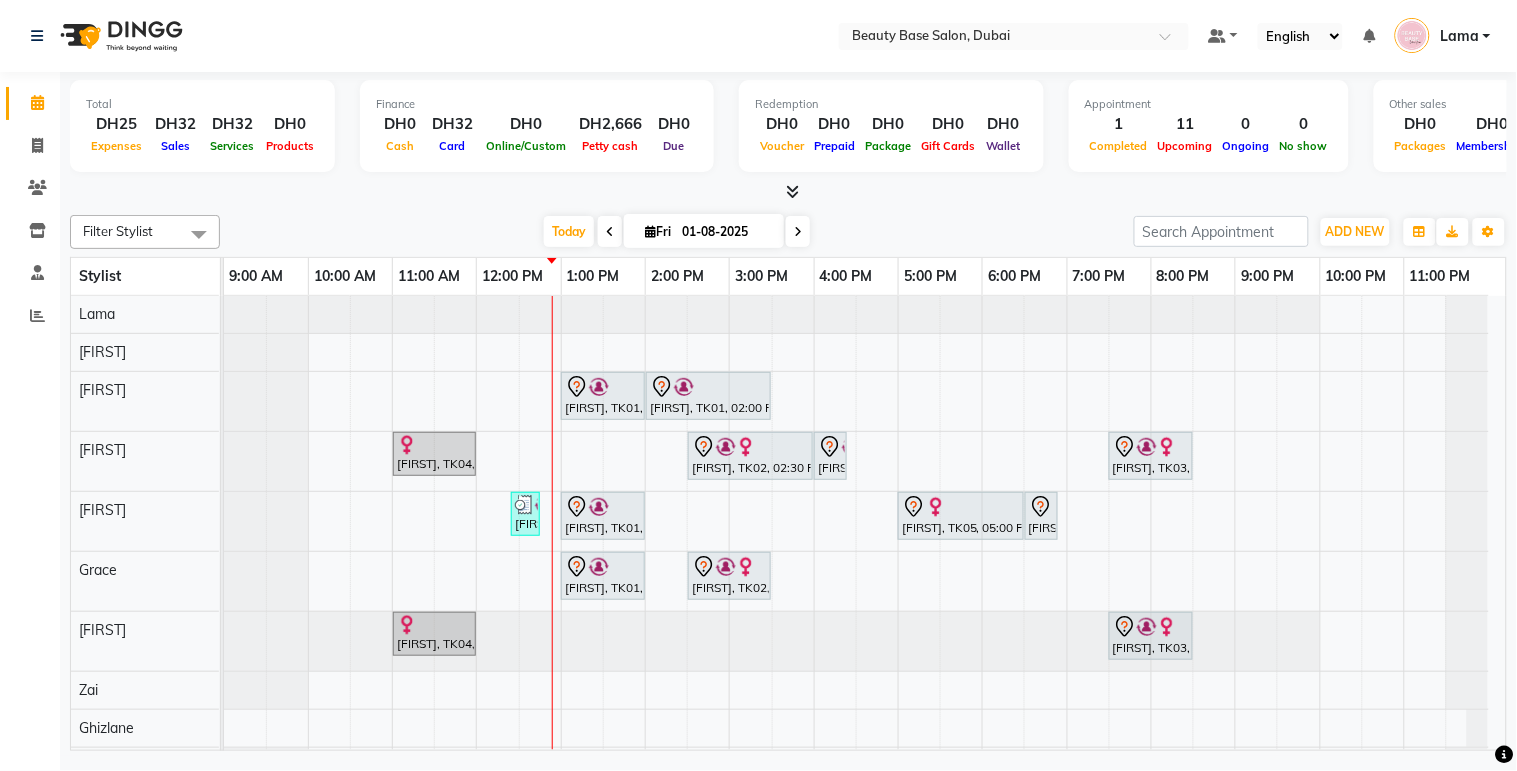 click on "[FIRST], TK04, 11:00 AM-12:00 PM, Gelish Manicure" at bounding box center [434, 454] 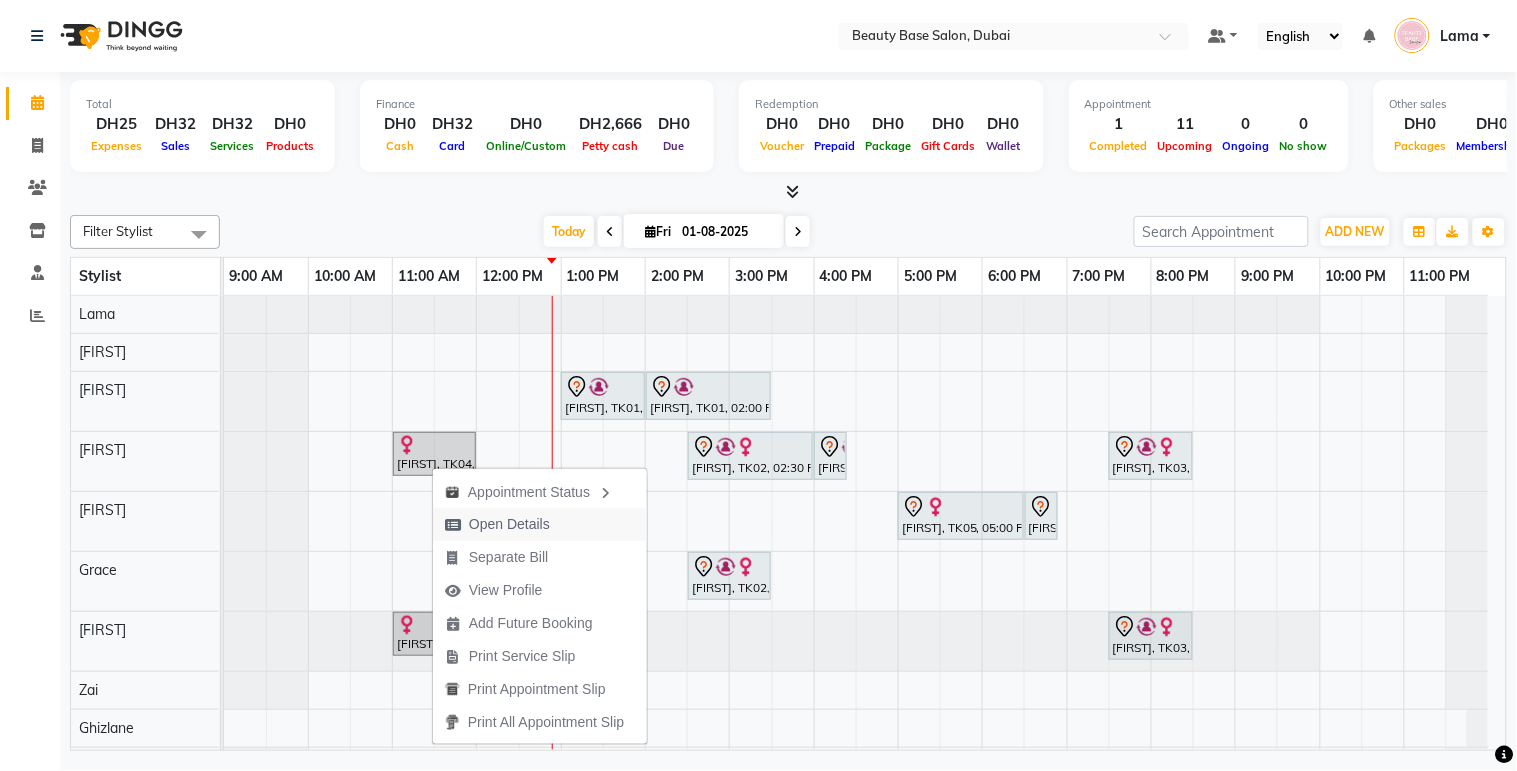 click on "Open Details" at bounding box center (509, 524) 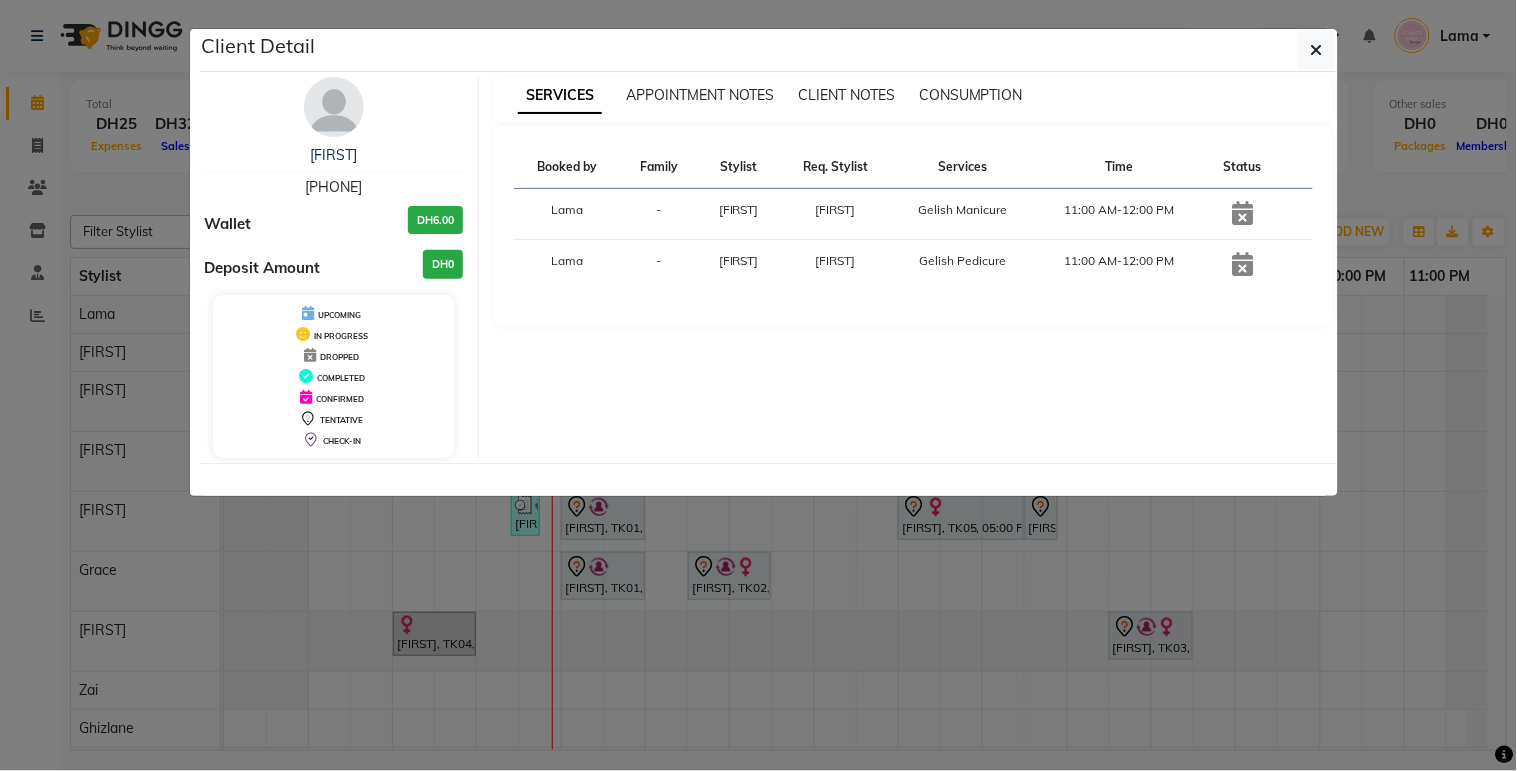 click on "Client Detail  [FIRST]    [PHONE] Wallet DH6.00 Deposit Amount  DH0  UPCOMING IN PROGRESS DROPPED COMPLETED CONFIRMED TENTATIVE CHECK-IN SERVICES APPOINTMENT NOTES CLIENT NOTES CONSUMPTION Booked by Family Stylist Req. Stylist Services Time Status  Lama  - [FIRST] [FIRST]  Gelish Manicure   11:00 AM-12:00 PM   Lama  - [FIRST] [FIRST]  Gelish Pedicure   11:00 AM-12:00 PM" 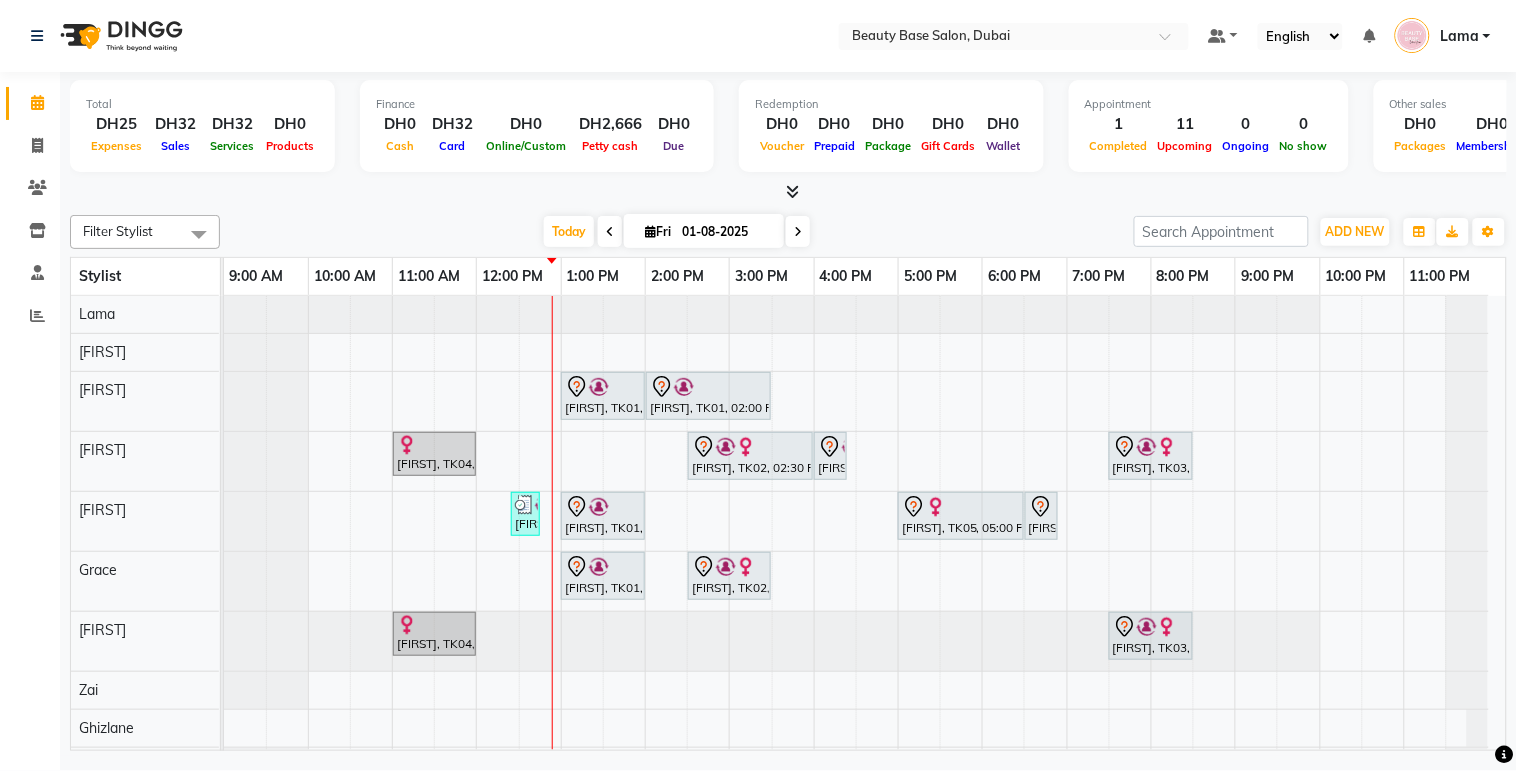 click on "[FIRST], TK02, 02:30 PM-04:00 PM, Gel Refill" at bounding box center [750, 456] 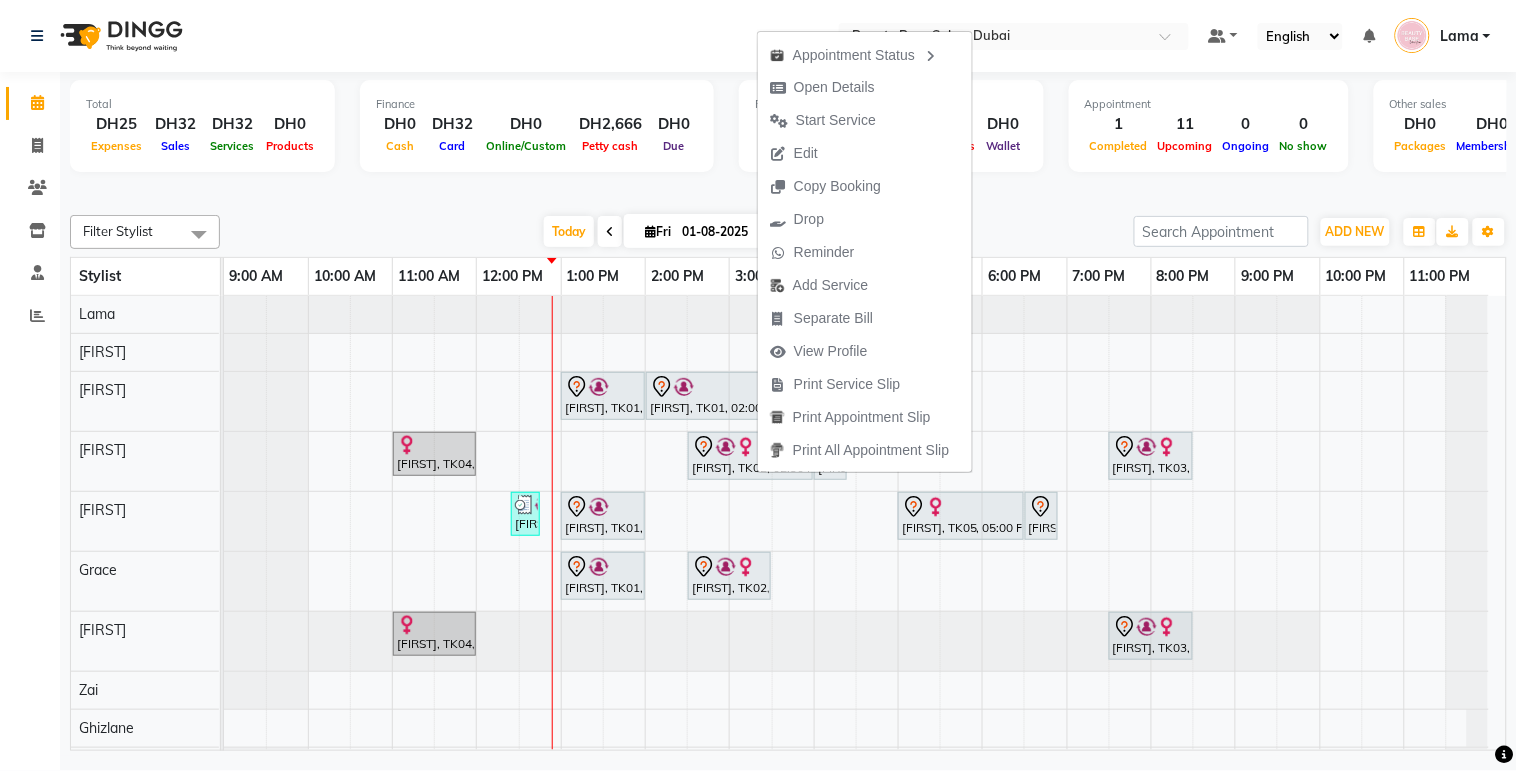 click at bounding box center [746, 447] 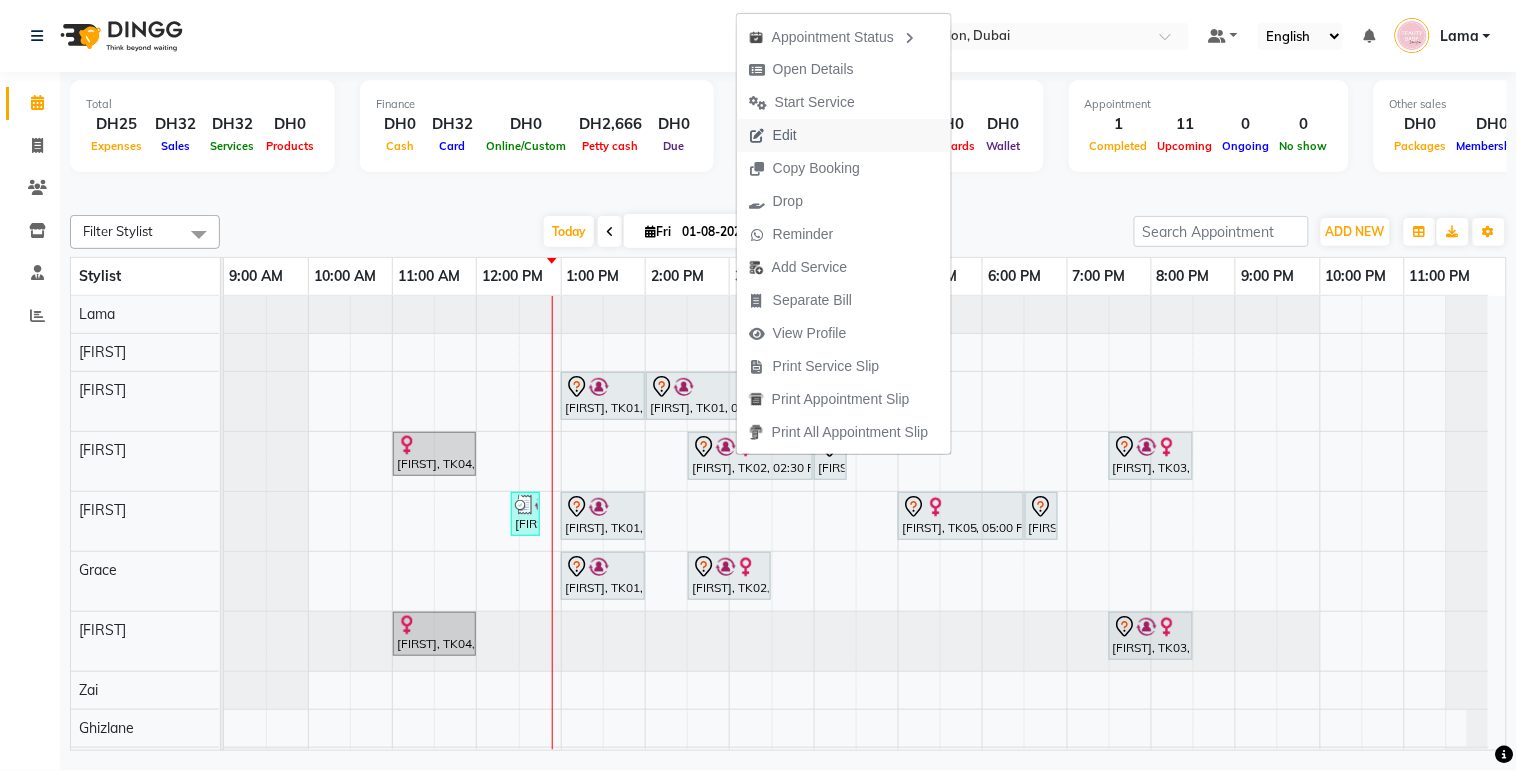 click on "Edit" at bounding box center [844, 135] 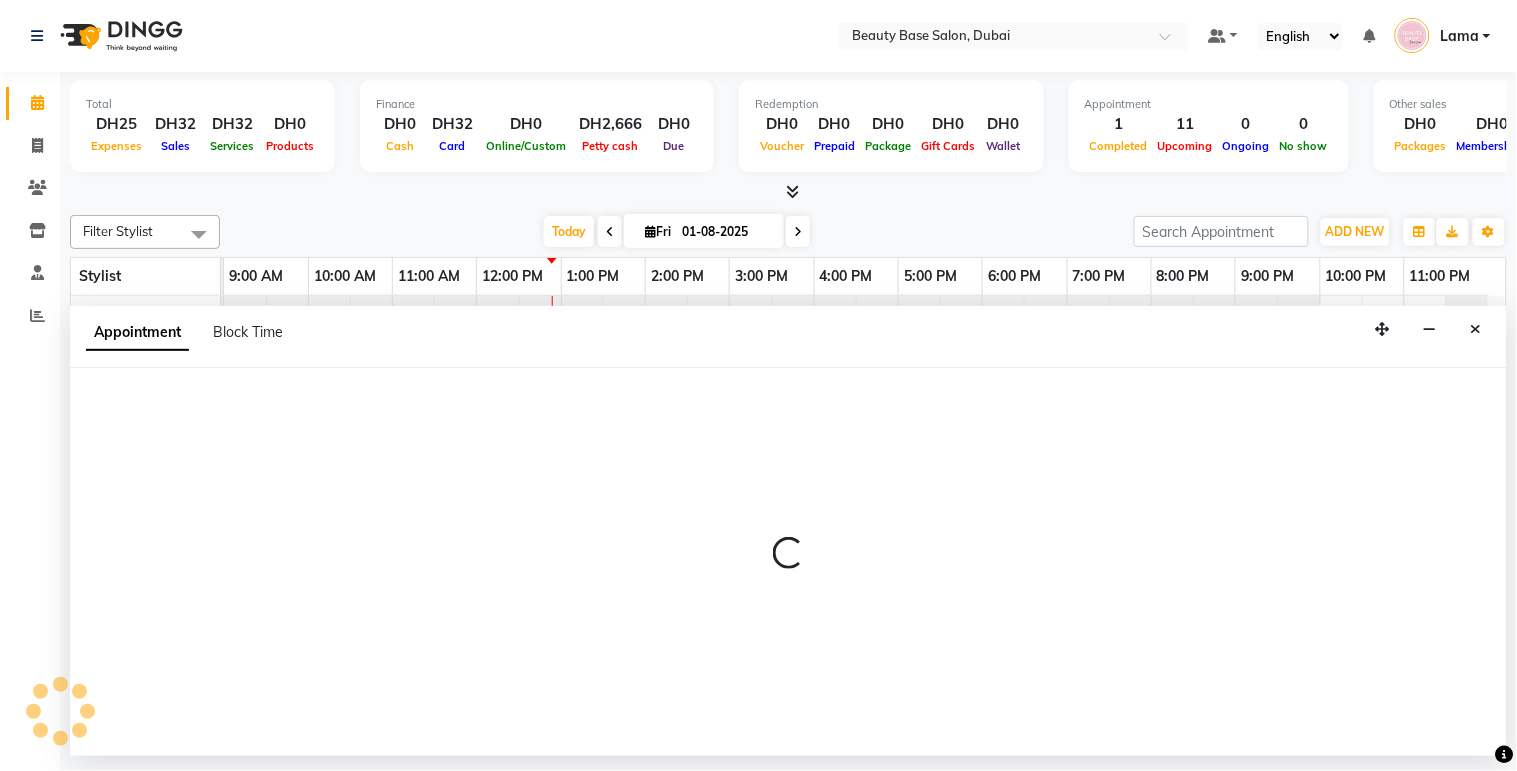 select on "tentative" 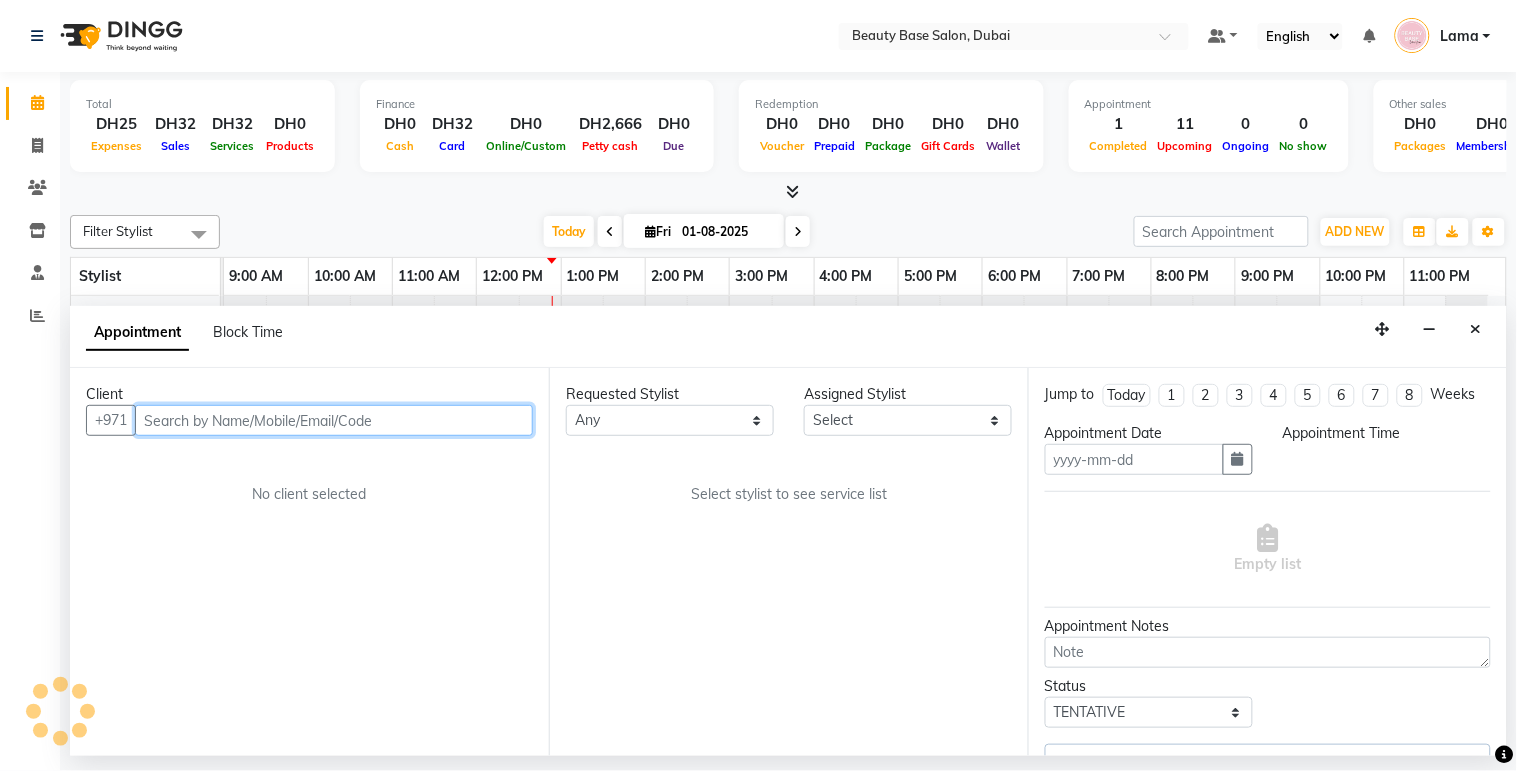 type on "01-08-2025" 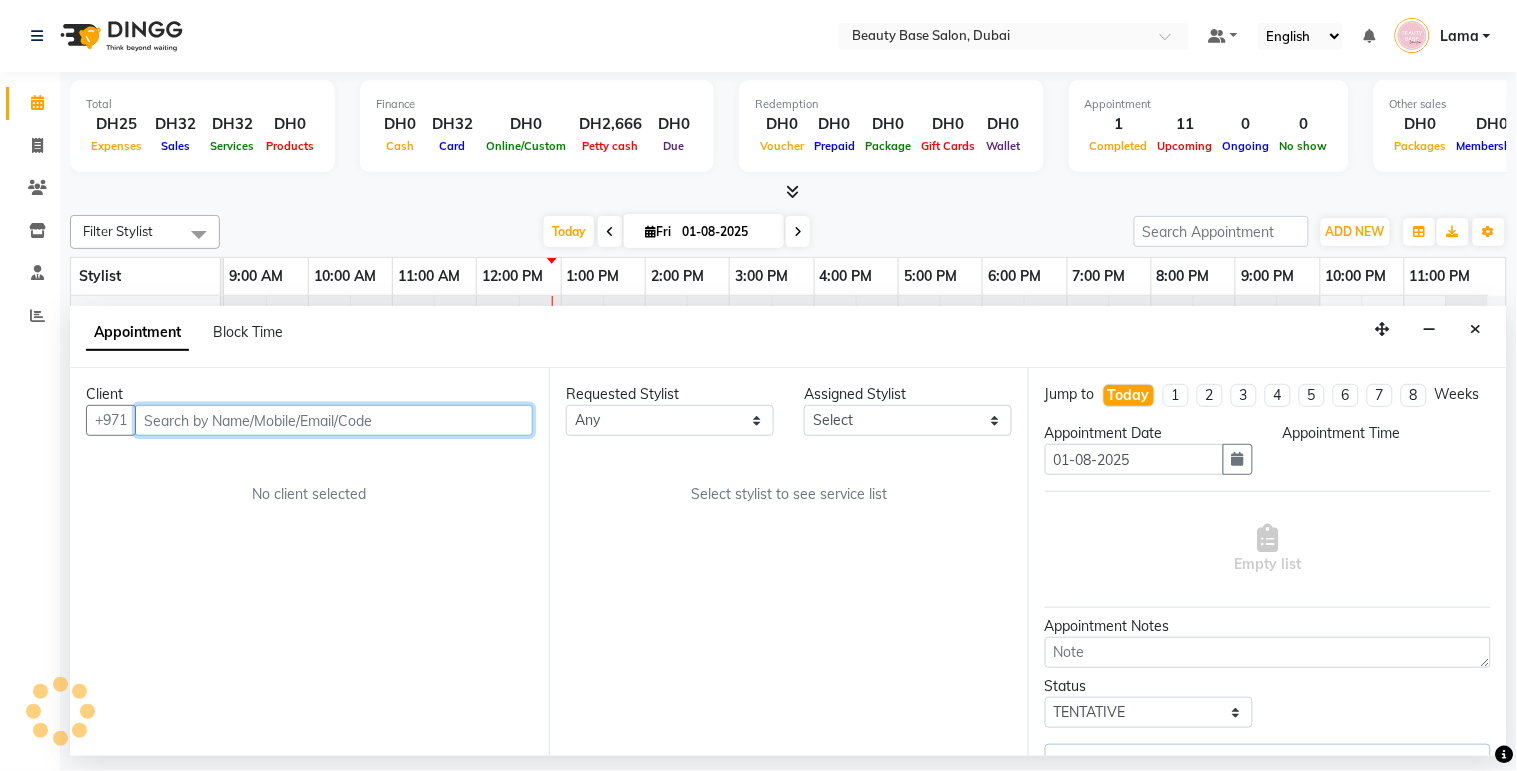 select on "870" 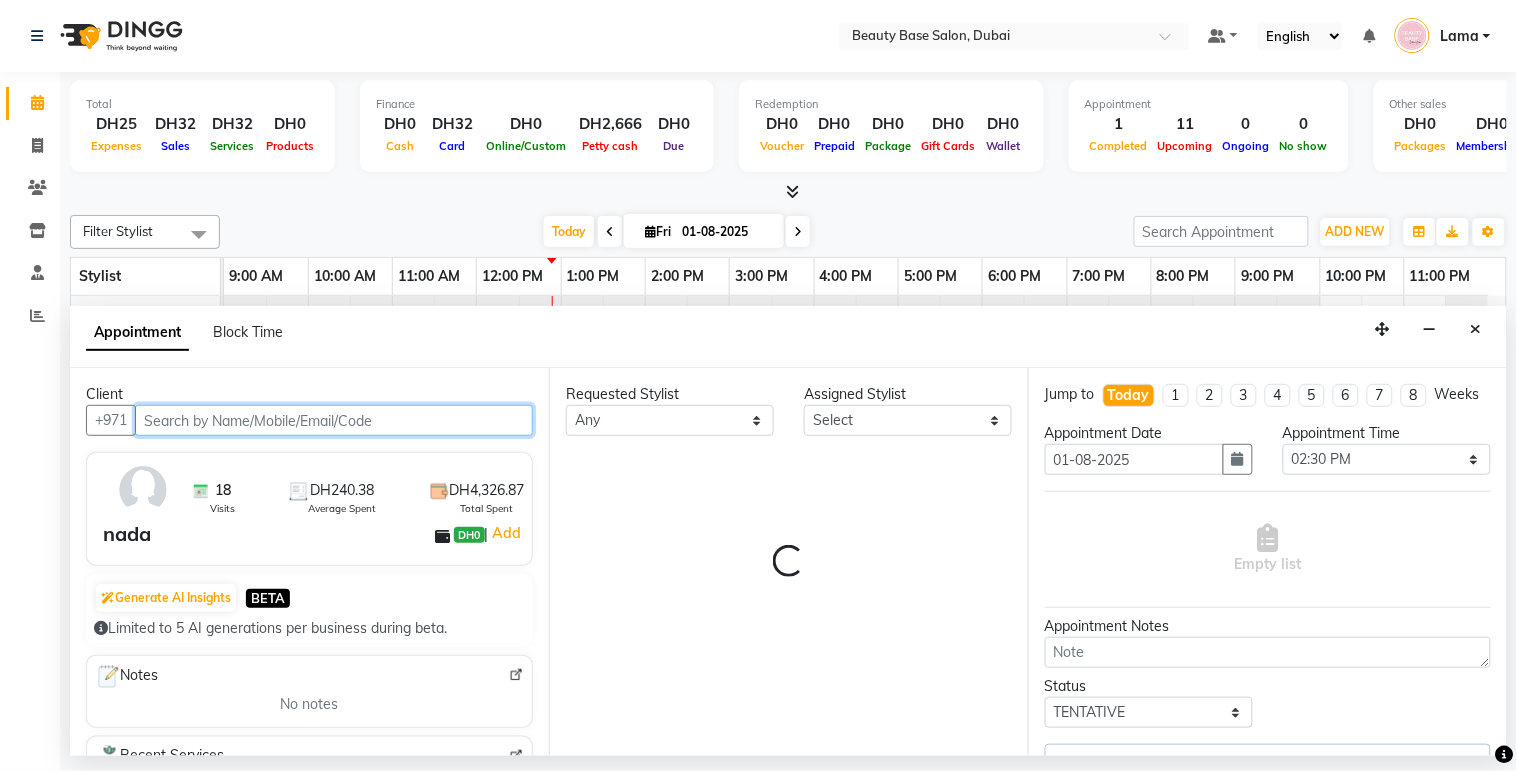 select on "30434" 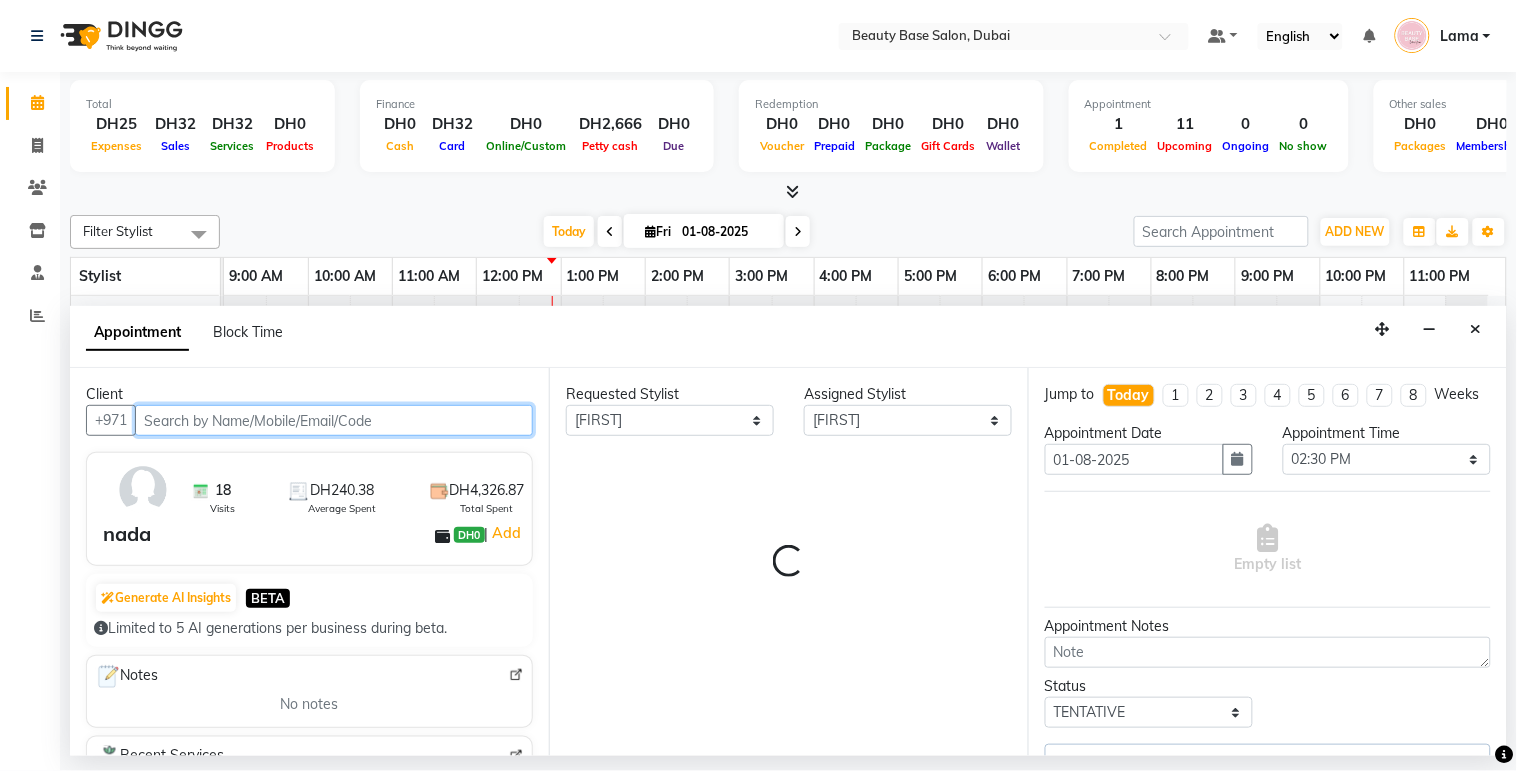 select on "1223" 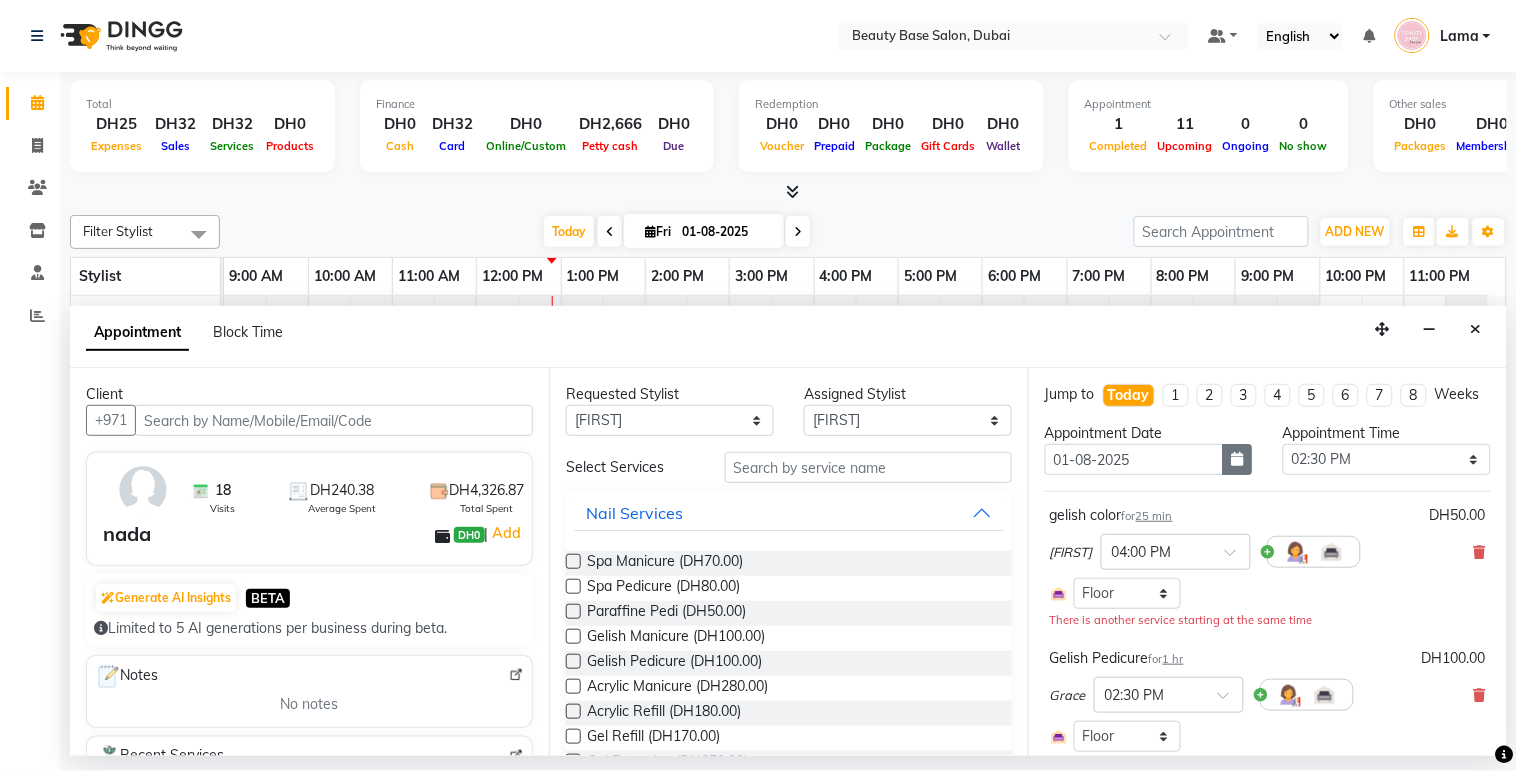 click at bounding box center (1238, 459) 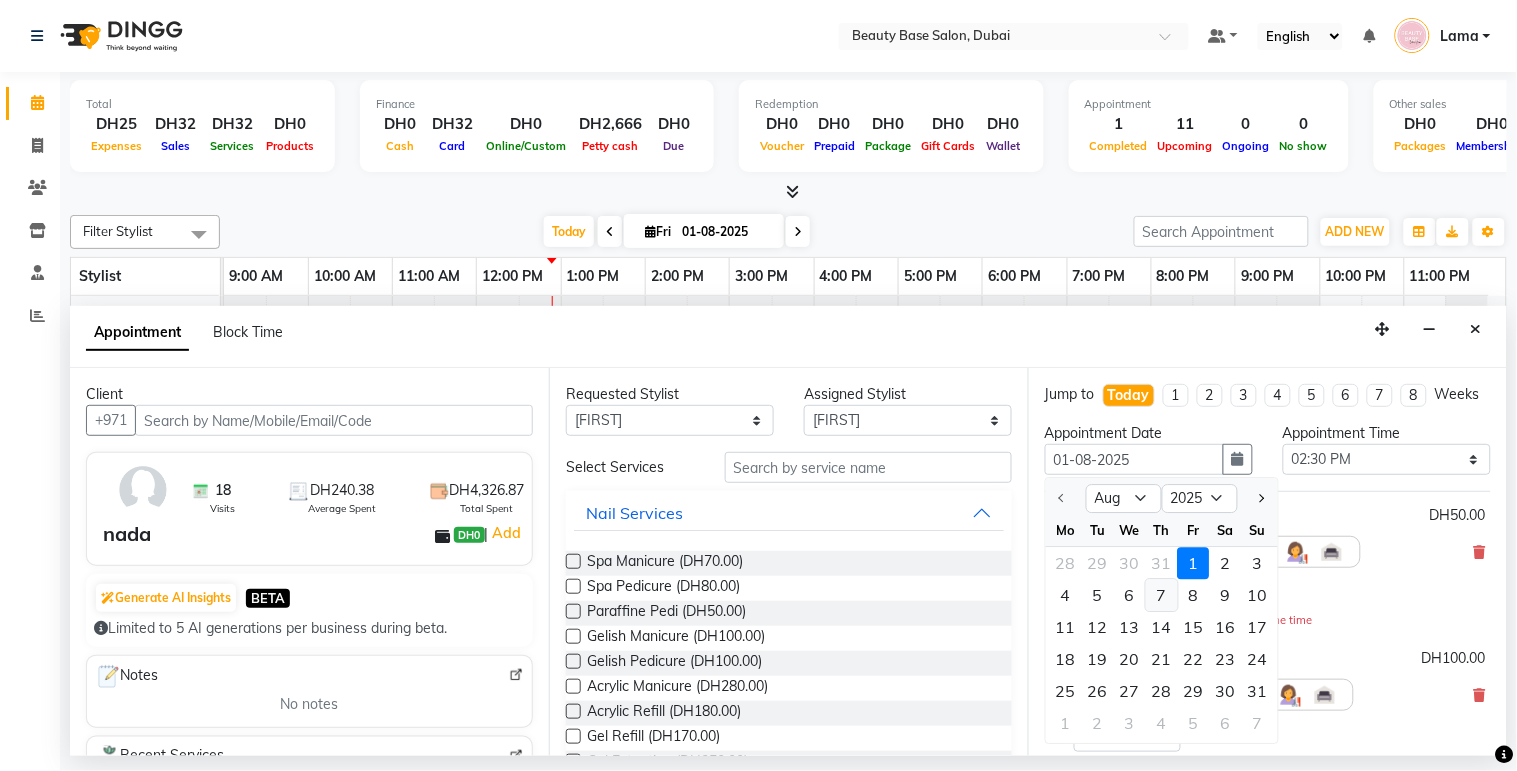 click on "7" at bounding box center [1162, 596] 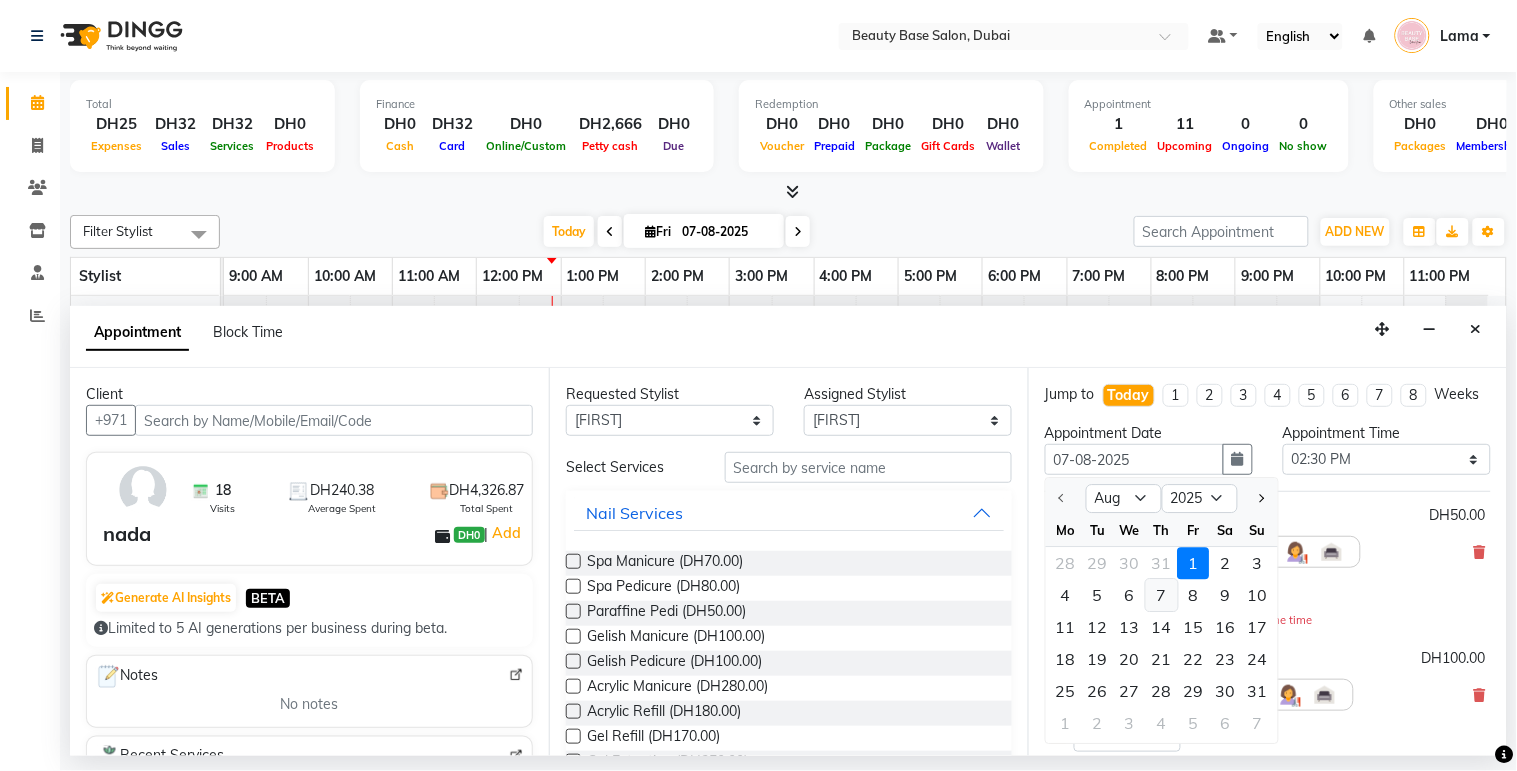 select on "870" 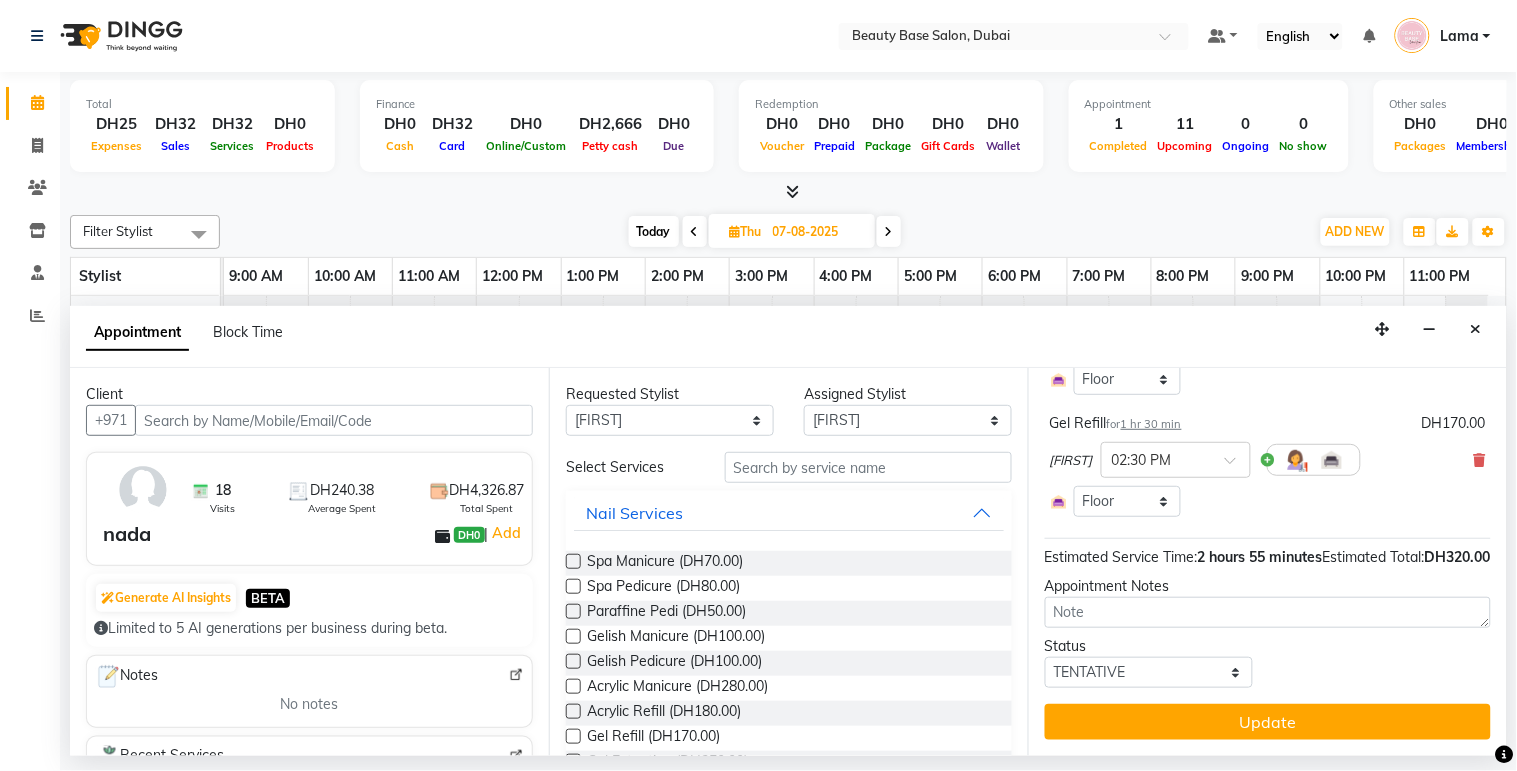 scroll, scrollTop: 397, scrollLeft: 0, axis: vertical 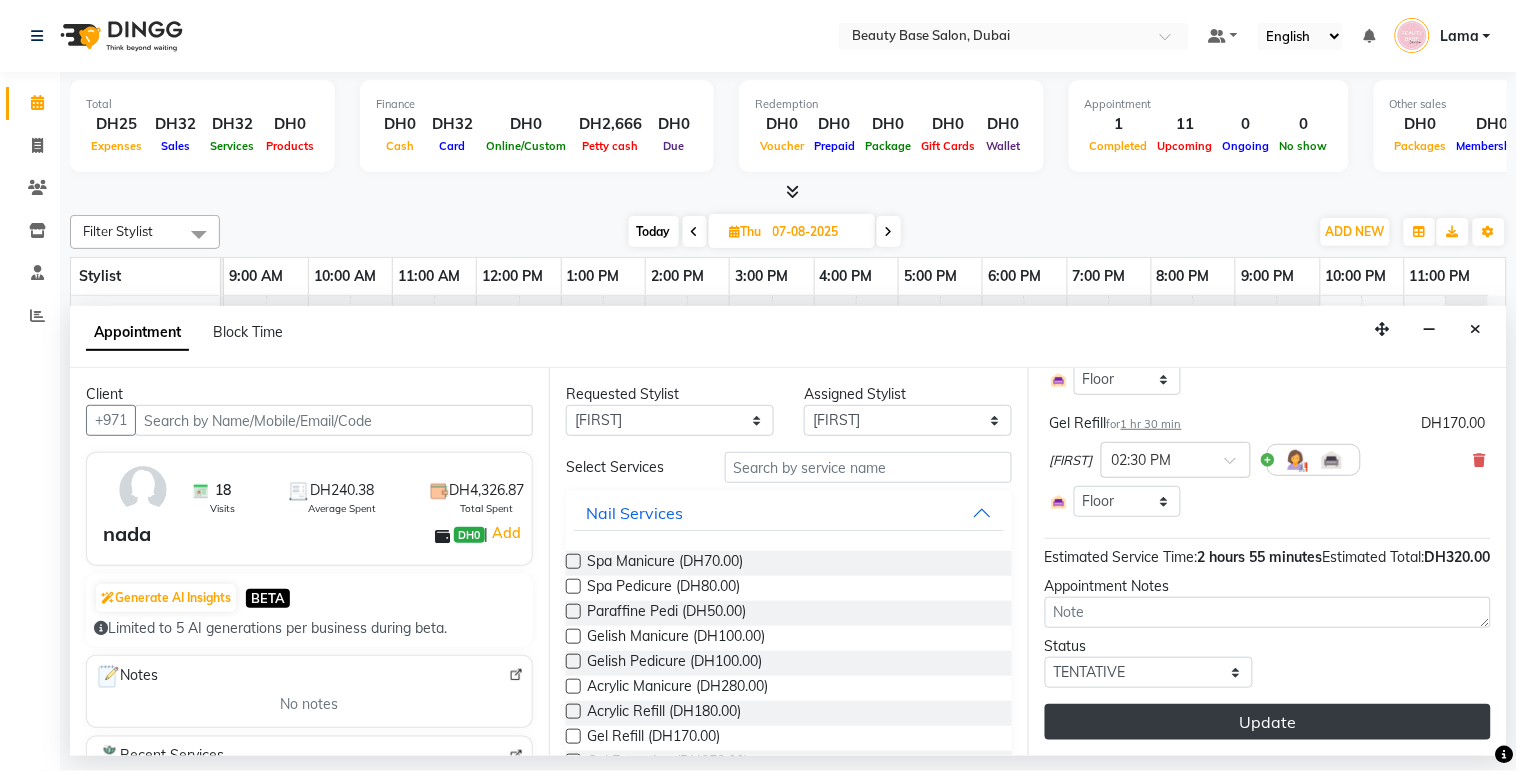 click on "Update" at bounding box center [1268, 722] 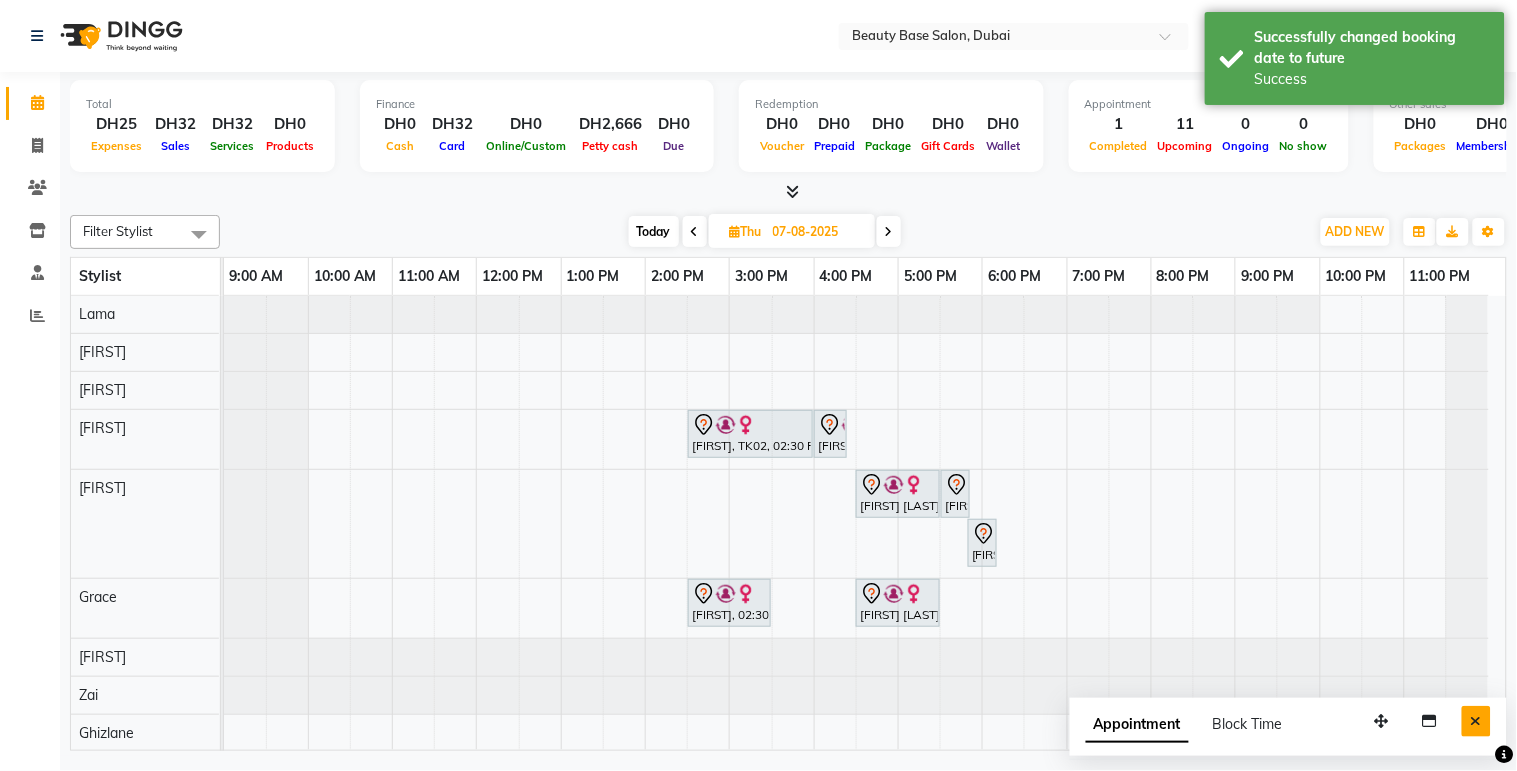 click at bounding box center (1476, 721) 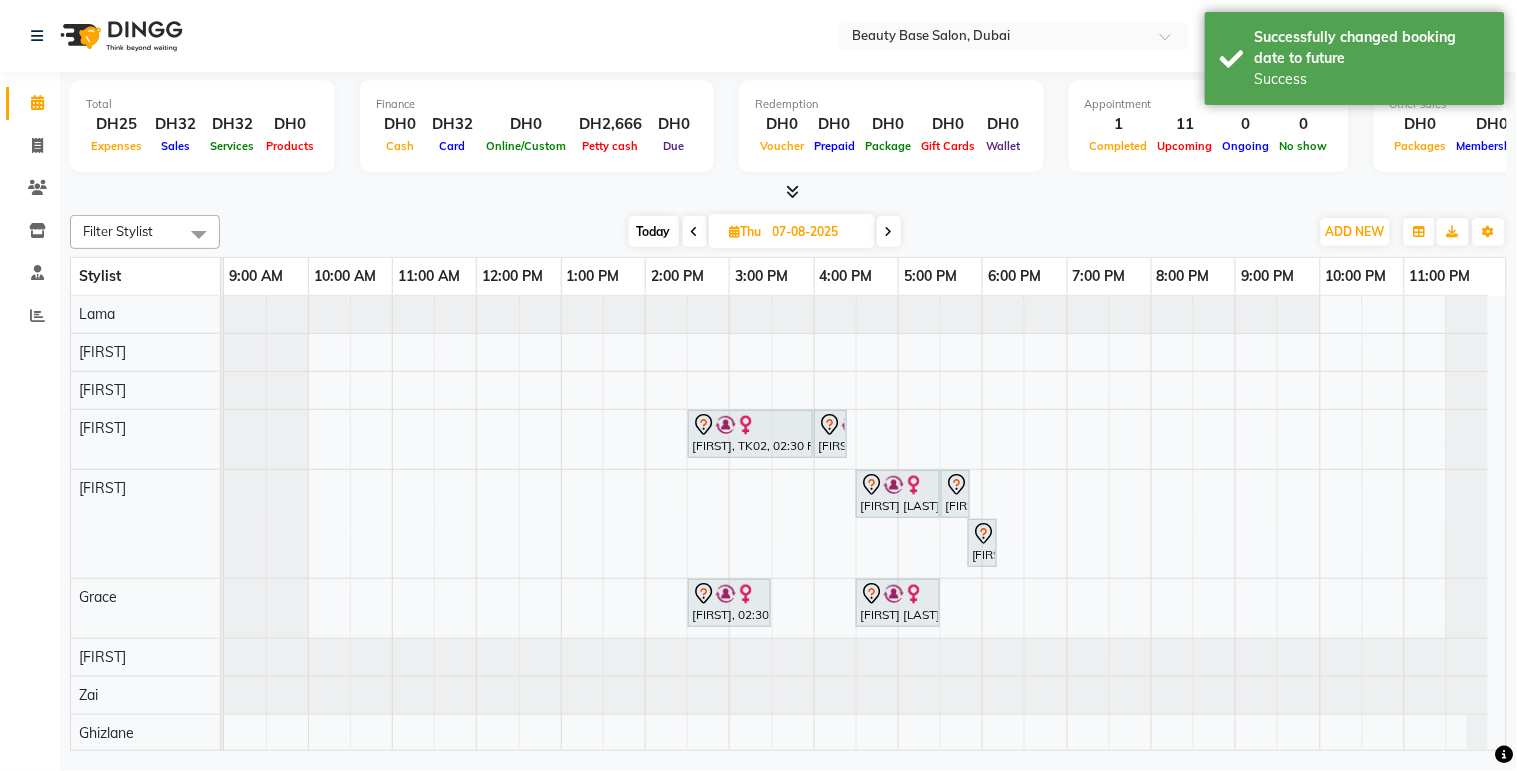 click on "Today" at bounding box center [654, 231] 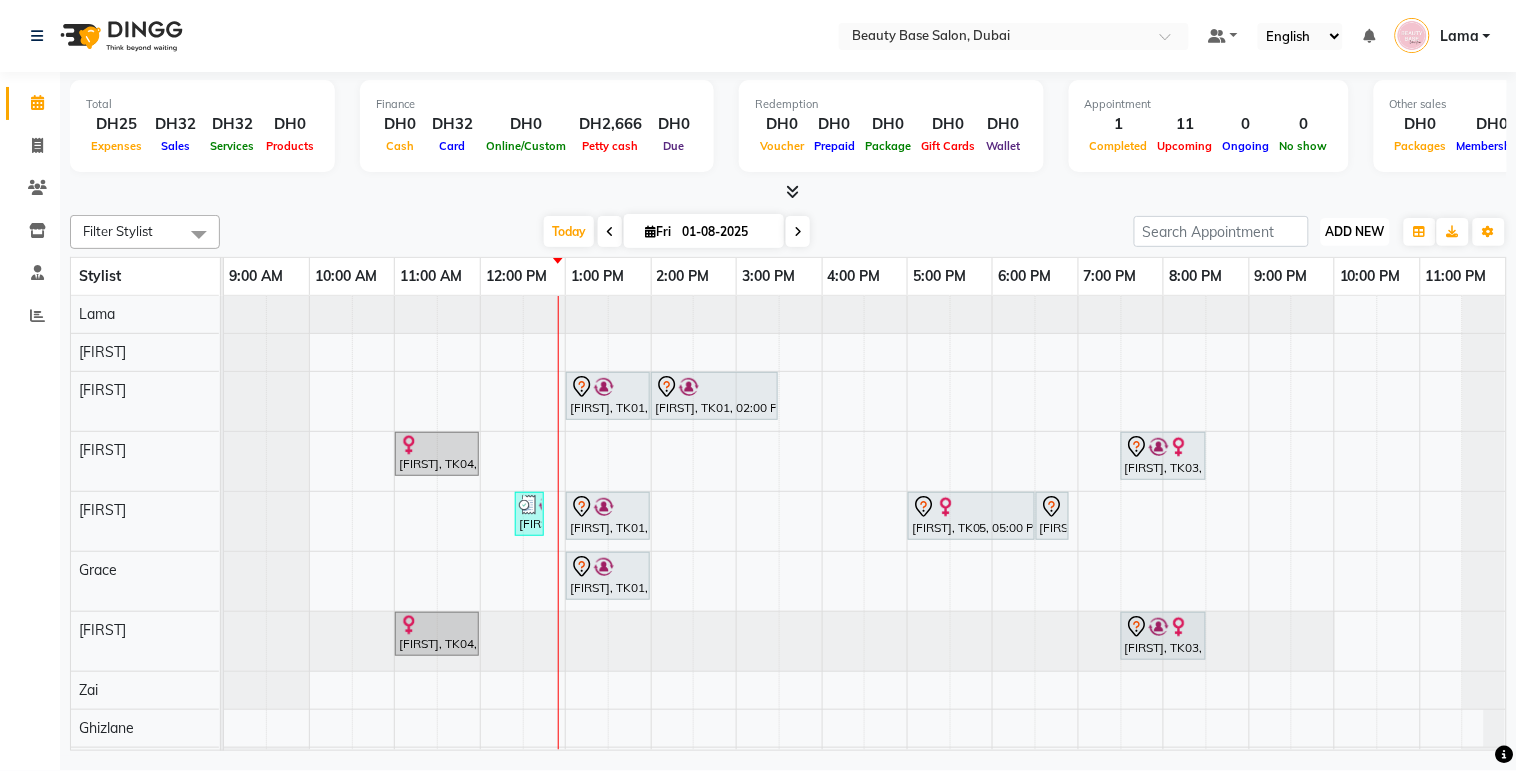 click on "ADD NEW Toggle Dropdown" at bounding box center [1355, 232] 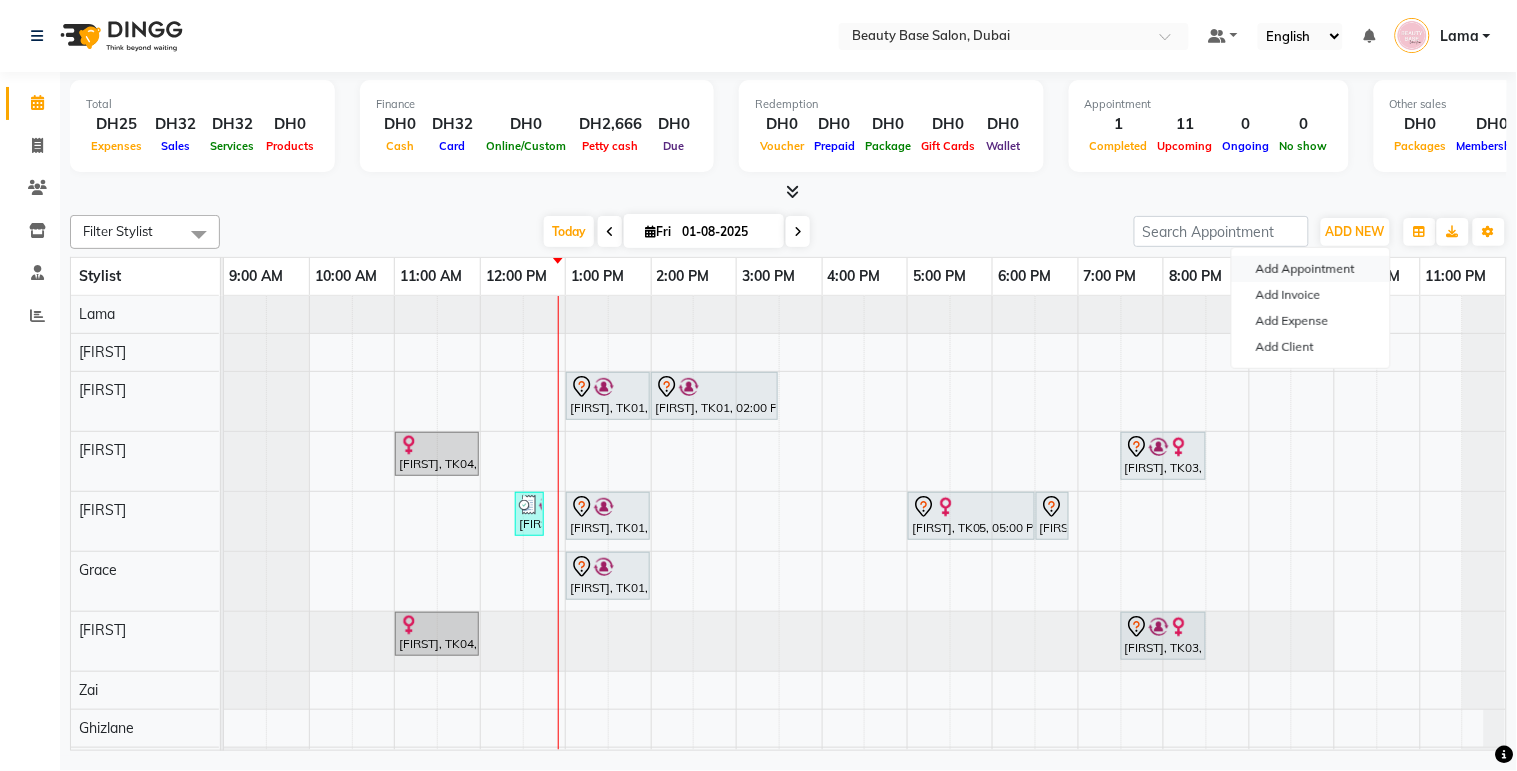 click on "Add Appointment" at bounding box center [1311, 269] 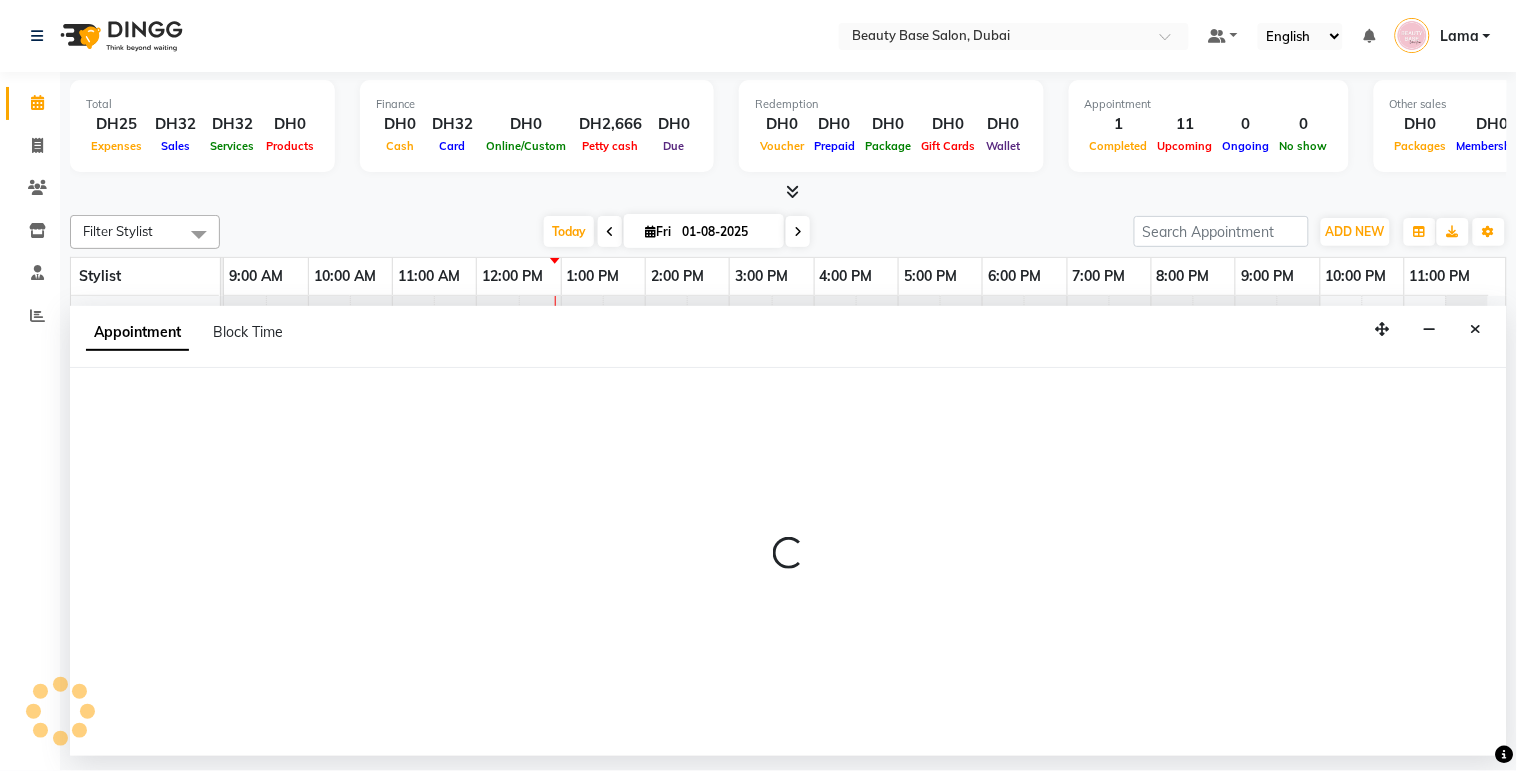select on "600" 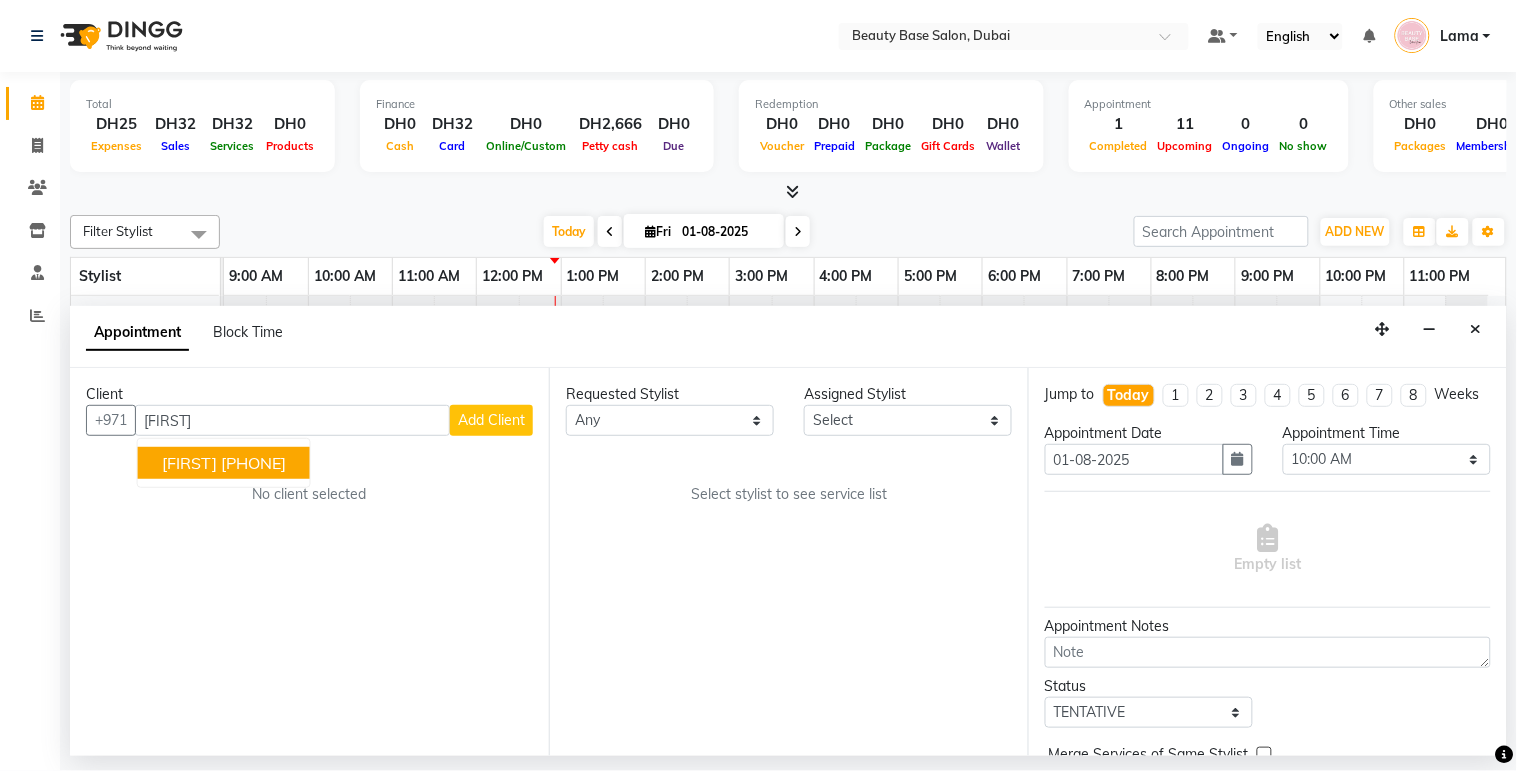 click on "[FIRST]  [PHONE]" at bounding box center (224, 463) 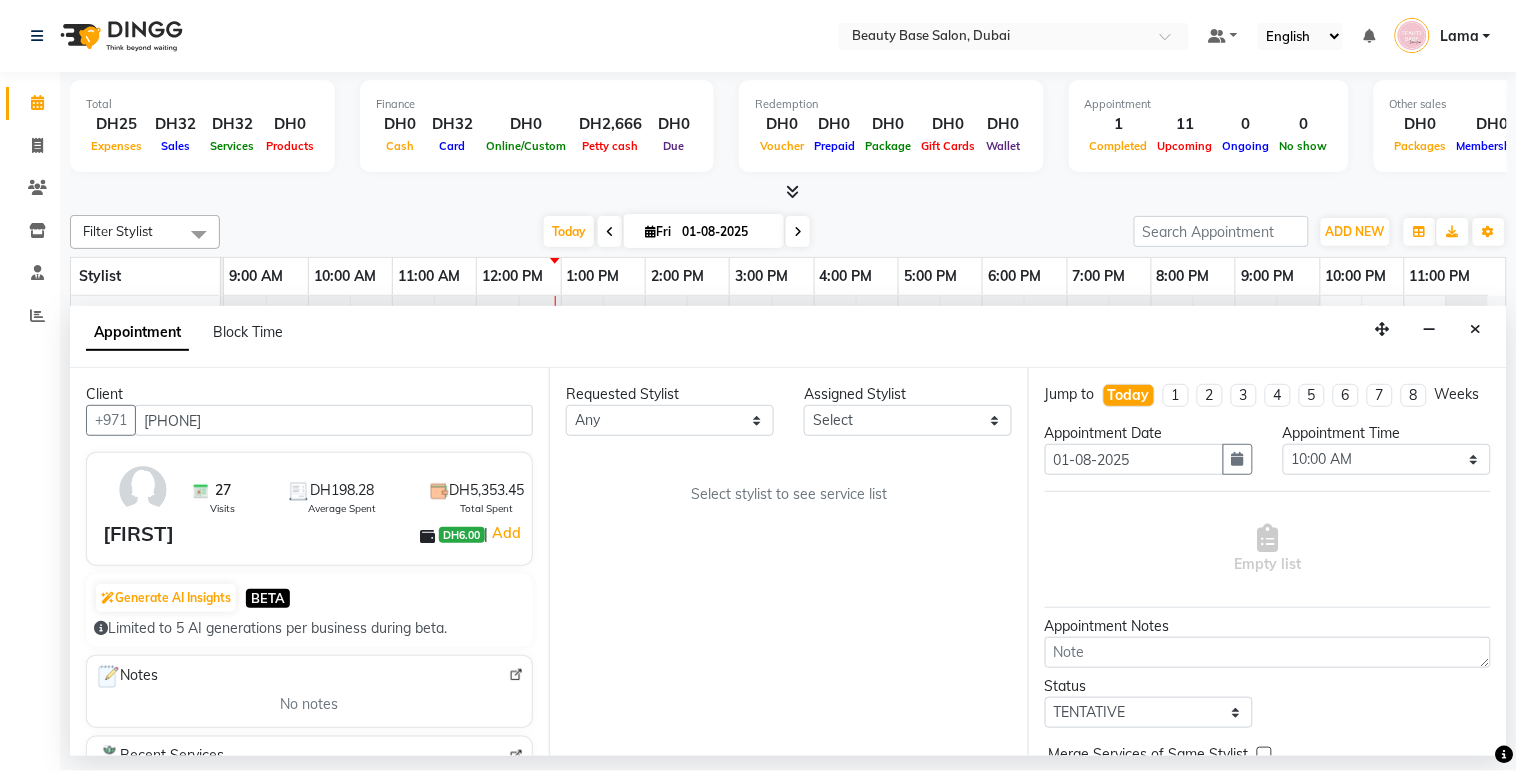type on "[PHONE]" 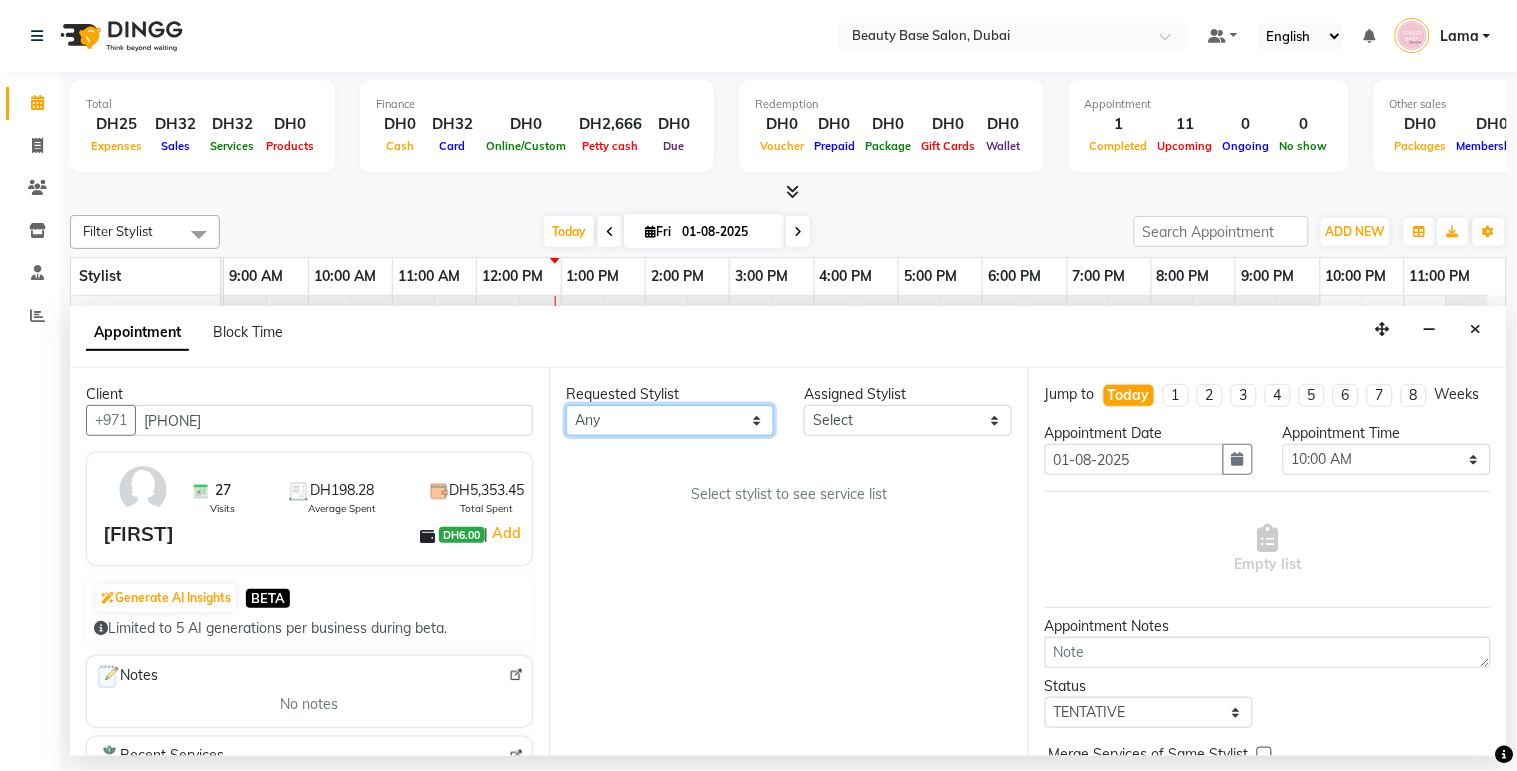 click on "Any [FIRST] [FIRST] [FIRST] [FIRST] [FIRST] [FIRST] [FIRST] [FIRST] [FIRST] [FIRST]" at bounding box center (670, 420) 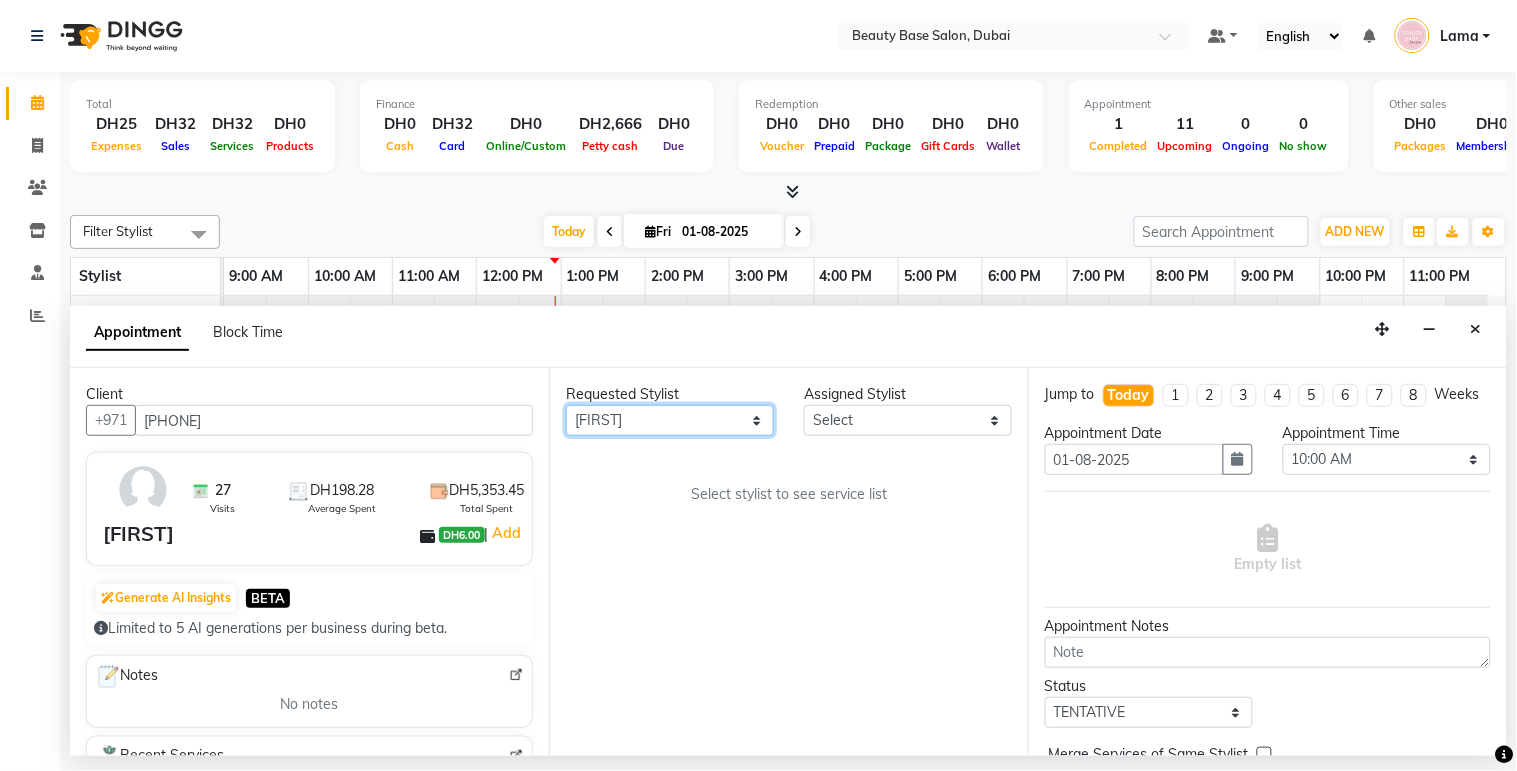 click on "Any [FIRST] [FIRST] [FIRST] [FIRST] [FIRST] [FIRST] [FIRST] [FIRST] [FIRST] [FIRST]" at bounding box center (670, 420) 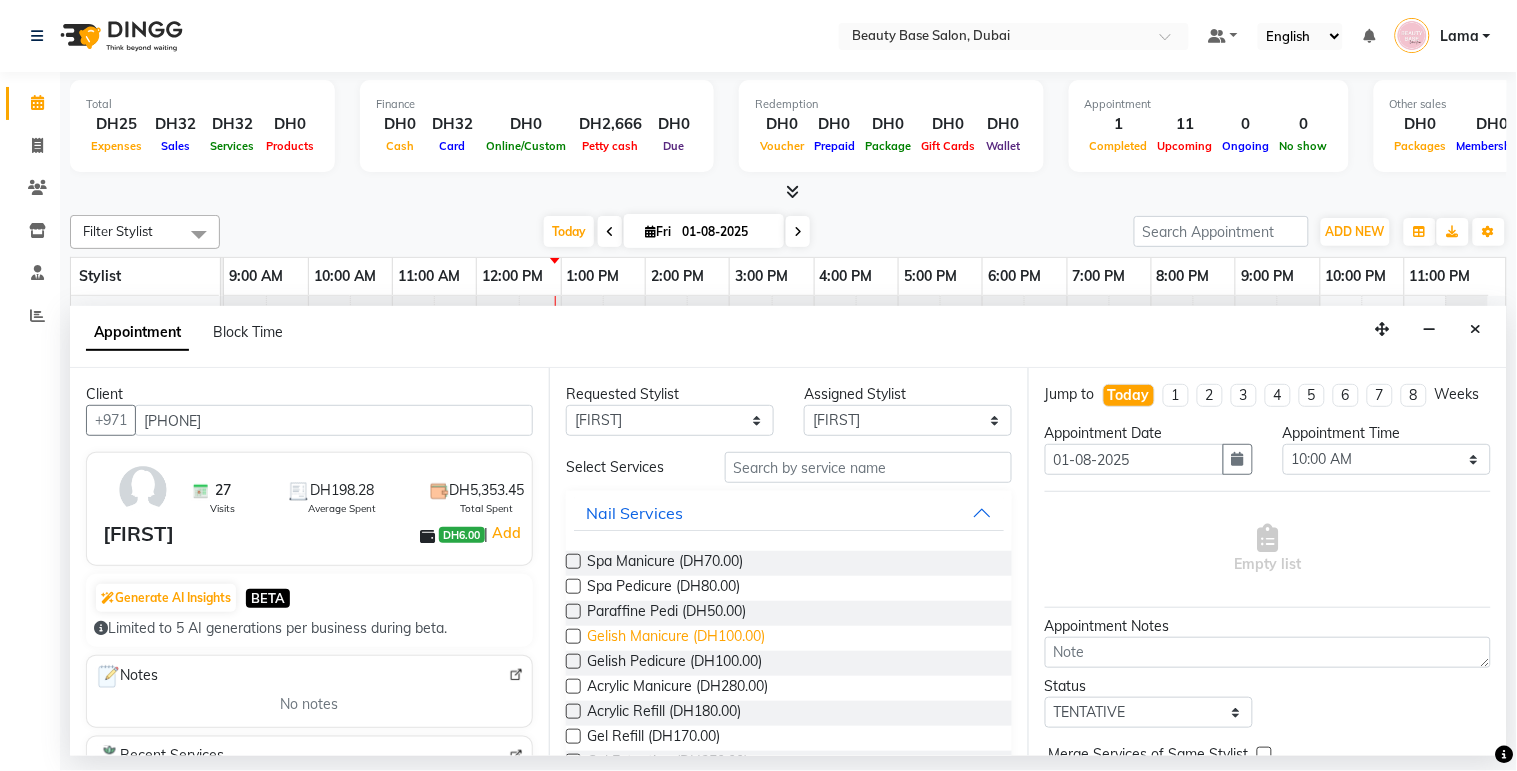 click on "Gelish Manicure (DH100.00)" at bounding box center [676, 638] 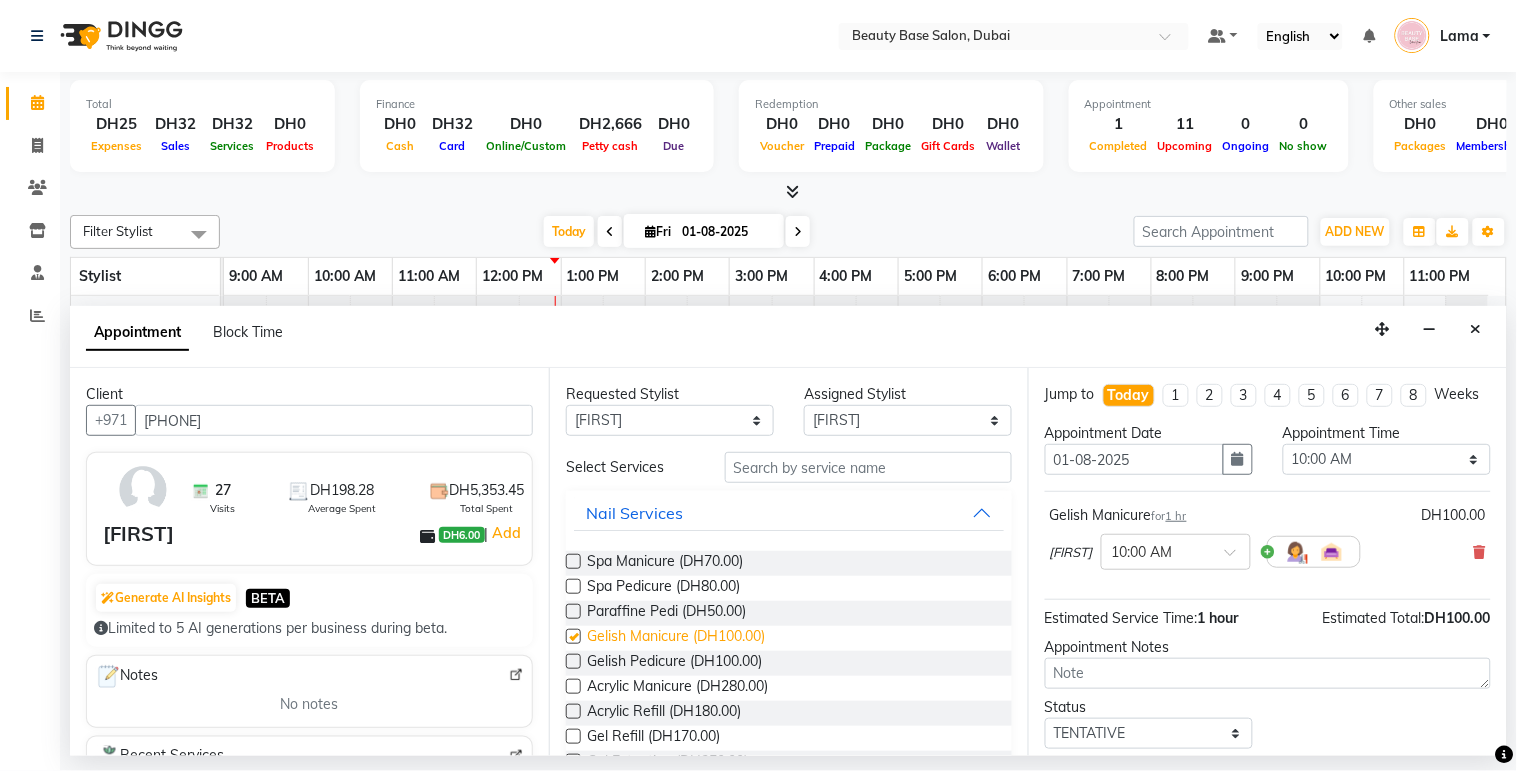 checkbox on "false" 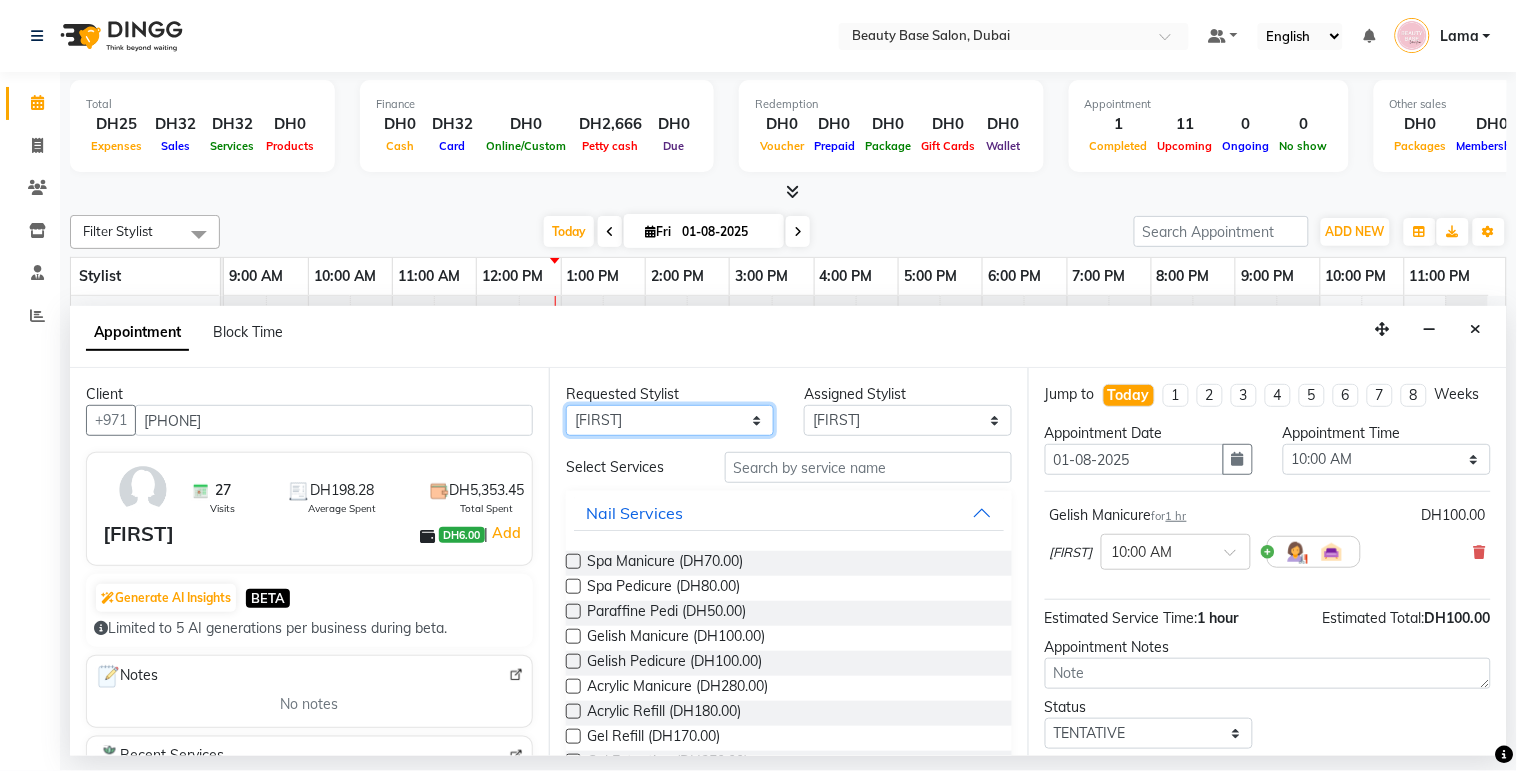 click on "Any [FIRST] [FIRST] [FIRST] [FIRST] [FIRST] [FIRST] [FIRST] [FIRST] [FIRST] [FIRST]" at bounding box center [670, 420] 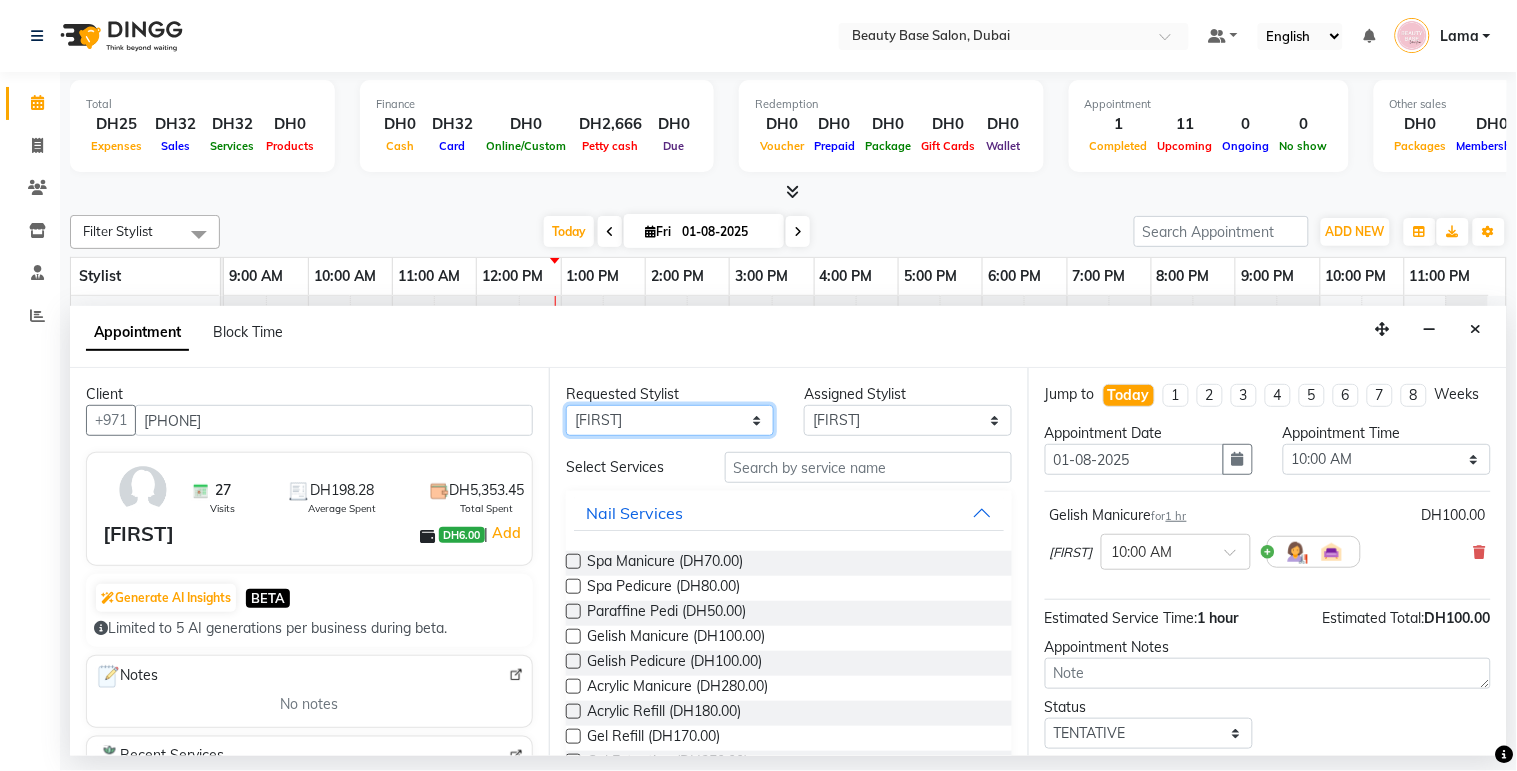 select on "17496" 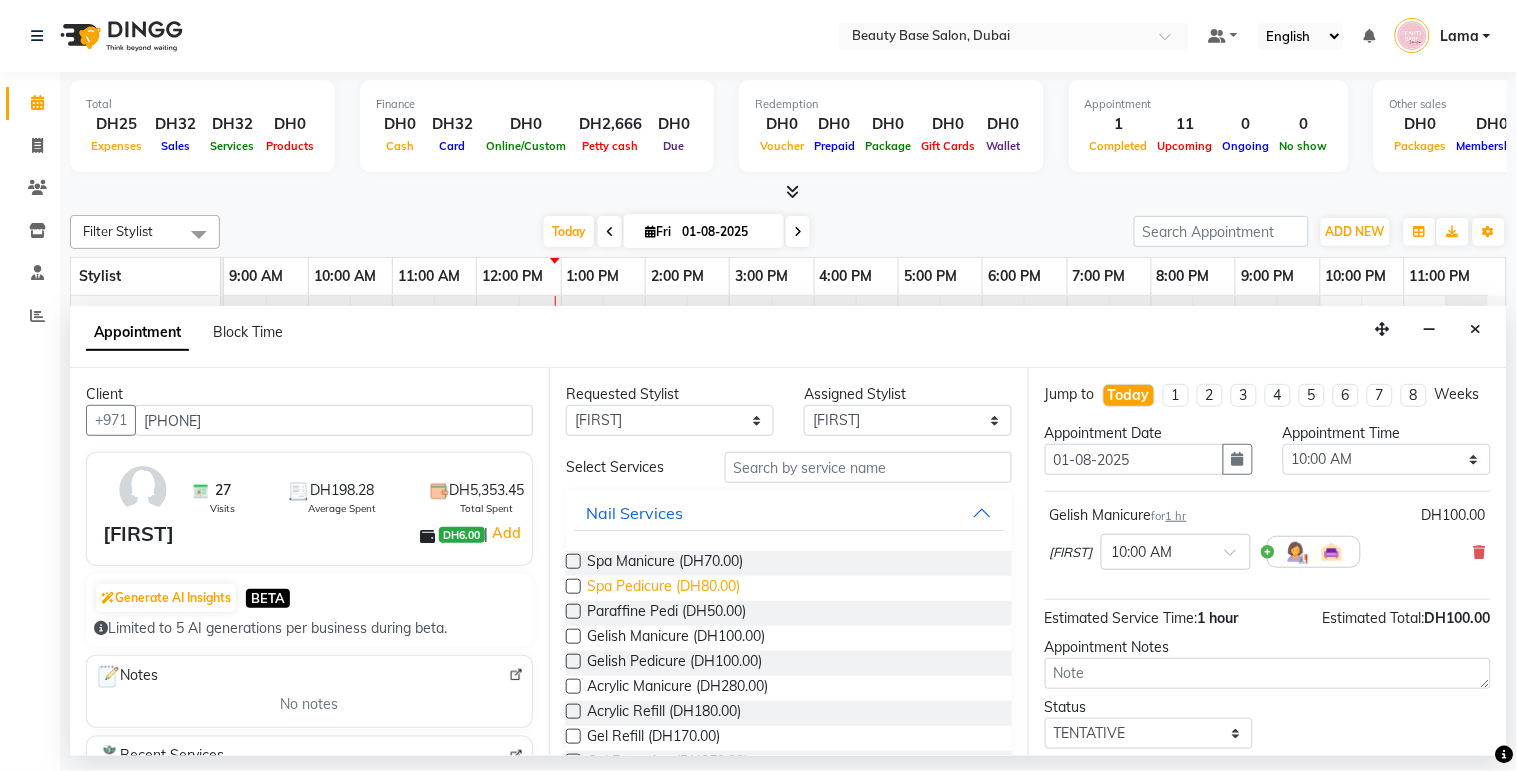 click on "Spa Pedicure (DH80.00)" at bounding box center [663, 588] 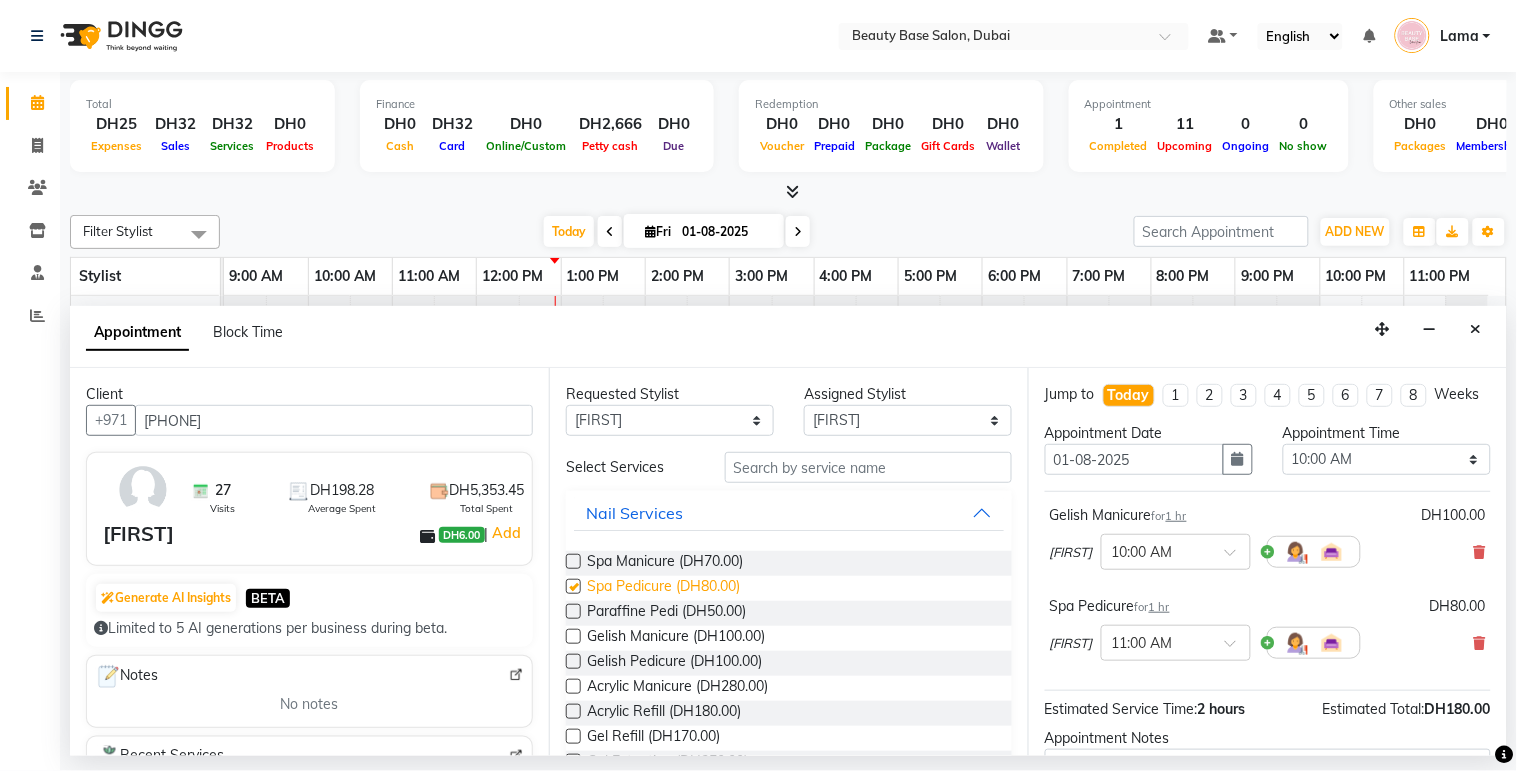 checkbox on "false" 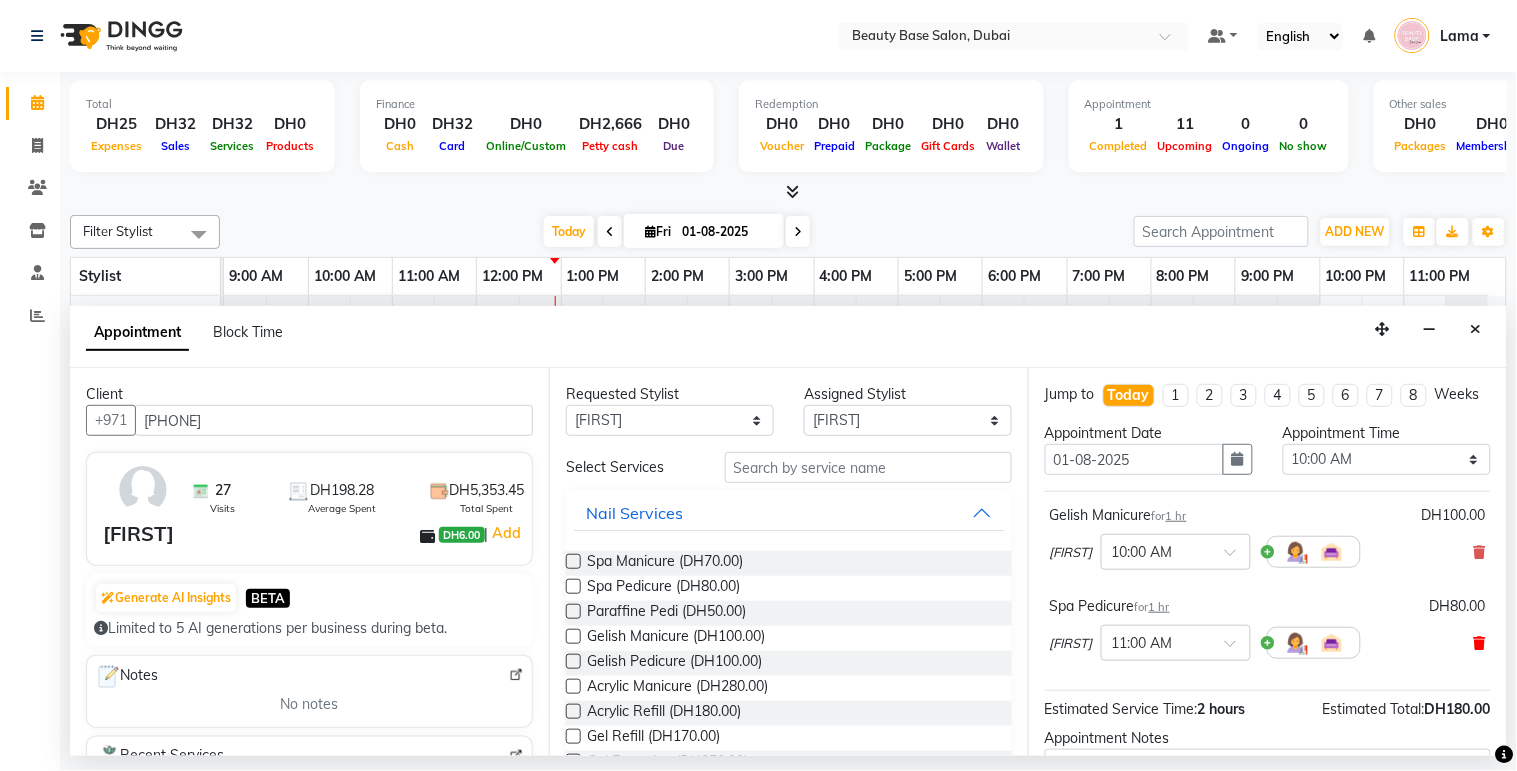 click at bounding box center (1480, 643) 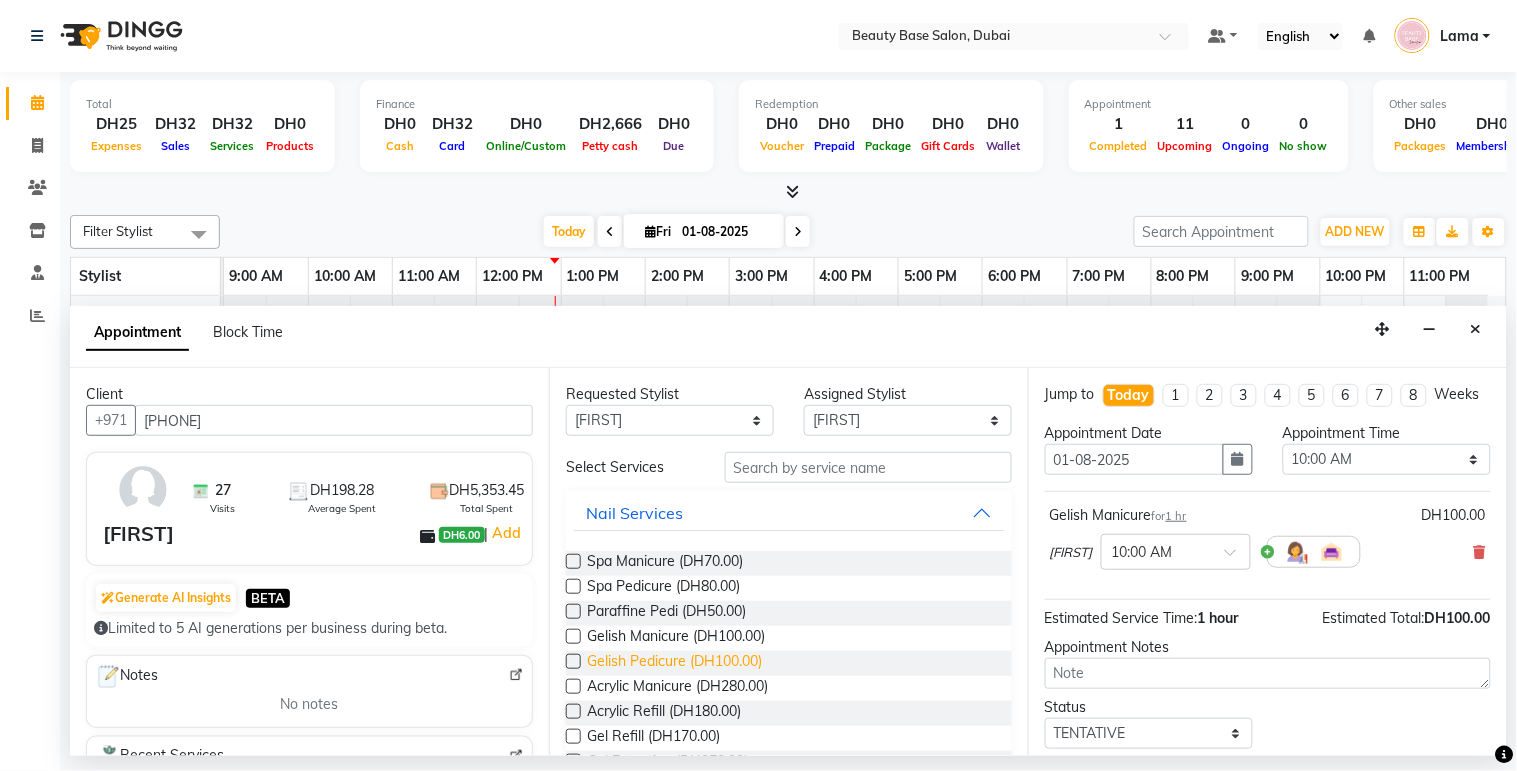 click on "Gelish Pedicure (DH100.00)" at bounding box center (674, 663) 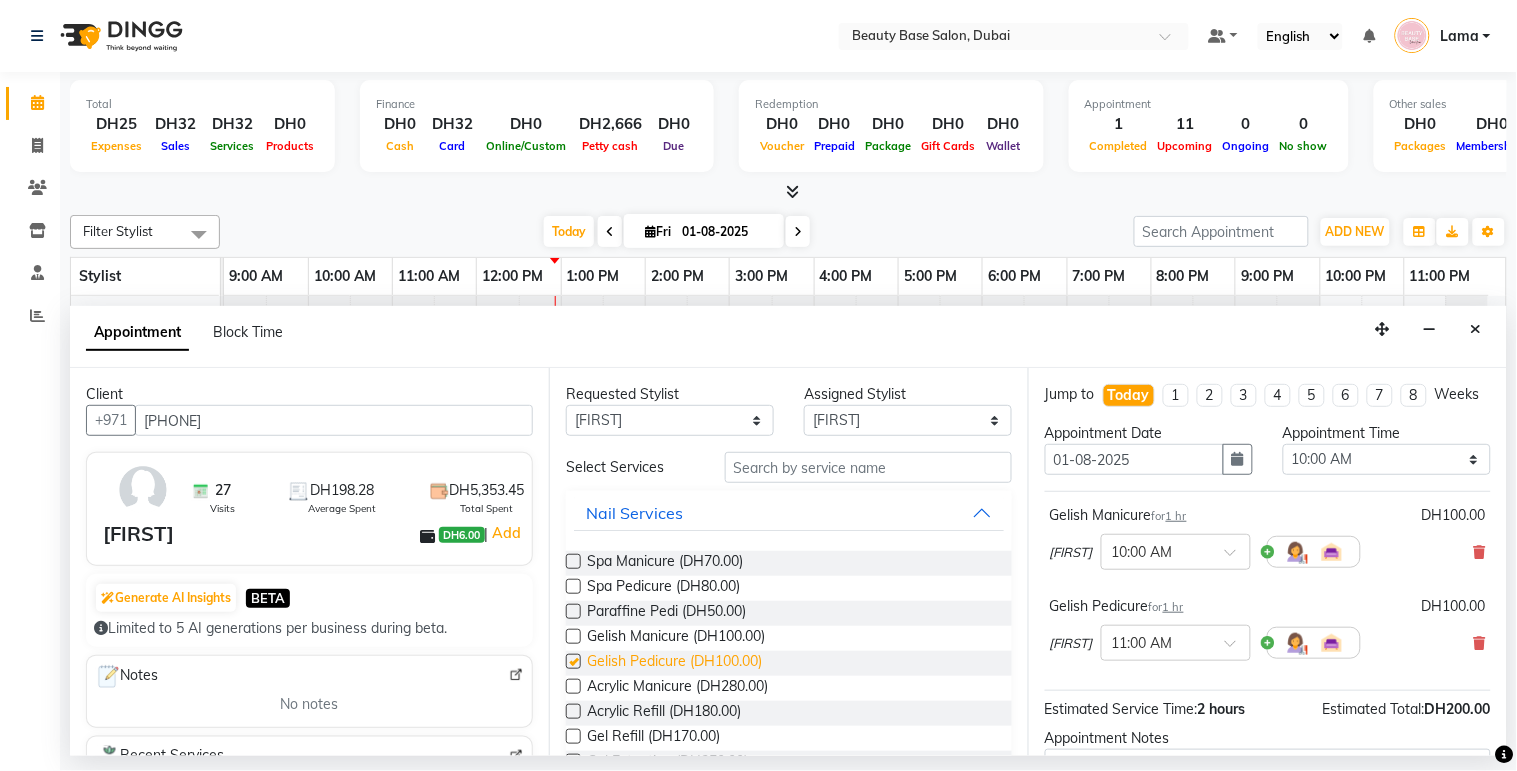 checkbox on "false" 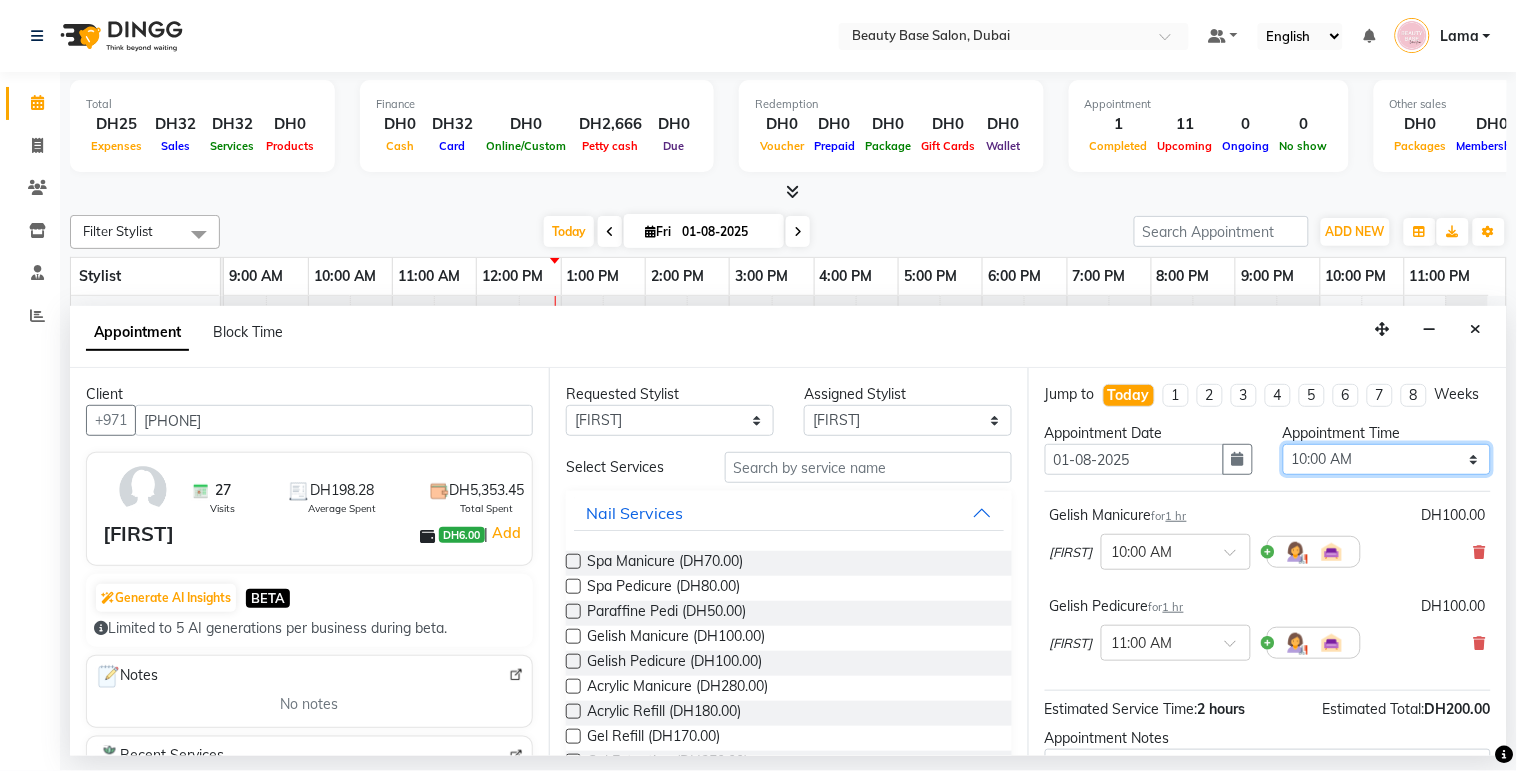 click on "Select 10:00 AM 10:05 AM 10:10 AM 10:15 AM 10:20 AM 10:25 AM 10:30 AM 10:35 AM 10:40 AM 10:45 AM 10:50 AM 10:55 AM 11:00 AM 11:05 AM 11:10 AM 11:15 AM 11:20 AM 11:25 AM 11:30 AM 11:35 AM 11:40 AM 11:45 AM 11:50 AM 11:55 AM 12:00 PM 12:05 PM 12:10 PM 12:15 PM 12:20 PM 12:25 PM 12:30 PM 12:35 PM 12:40 PM 12:45 PM 12:50 PM 12:55 PM 01:00 PM 01:05 PM 01:10 PM 01:15 PM 01:20 PM 01:25 PM 01:30 PM 01:35 PM 01:40 PM 01:45 PM 01:50 PM 01:55 PM 02:00 PM 02:05 PM 02:10 PM 02:15 PM 02:20 PM 02:25 PM 02:30 PM 02:35 PM 02:40 PM 02:45 PM 02:50 PM 02:55 PM 03:00 PM 03:05 PM 03:10 PM 03:15 PM 03:20 PM 03:25 PM 03:30 PM 03:35 PM 03:40 PM 03:45 PM 03:50 PM 03:55 PM 04:00 PM 04:05 PM 04:10 PM 04:15 PM 04:20 PM 04:25 PM 04:30 PM 04:35 PM 04:40 PM 04:45 PM 04:50 PM 04:55 PM 05:00 PM 05:05 PM 05:10 PM 05:15 PM 05:20 PM 05:25 PM 05:30 PM 05:35 PM 05:40 PM 05:45 PM 05:50 PM 05:55 PM 06:00 PM 06:05 PM 06:10 PM 06:15 PM 06:20 PM 06:25 PM 06:30 PM 06:35 PM 06:40 PM 06:45 PM 06:50 PM 06:55 PM 07:00 PM 07:05 PM 07:10 PM 07:15 PM 07:20 PM" at bounding box center (1387, 459) 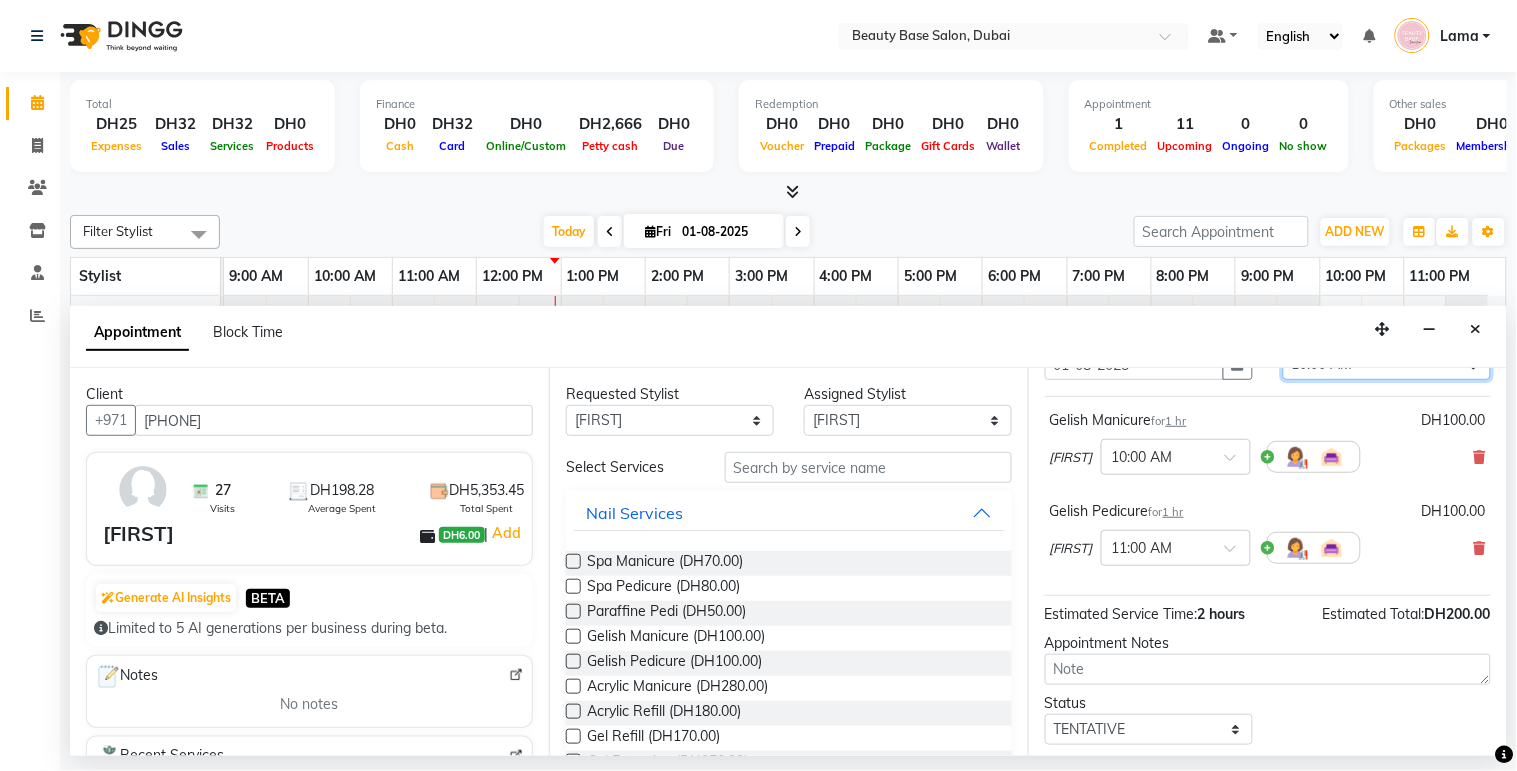 scroll, scrollTop: 0, scrollLeft: 0, axis: both 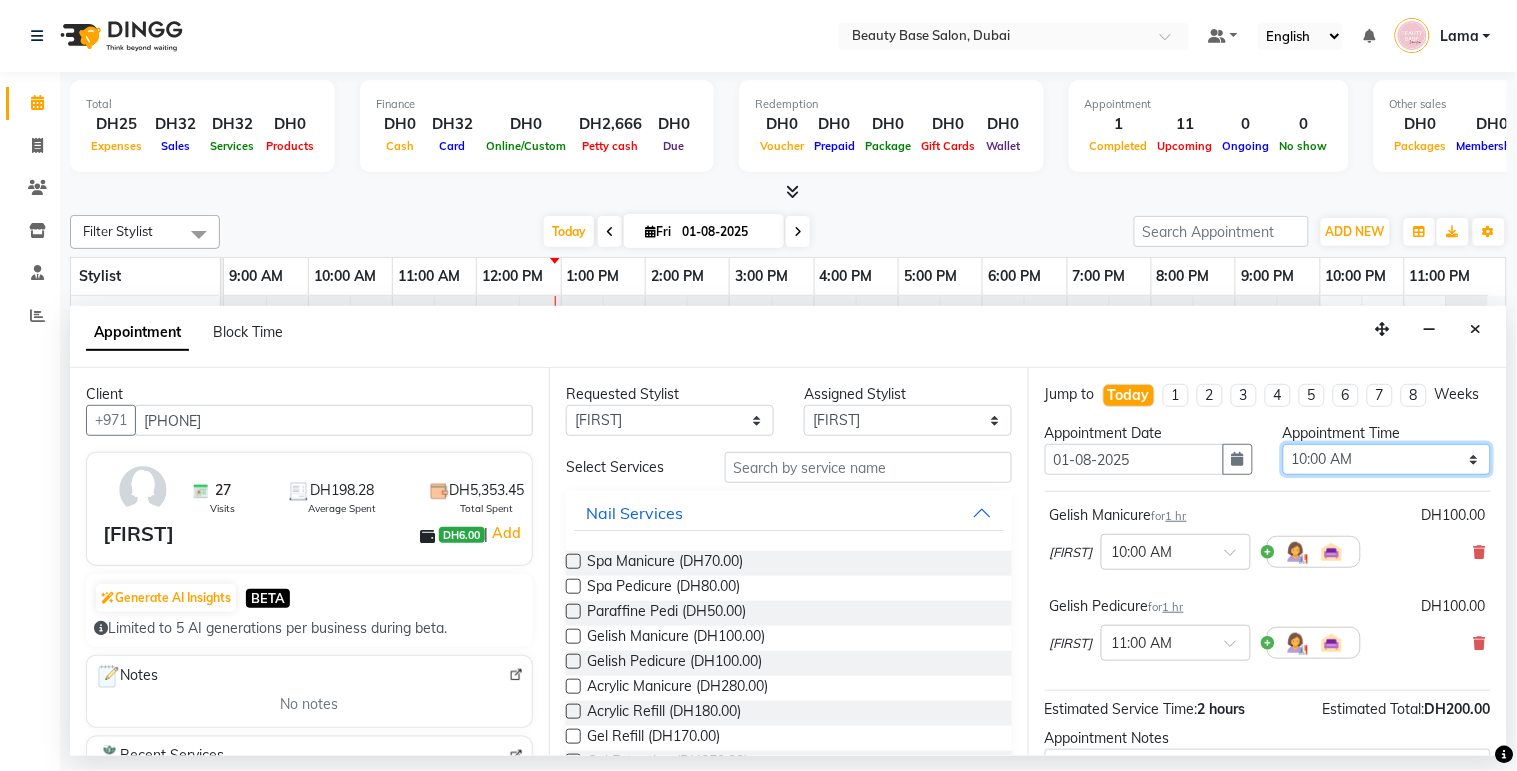 click on "Select 10:00 AM 10:05 AM 10:10 AM 10:15 AM 10:20 AM 10:25 AM 10:30 AM 10:35 AM 10:40 AM 10:45 AM 10:50 AM 10:55 AM 11:00 AM 11:05 AM 11:10 AM 11:15 AM 11:20 AM 11:25 AM 11:30 AM 11:35 AM 11:40 AM 11:45 AM 11:50 AM 11:55 AM 12:00 PM 12:05 PM 12:10 PM 12:15 PM 12:20 PM 12:25 PM 12:30 PM 12:35 PM 12:40 PM 12:45 PM 12:50 PM 12:55 PM 01:00 PM 01:05 PM 01:10 PM 01:15 PM 01:20 PM 01:25 PM 01:30 PM 01:35 PM 01:40 PM 01:45 PM 01:50 PM 01:55 PM 02:00 PM 02:05 PM 02:10 PM 02:15 PM 02:20 PM 02:25 PM 02:30 PM 02:35 PM 02:40 PM 02:45 PM 02:50 PM 02:55 PM 03:00 PM 03:05 PM 03:10 PM 03:15 PM 03:20 PM 03:25 PM 03:30 PM 03:35 PM 03:40 PM 03:45 PM 03:50 PM 03:55 PM 04:00 PM 04:05 PM 04:10 PM 04:15 PM 04:20 PM 04:25 PM 04:30 PM 04:35 PM 04:40 PM 04:45 PM 04:50 PM 04:55 PM 05:00 PM 05:05 PM 05:10 PM 05:15 PM 05:20 PM 05:25 PM 05:30 PM 05:35 PM 05:40 PM 05:45 PM 05:50 PM 05:55 PM 06:00 PM 06:05 PM 06:10 PM 06:15 PM 06:20 PM 06:25 PM 06:30 PM 06:35 PM 06:40 PM 06:45 PM 06:50 PM 06:55 PM 07:00 PM 07:05 PM 07:10 PM 07:15 PM 07:20 PM" at bounding box center [1387, 459] 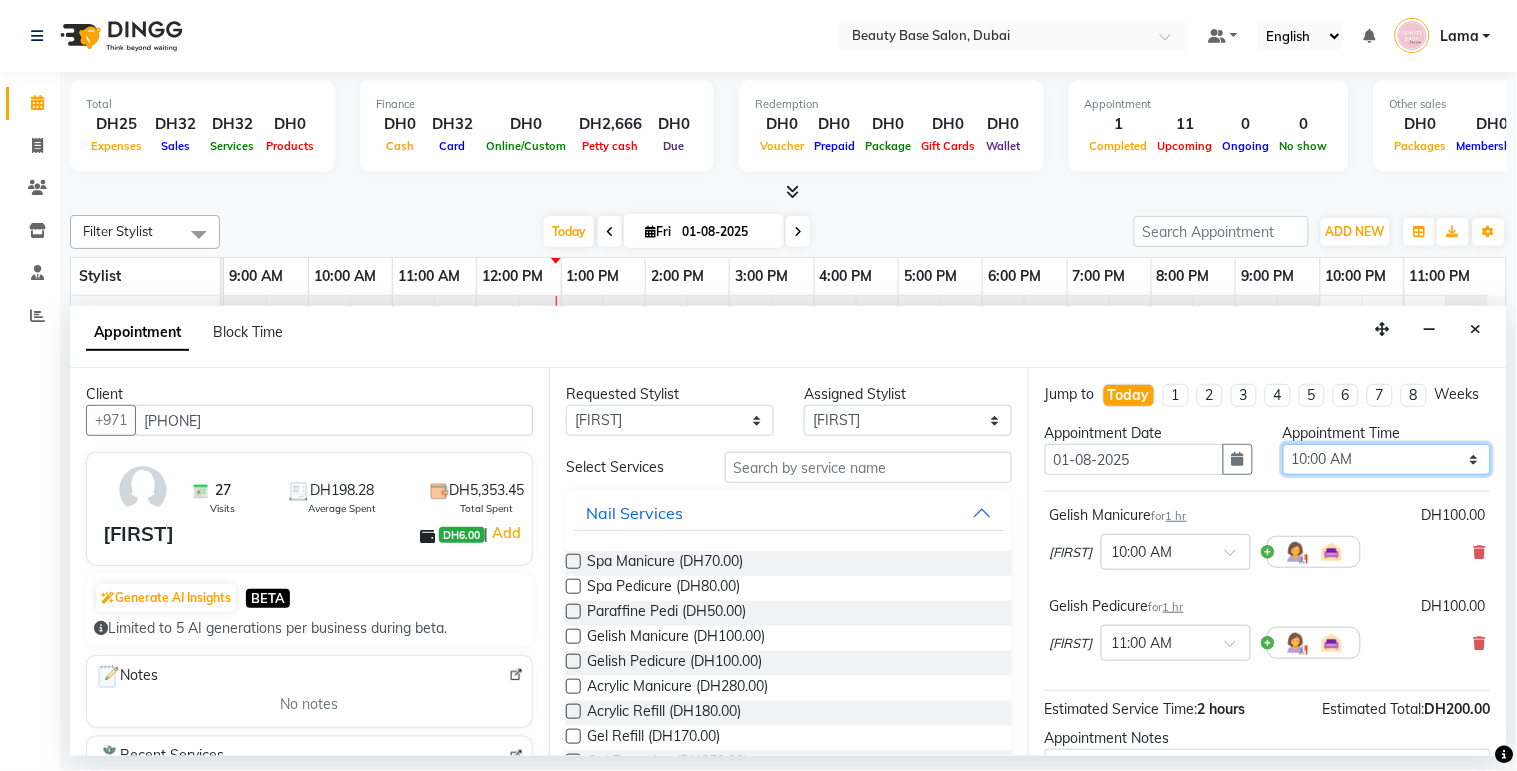 select on "780" 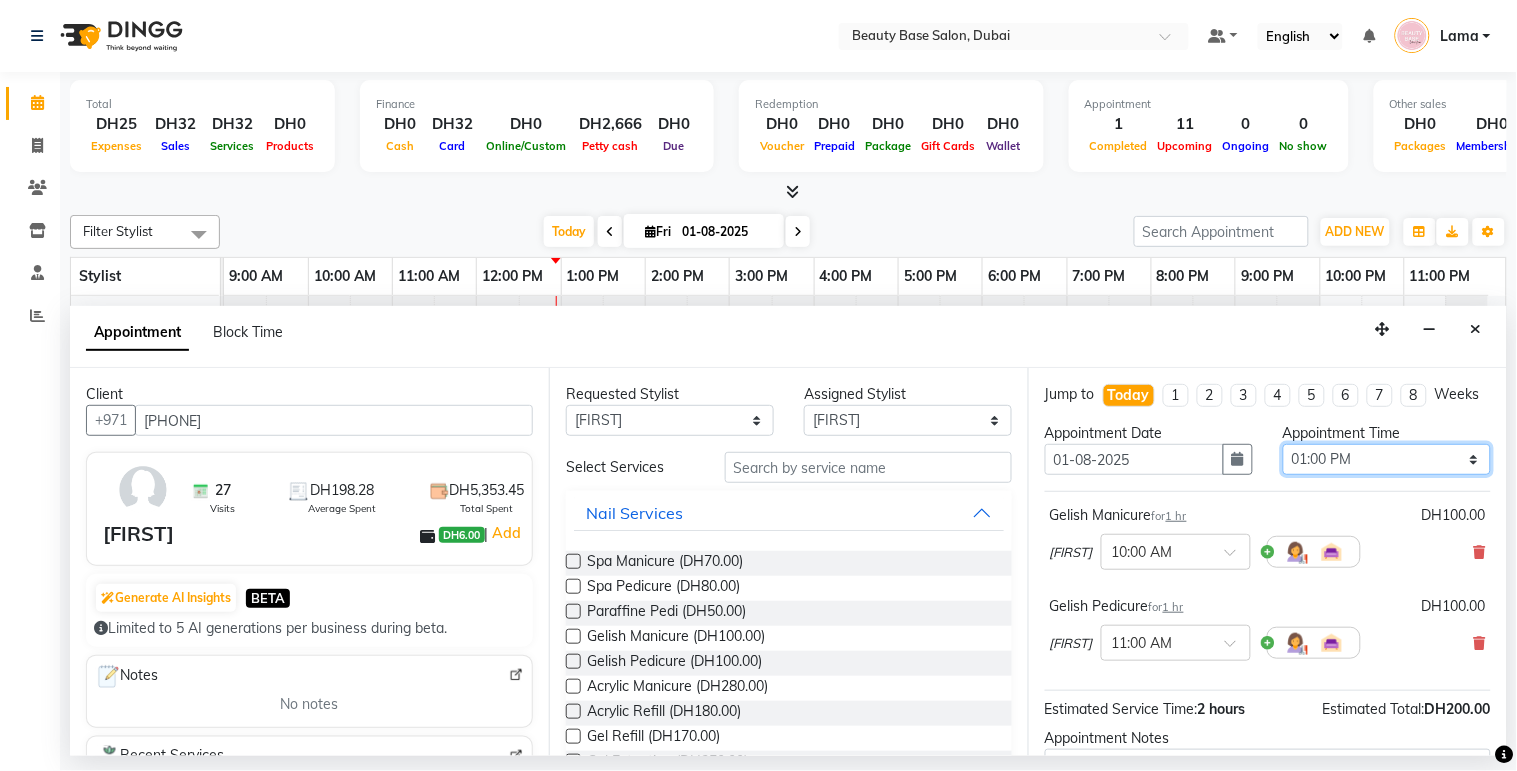 click on "Select 10:00 AM 10:05 AM 10:10 AM 10:15 AM 10:20 AM 10:25 AM 10:30 AM 10:35 AM 10:40 AM 10:45 AM 10:50 AM 10:55 AM 11:00 AM 11:05 AM 11:10 AM 11:15 AM 11:20 AM 11:25 AM 11:30 AM 11:35 AM 11:40 AM 11:45 AM 11:50 AM 11:55 AM 12:00 PM 12:05 PM 12:10 PM 12:15 PM 12:20 PM 12:25 PM 12:30 PM 12:35 PM 12:40 PM 12:45 PM 12:50 PM 12:55 PM 01:00 PM 01:05 PM 01:10 PM 01:15 PM 01:20 PM 01:25 PM 01:30 PM 01:35 PM 01:40 PM 01:45 PM 01:50 PM 01:55 PM 02:00 PM 02:05 PM 02:10 PM 02:15 PM 02:20 PM 02:25 PM 02:30 PM 02:35 PM 02:40 PM 02:45 PM 02:50 PM 02:55 PM 03:00 PM 03:05 PM 03:10 PM 03:15 PM 03:20 PM 03:25 PM 03:30 PM 03:35 PM 03:40 PM 03:45 PM 03:50 PM 03:55 PM 04:00 PM 04:05 PM 04:10 PM 04:15 PM 04:20 PM 04:25 PM 04:30 PM 04:35 PM 04:40 PM 04:45 PM 04:50 PM 04:55 PM 05:00 PM 05:05 PM 05:10 PM 05:15 PM 05:20 PM 05:25 PM 05:30 PM 05:35 PM 05:40 PM 05:45 PM 05:50 PM 05:55 PM 06:00 PM 06:05 PM 06:10 PM 06:15 PM 06:20 PM 06:25 PM 06:30 PM 06:35 PM 06:40 PM 06:45 PM 06:50 PM 06:55 PM 07:00 PM 07:05 PM 07:10 PM 07:15 PM 07:20 PM" at bounding box center [1387, 459] 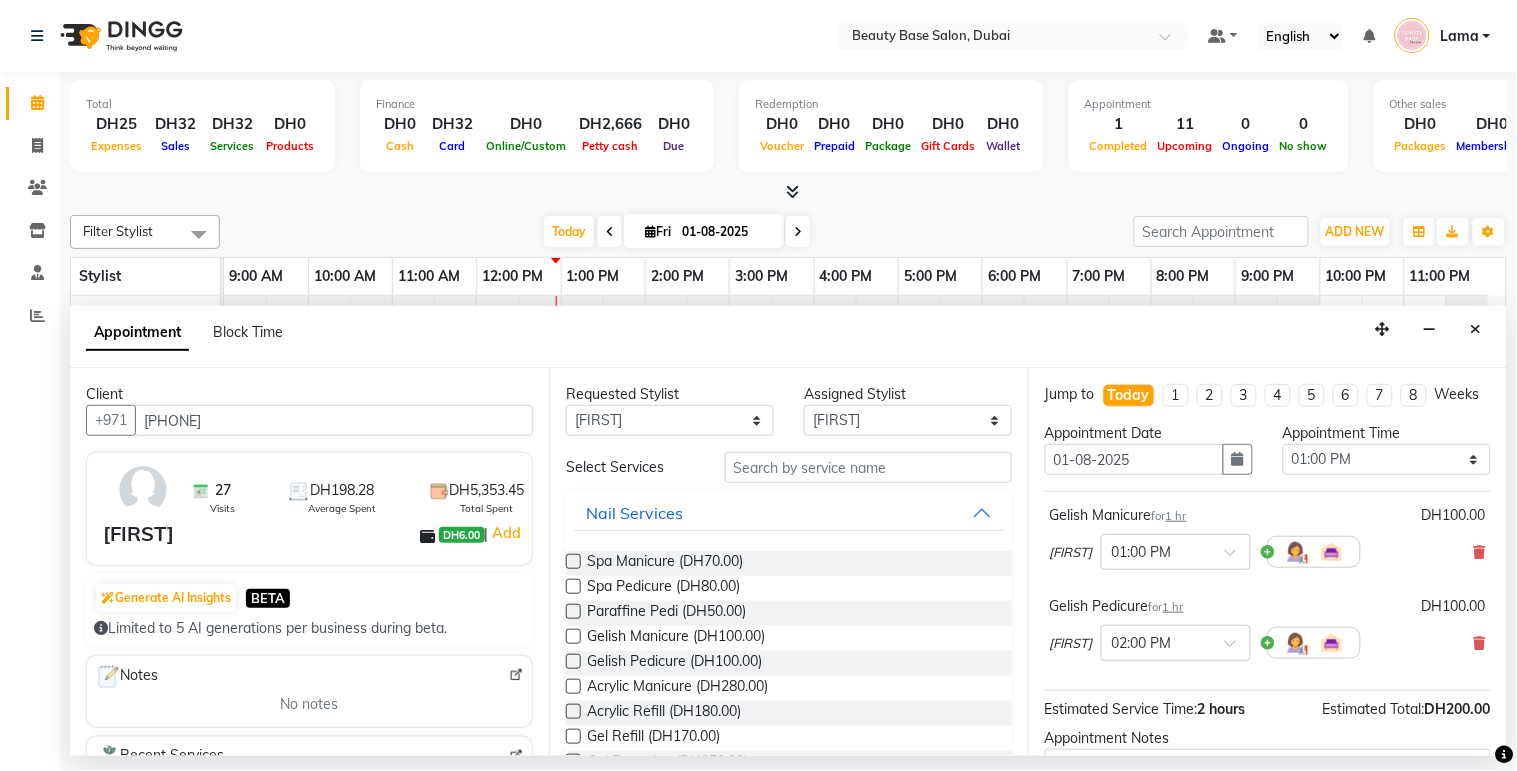 click at bounding box center [1156, 641] 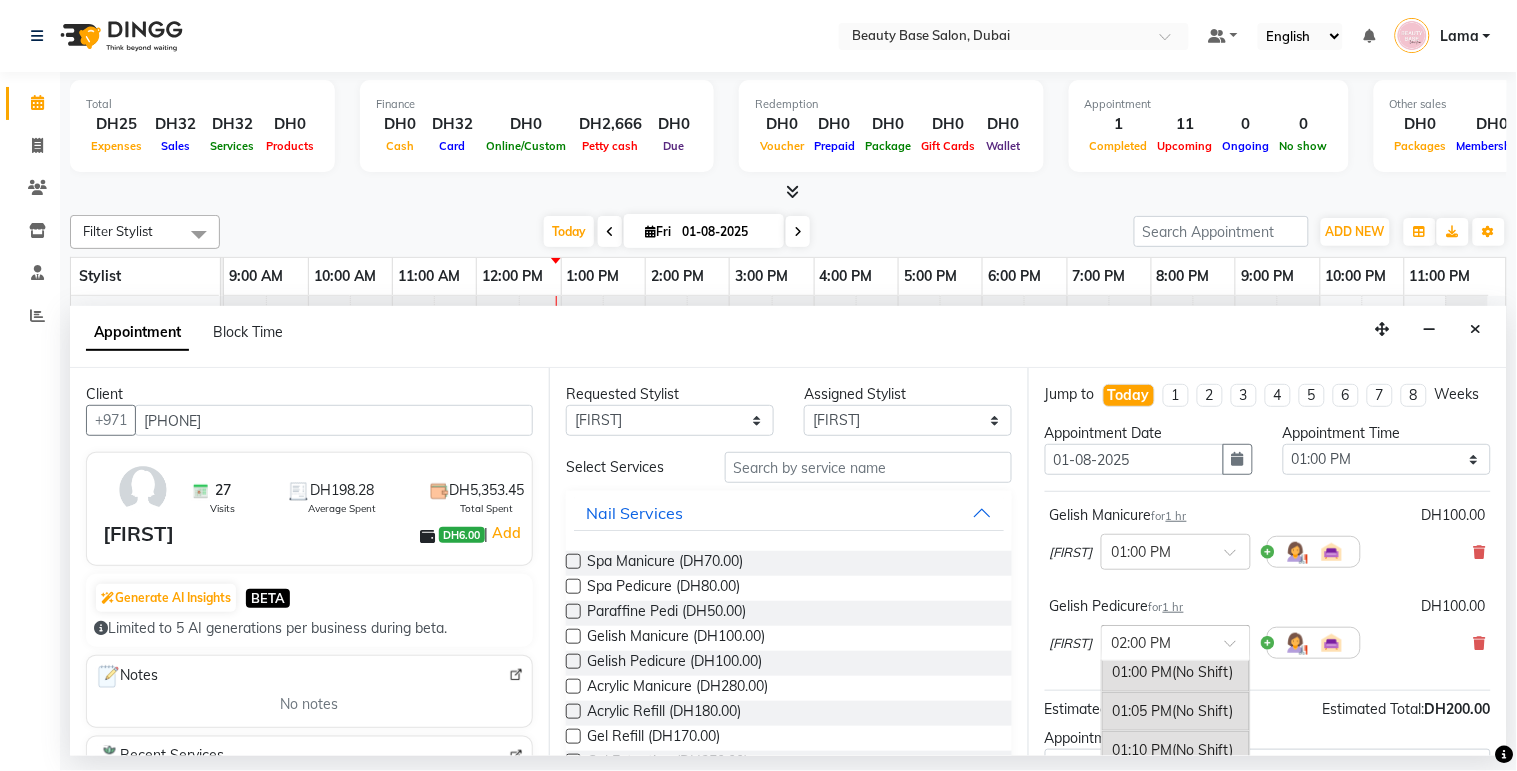 scroll, scrollTop: 1395, scrollLeft: 0, axis: vertical 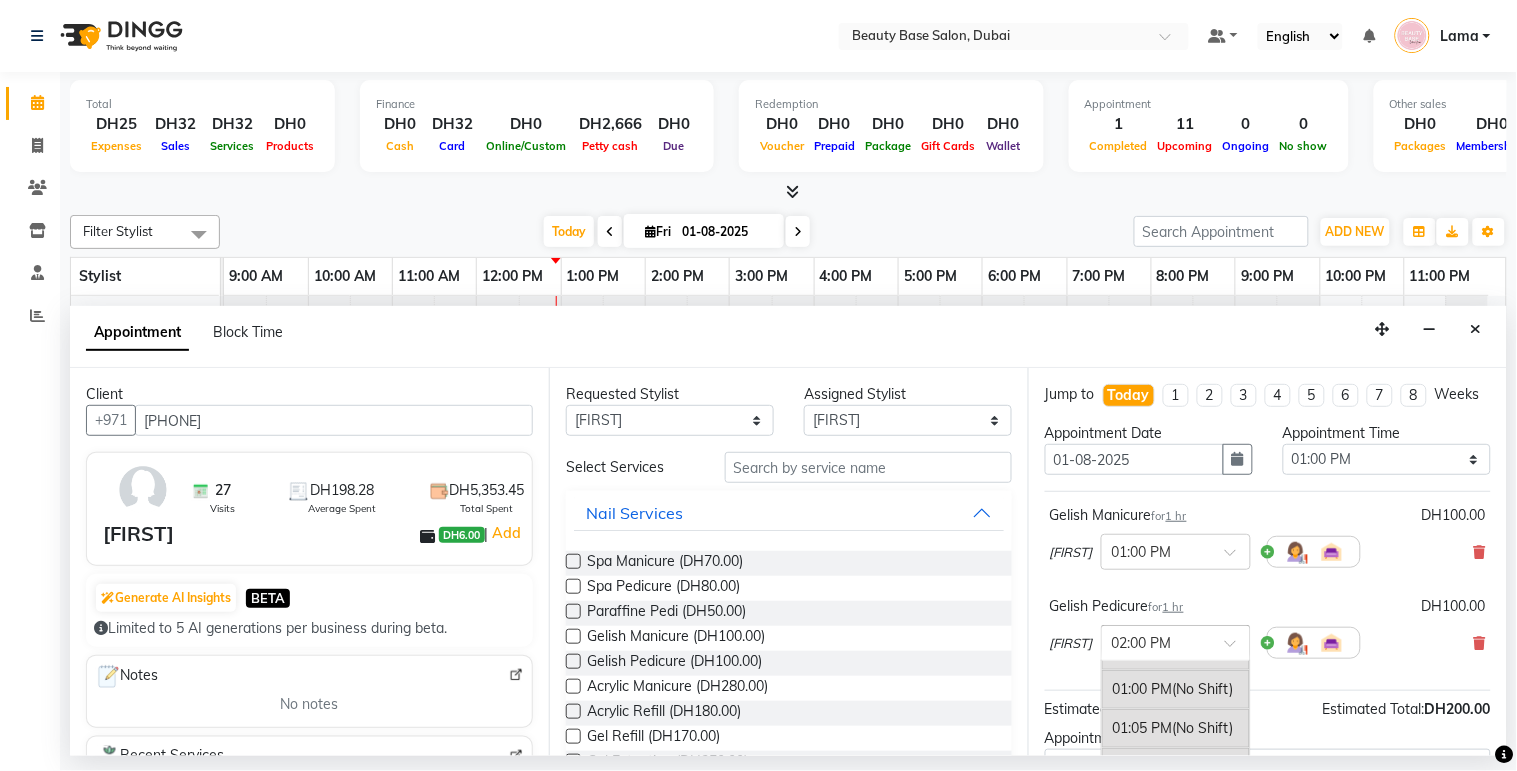 click on "01:00 PM   (No Shift)" at bounding box center [1176, 689] 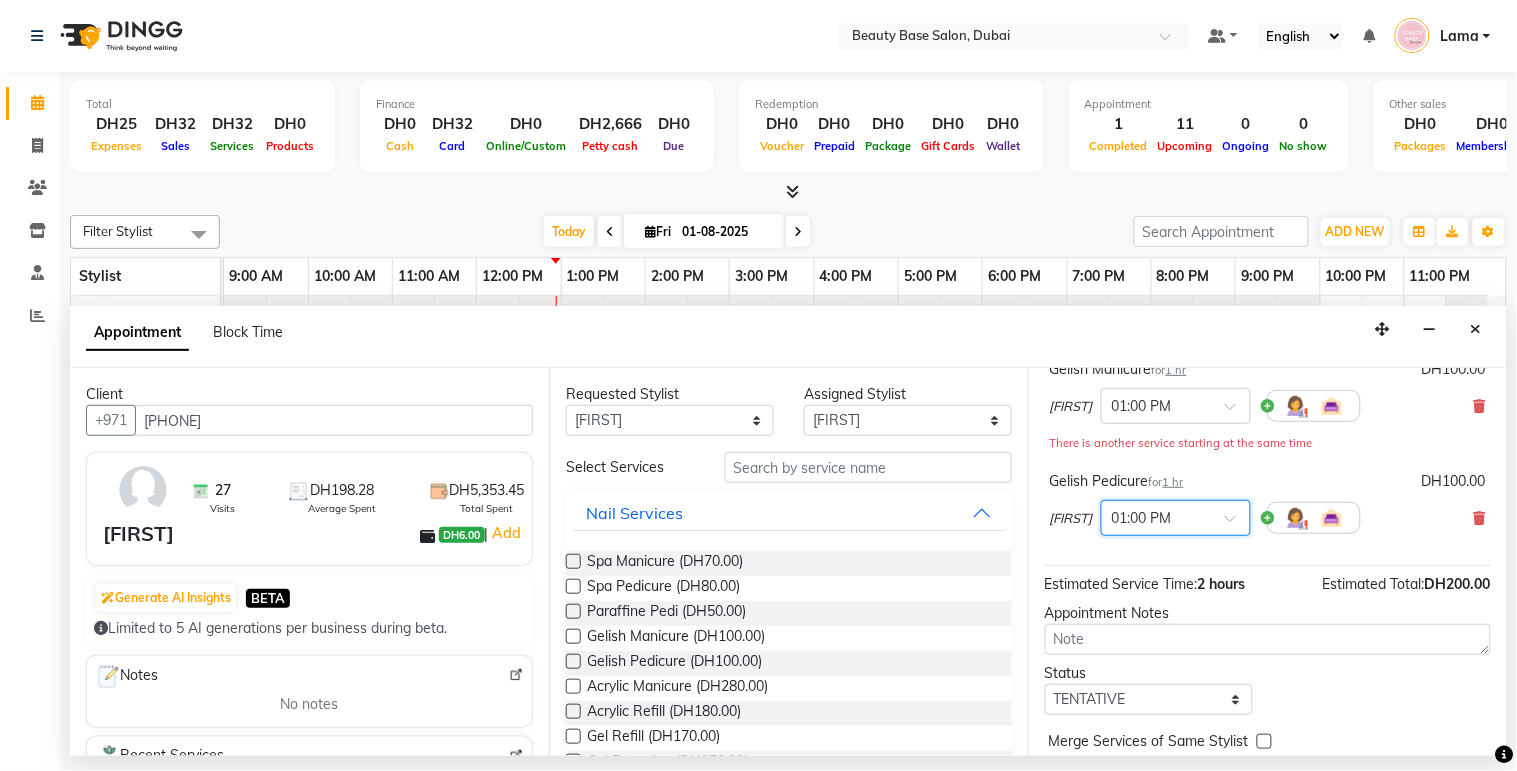 scroll, scrollTop: 250, scrollLeft: 0, axis: vertical 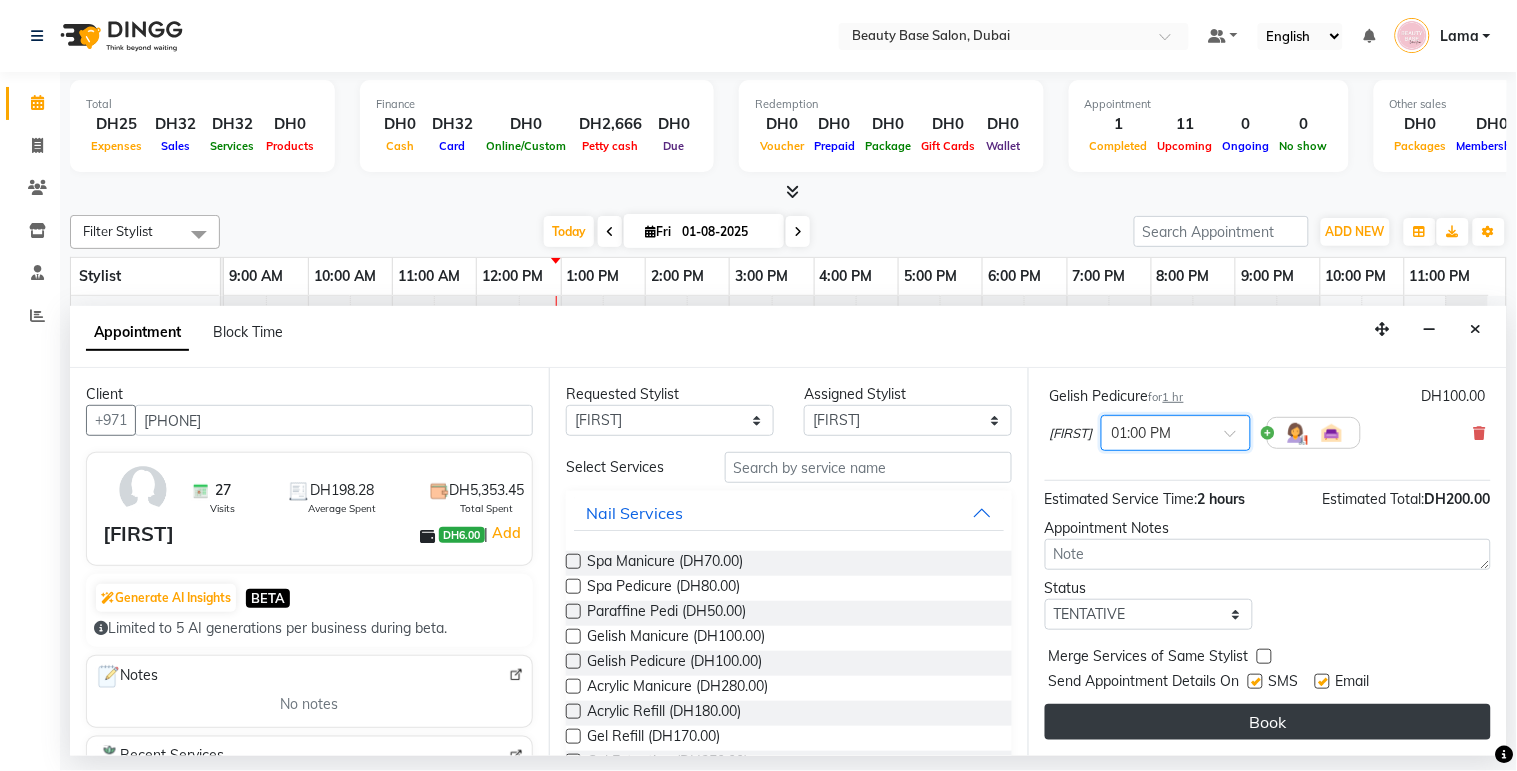 click on "Book" at bounding box center (1268, 722) 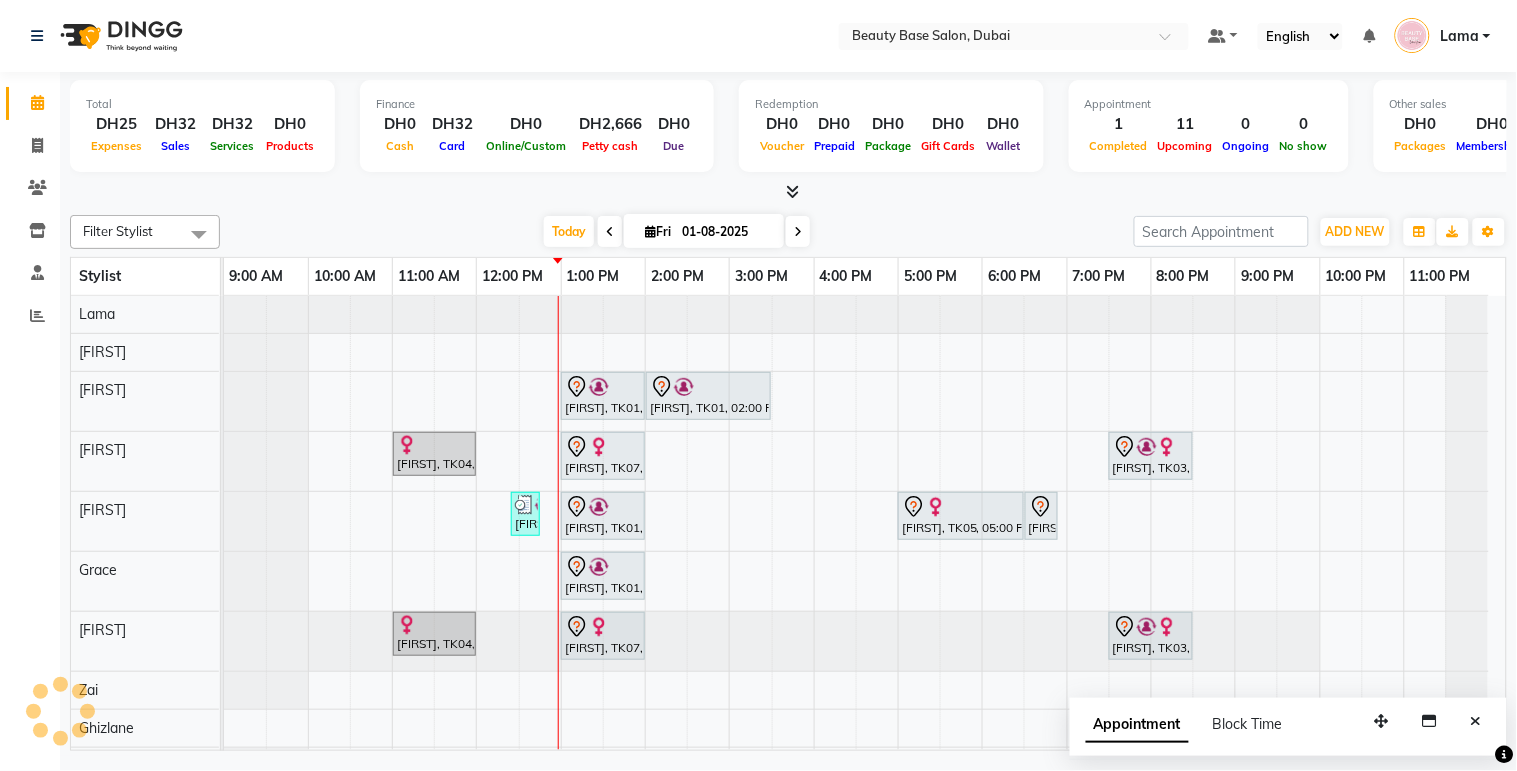 click at bounding box center [603, 447] 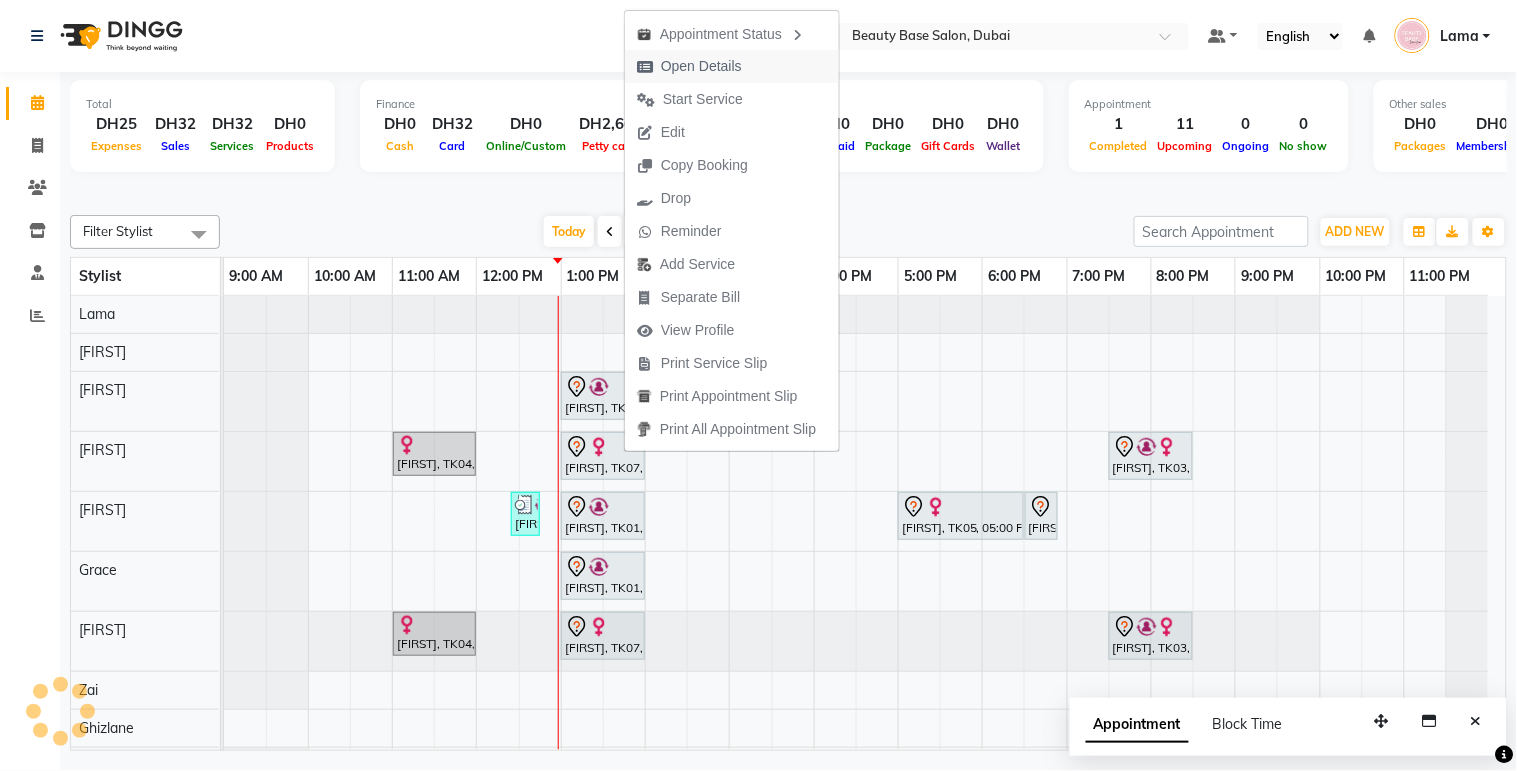 click on "Open Details" at bounding box center (689, 66) 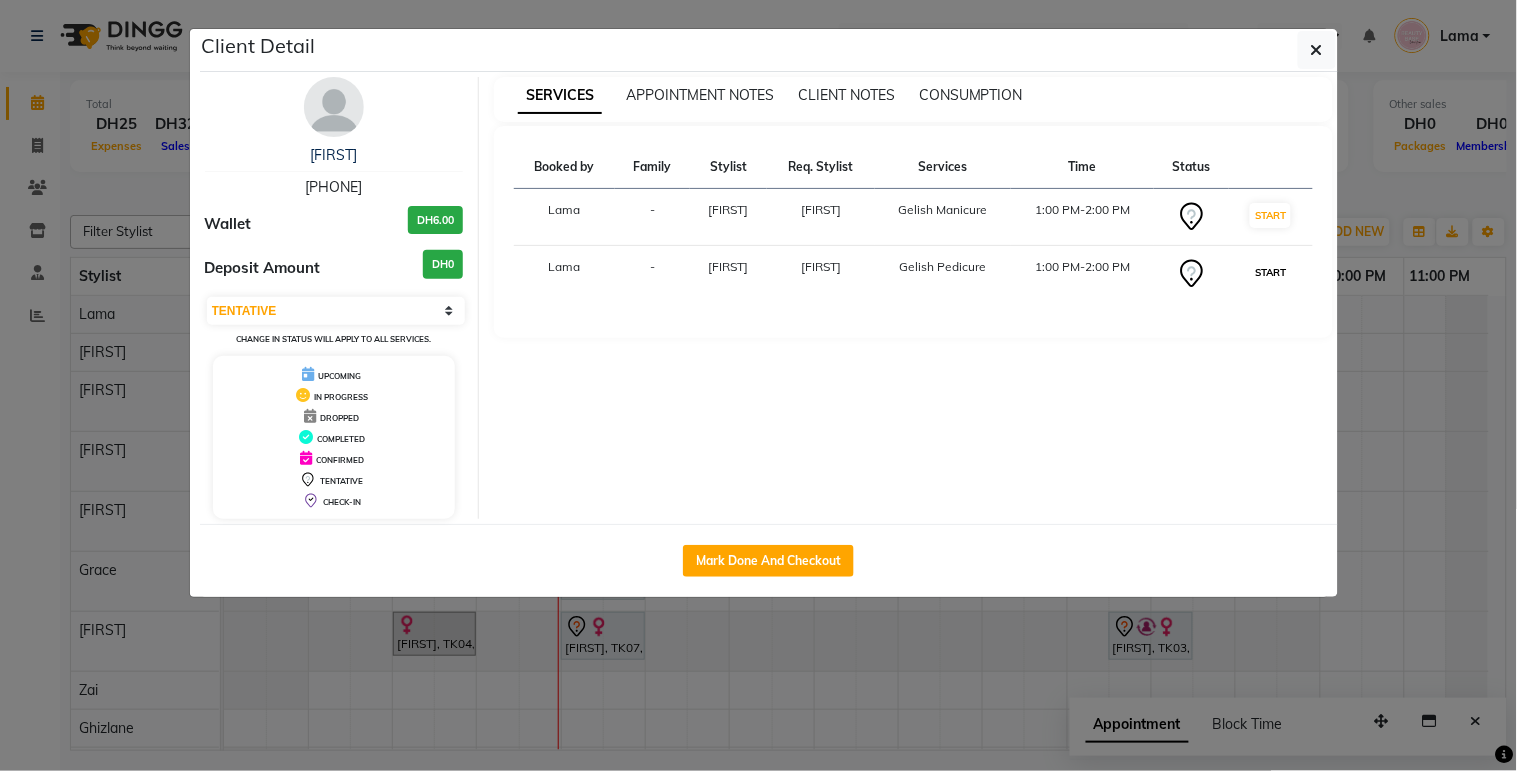 click on "START" at bounding box center [1270, 272] 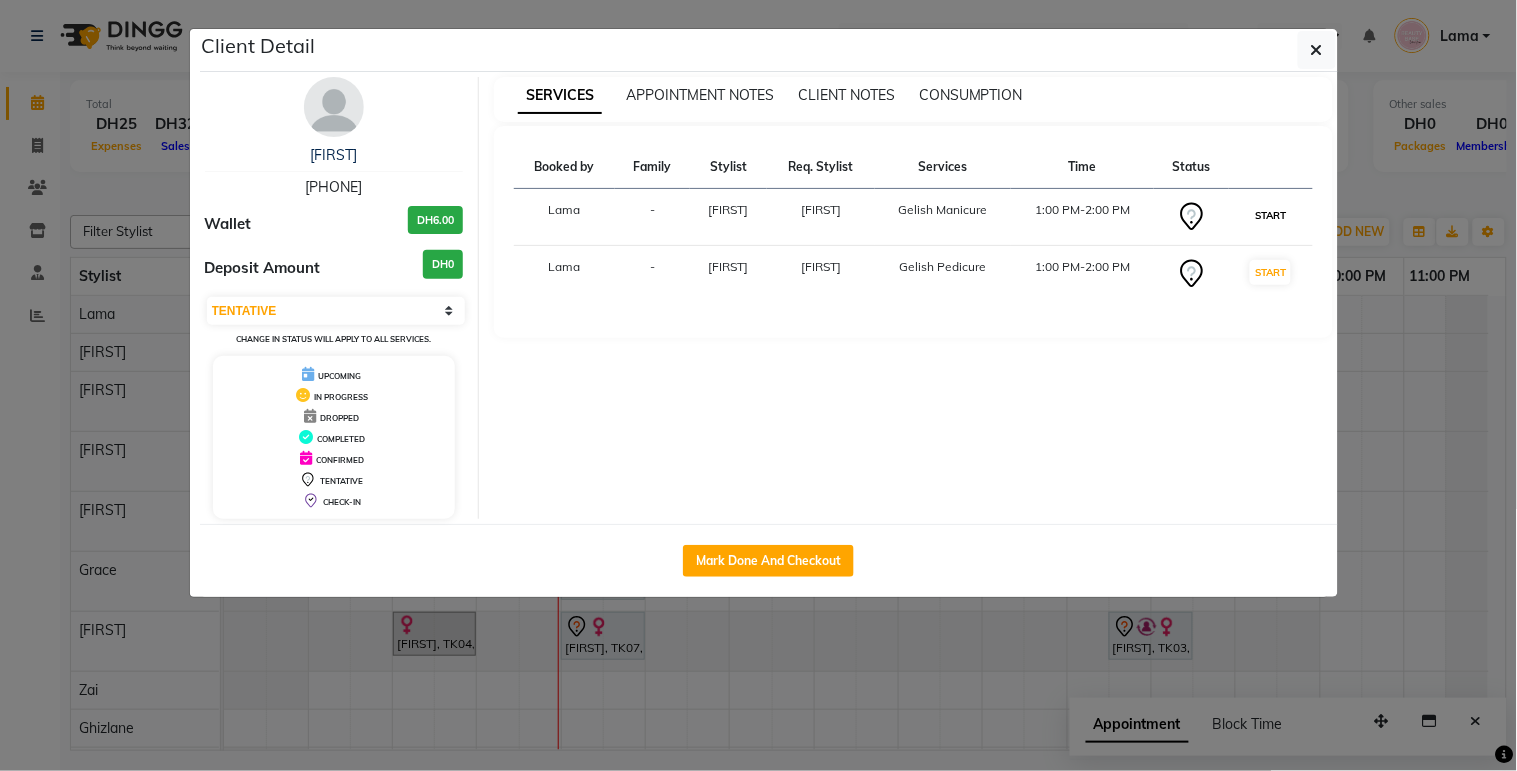 click on "START" at bounding box center (1270, 215) 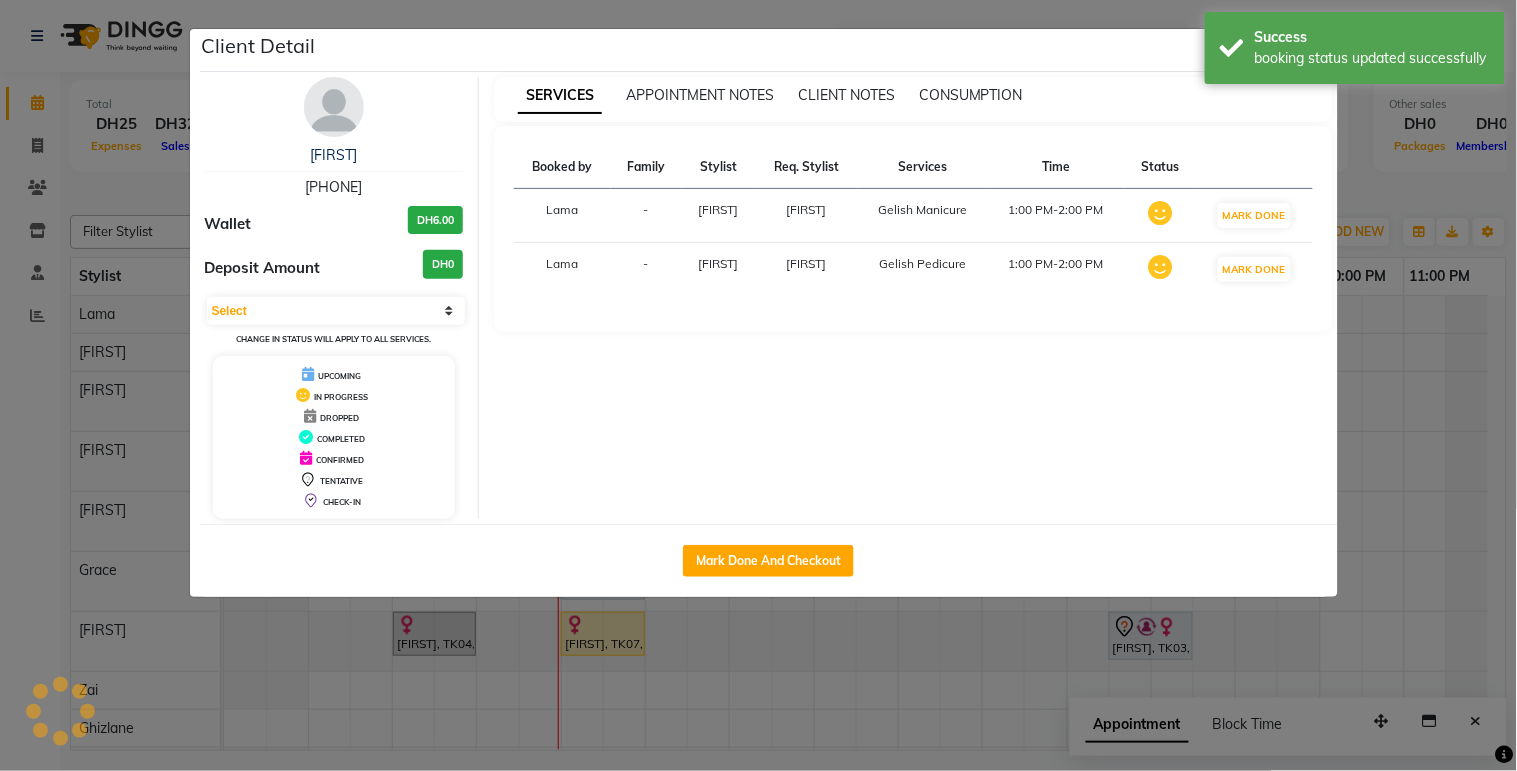 select on "1" 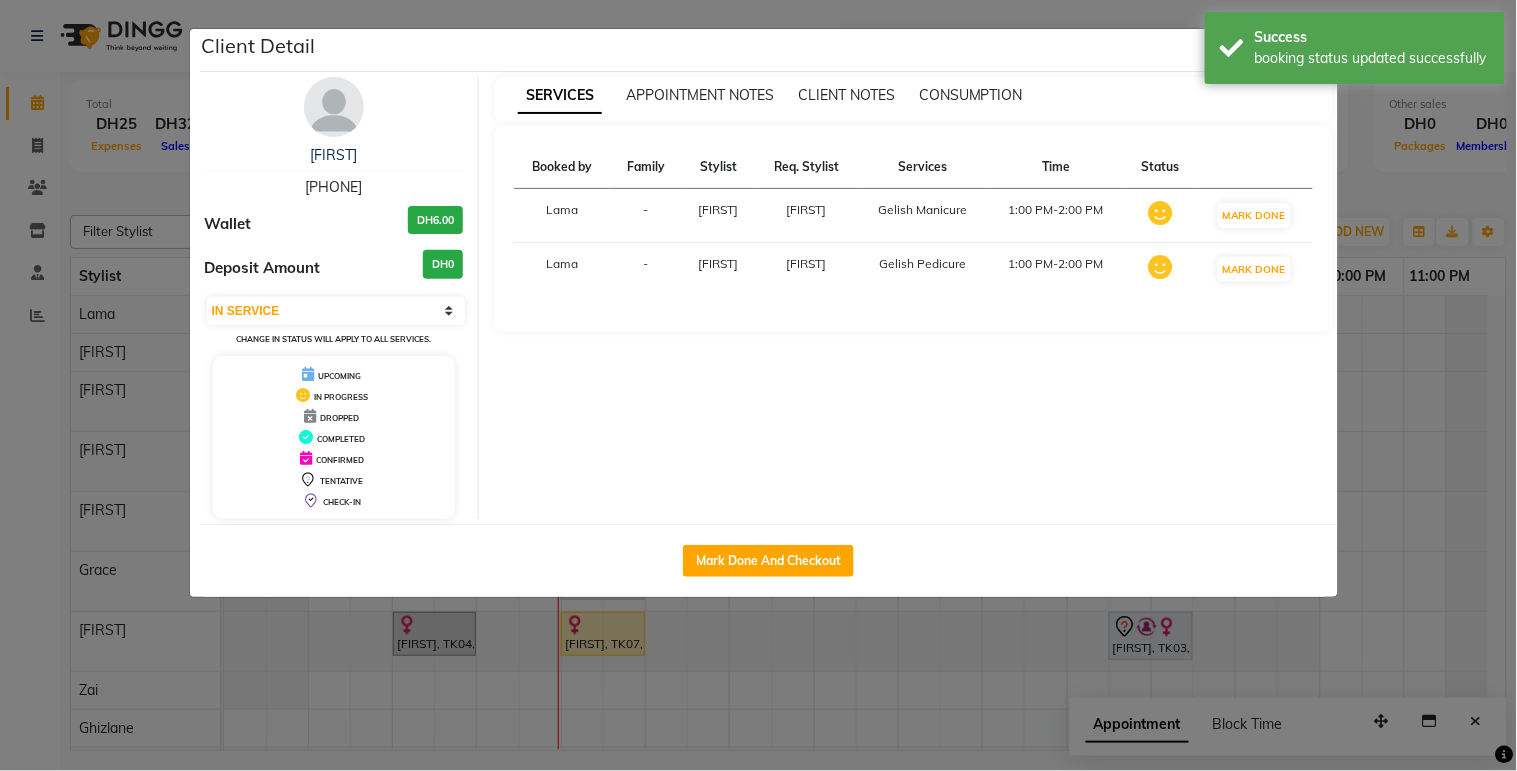 click on "SERVICES APPOINTMENT NOTES CLIENT NOTES CONSUMPTION Booked by Family Stylist Req. Stylist Services Time Status  Lama  - [FIRST] [FIRST]  Gelish Manicure   1:00 PM-2:00 PM   MARK DONE   Lama  - [FIRST] [FIRST]  Gelish Pedicure   1:00 PM-2:00 PM   MARK DONE" at bounding box center [913, 298] 